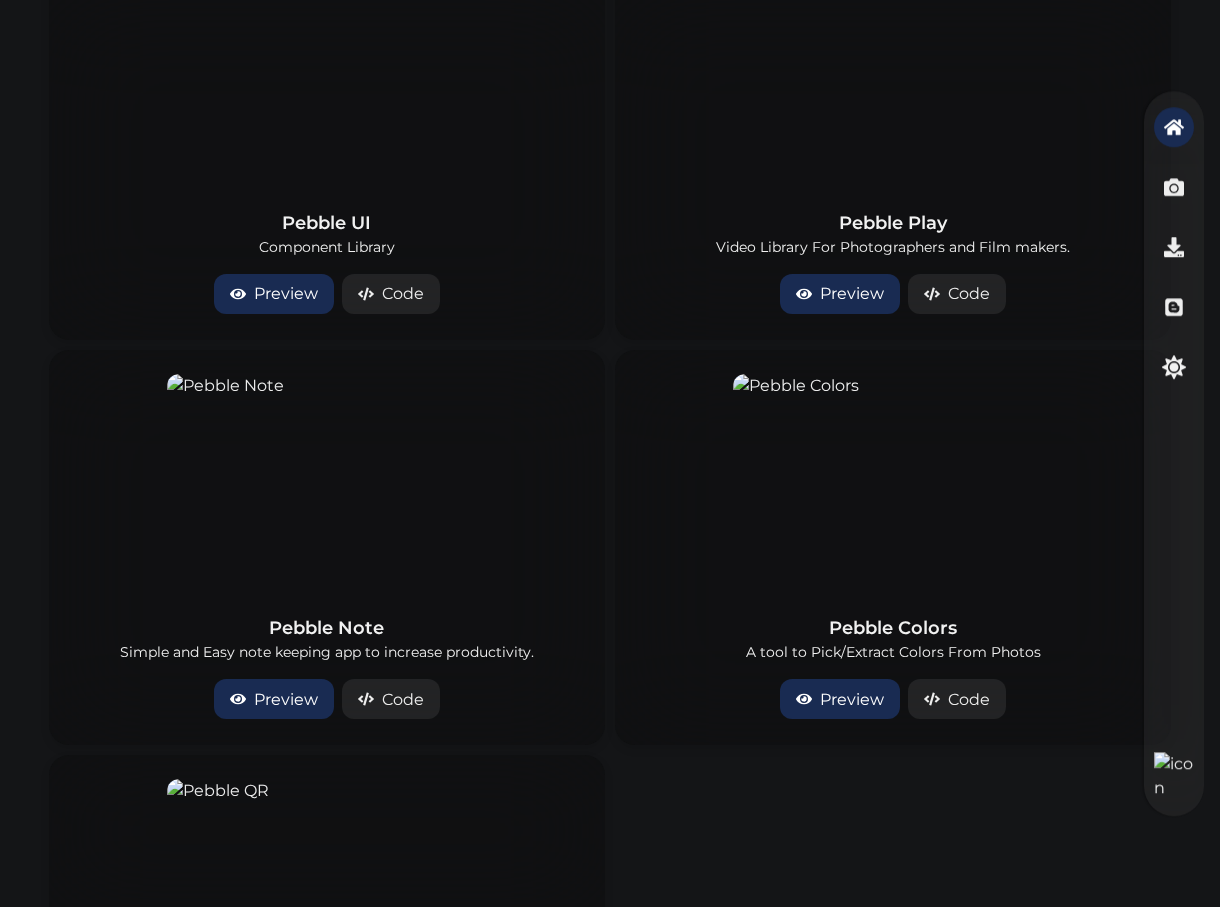 scroll, scrollTop: 4424, scrollLeft: 0, axis: vertical 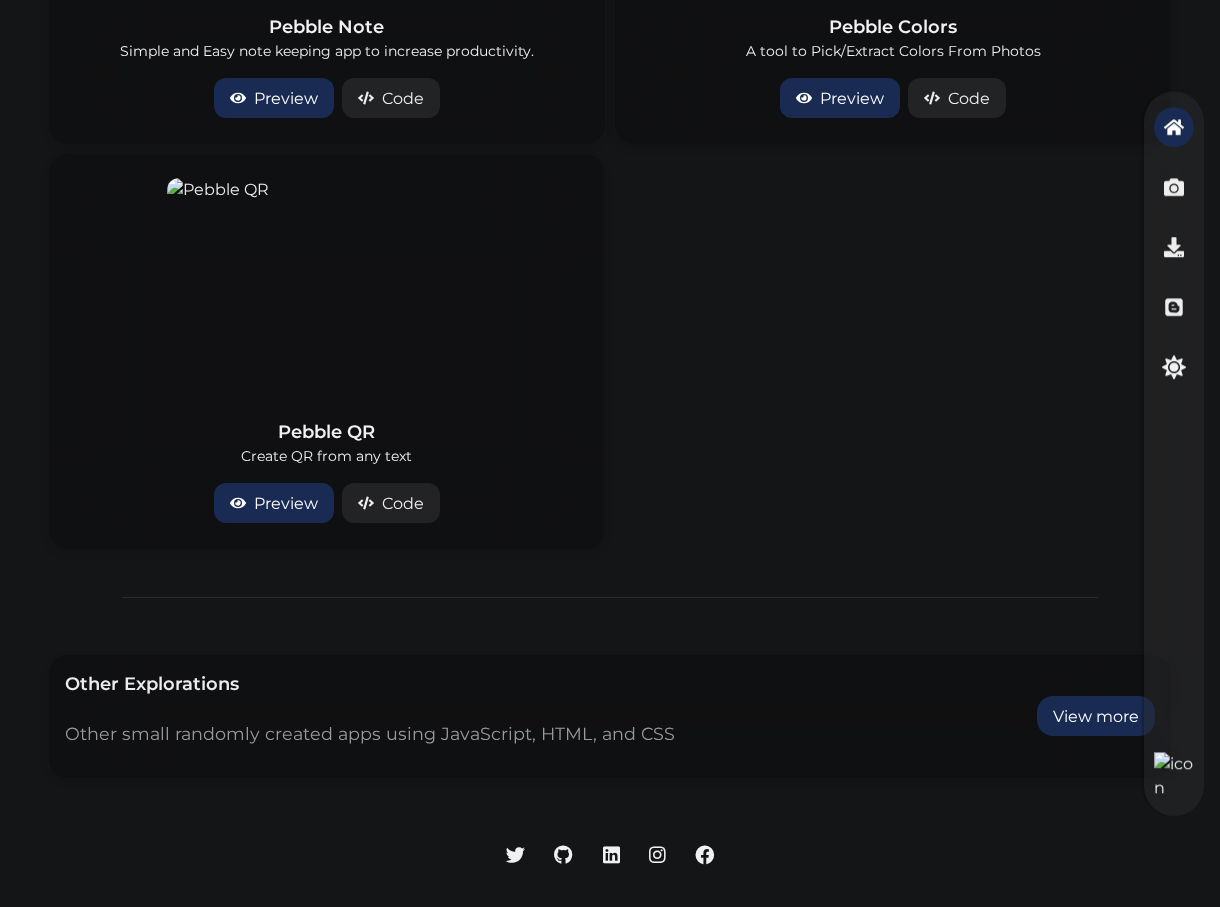 click on "View more" at bounding box center [1096, 716] 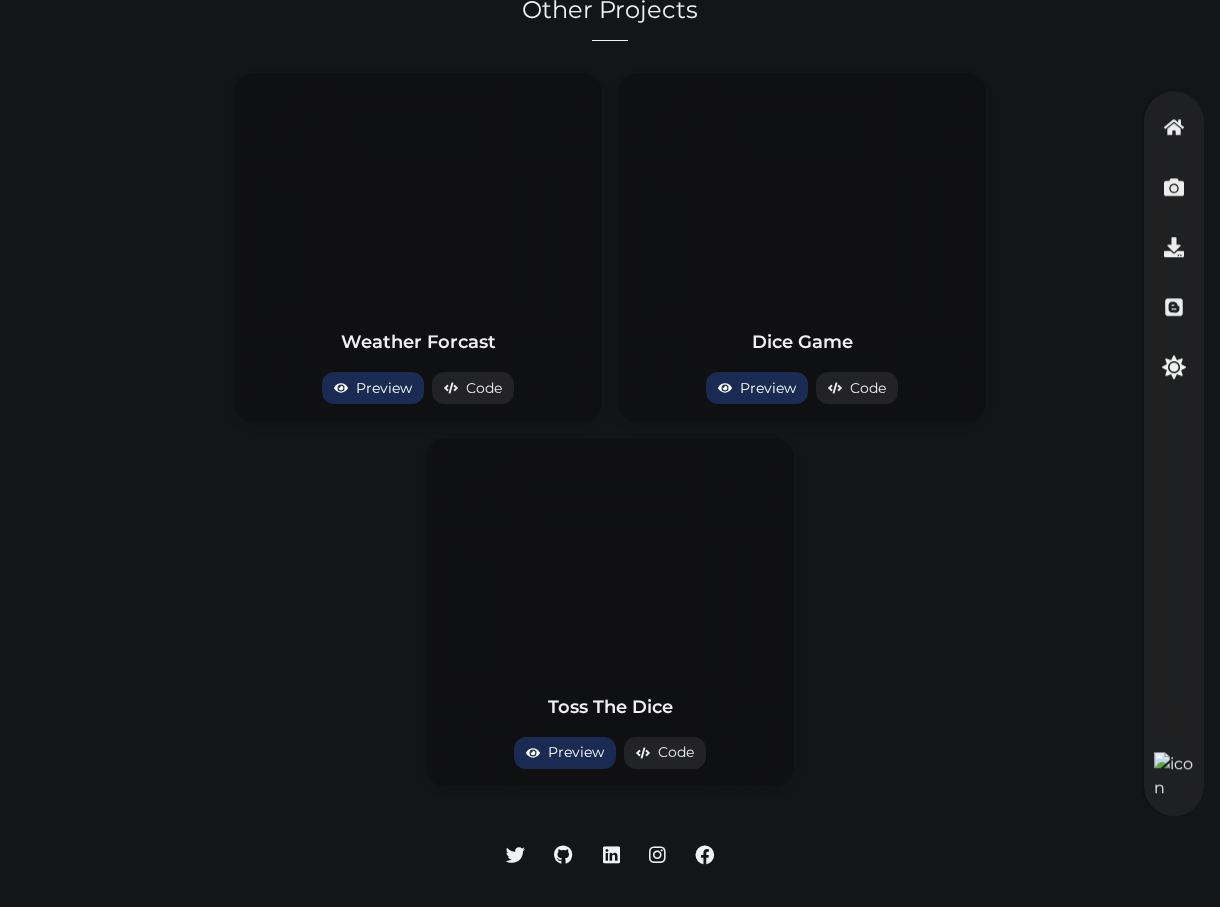 scroll, scrollTop: 0, scrollLeft: 0, axis: both 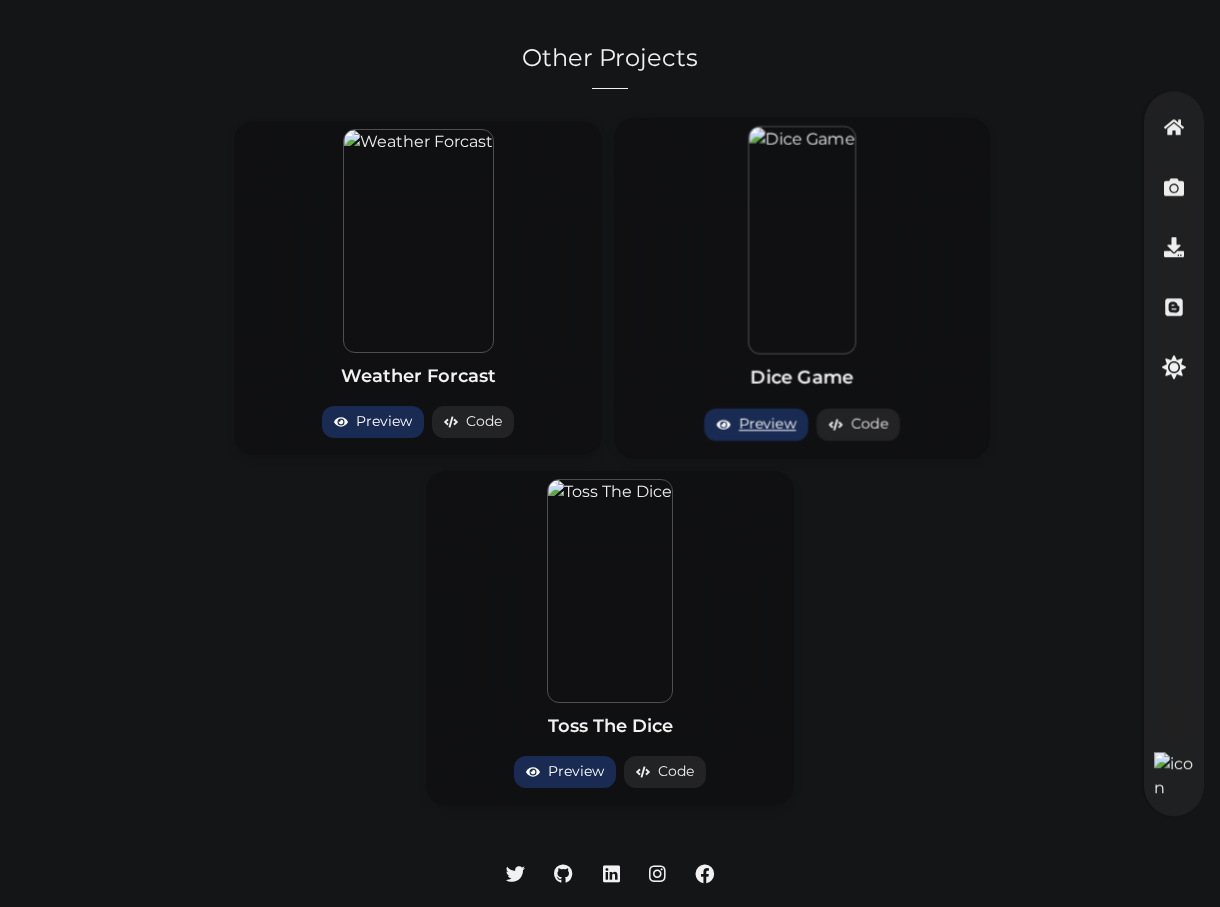 click on "Preview" at bounding box center (756, 424) 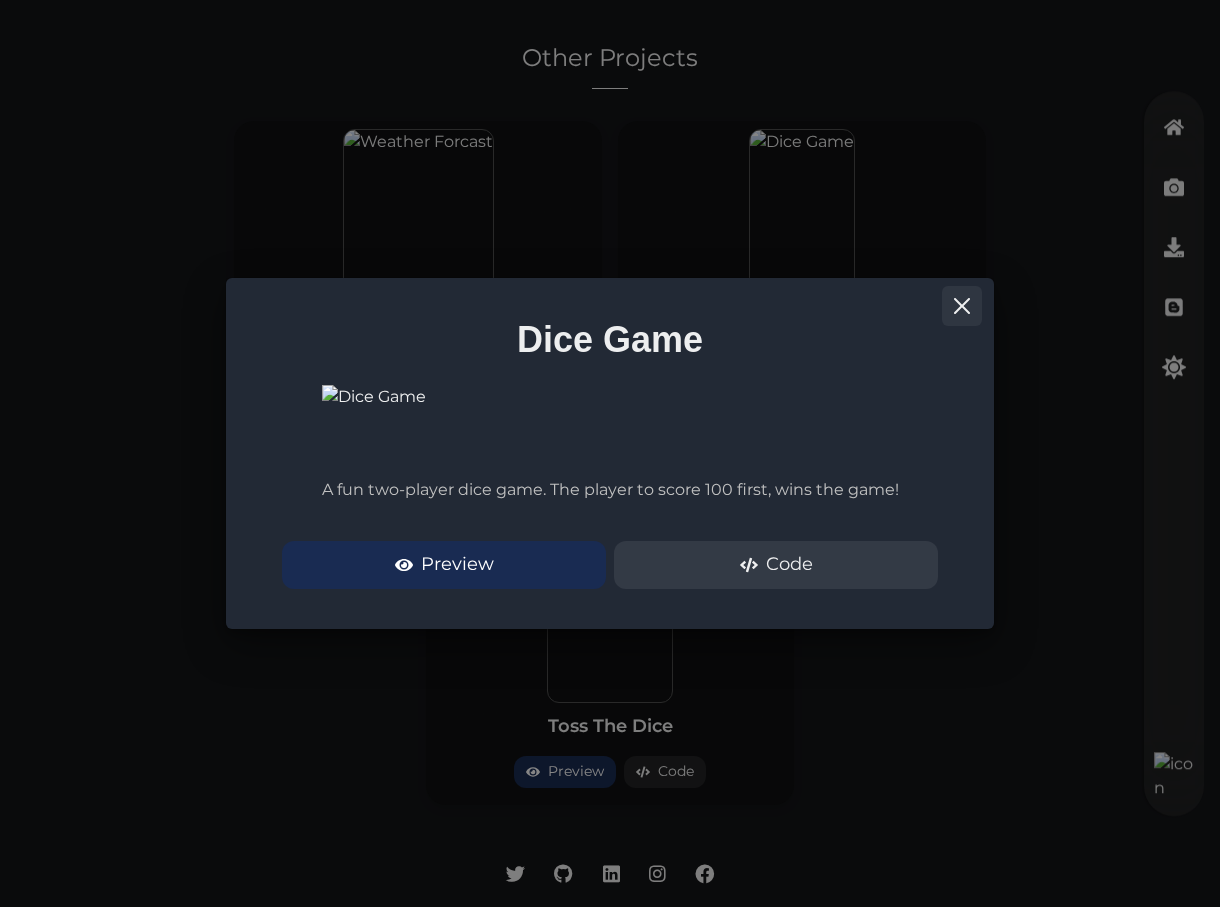 click at bounding box center (962, 306) 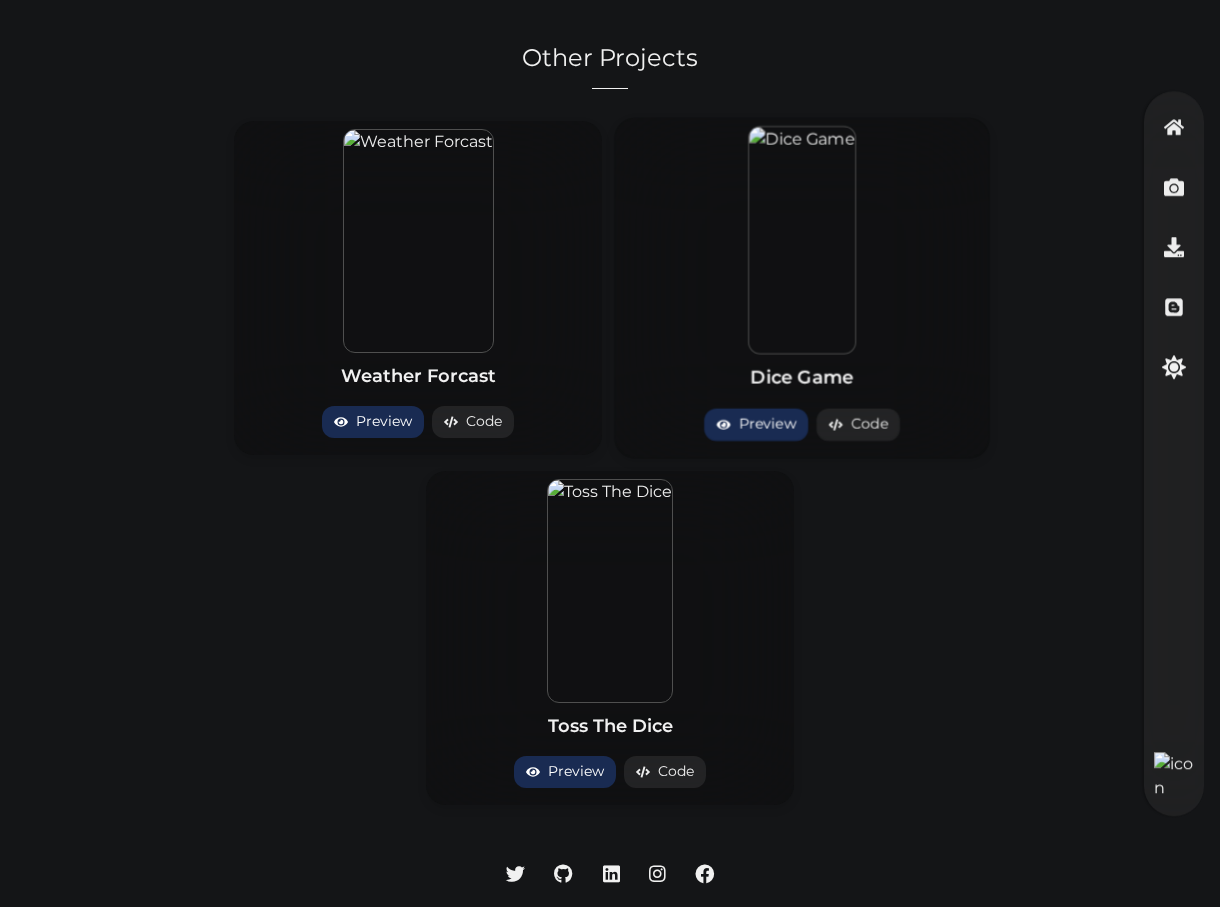 click at bounding box center [802, 240] 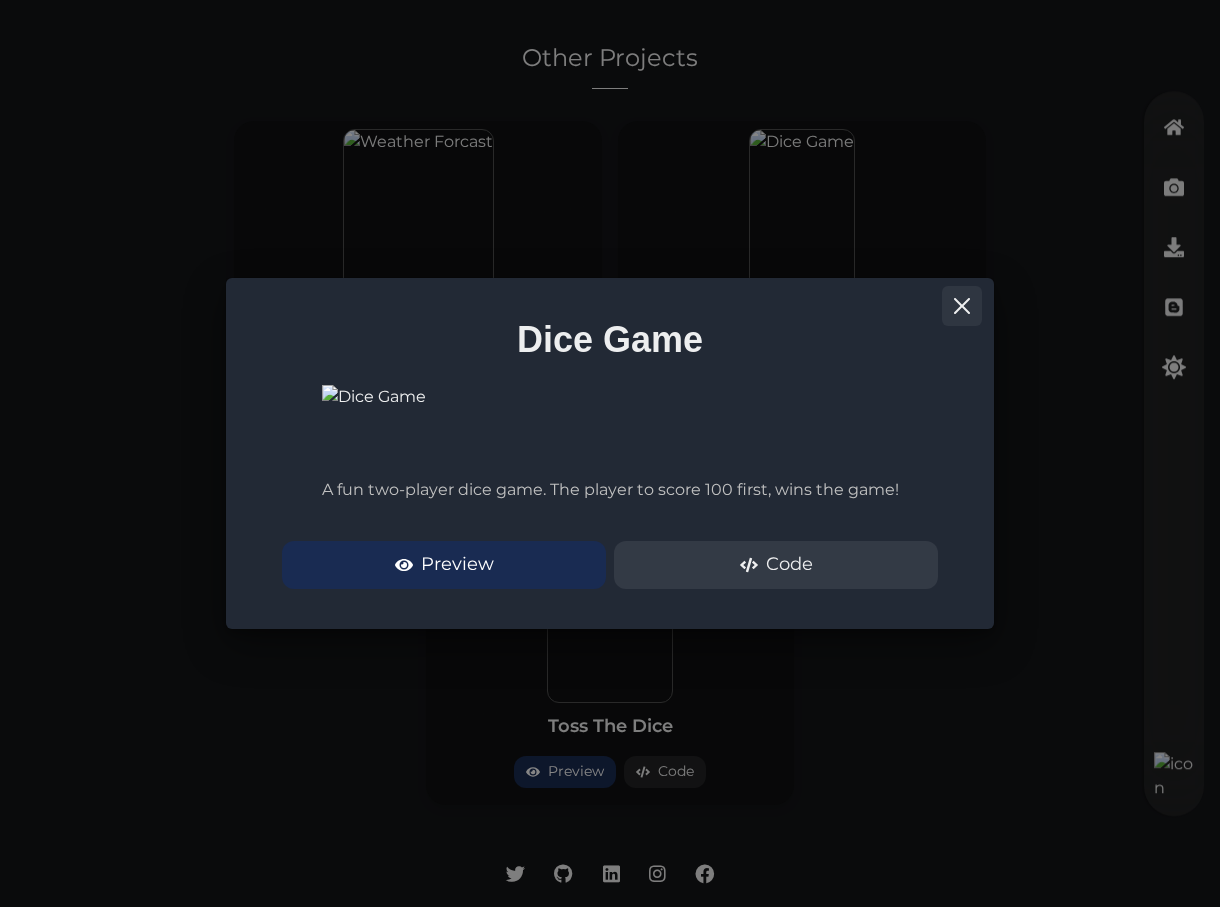 click 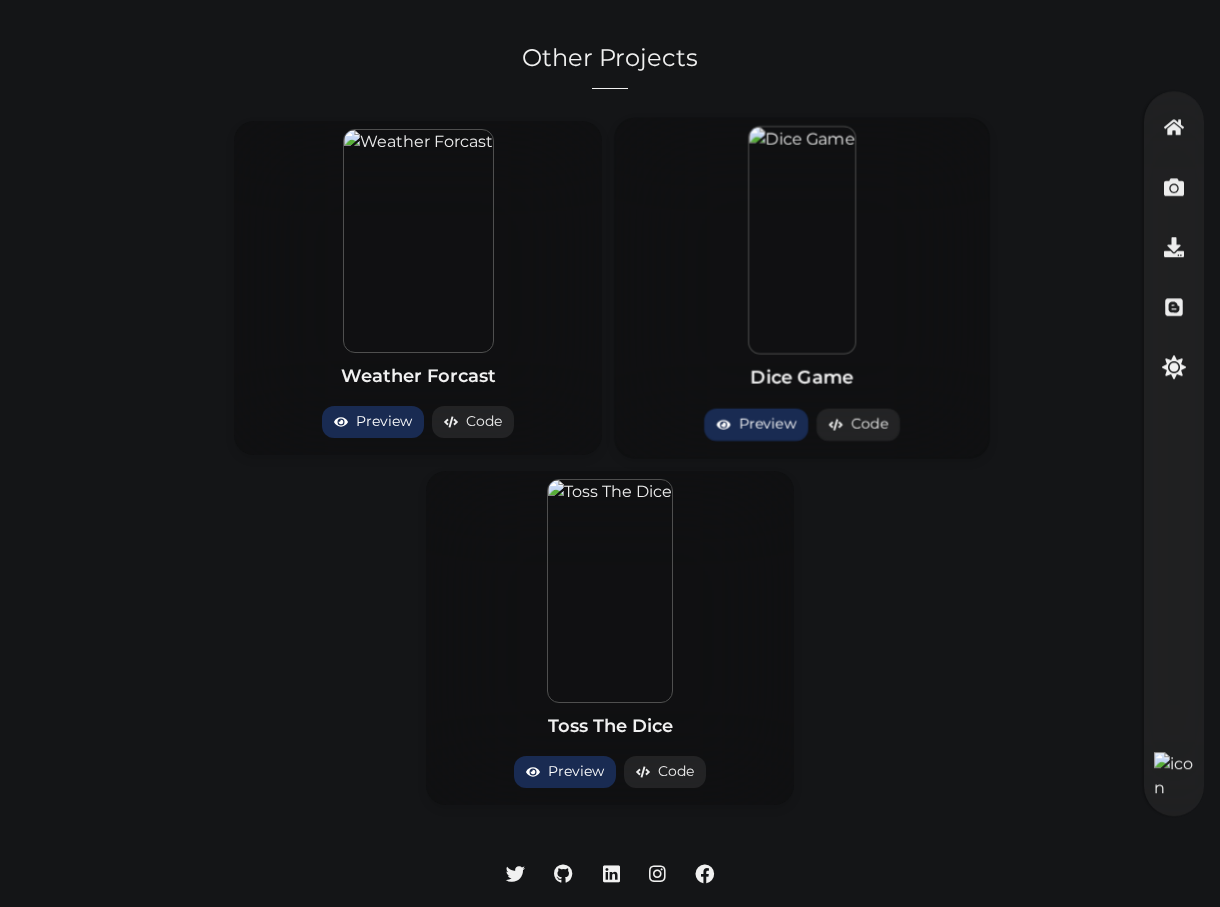 click at bounding box center [802, 240] 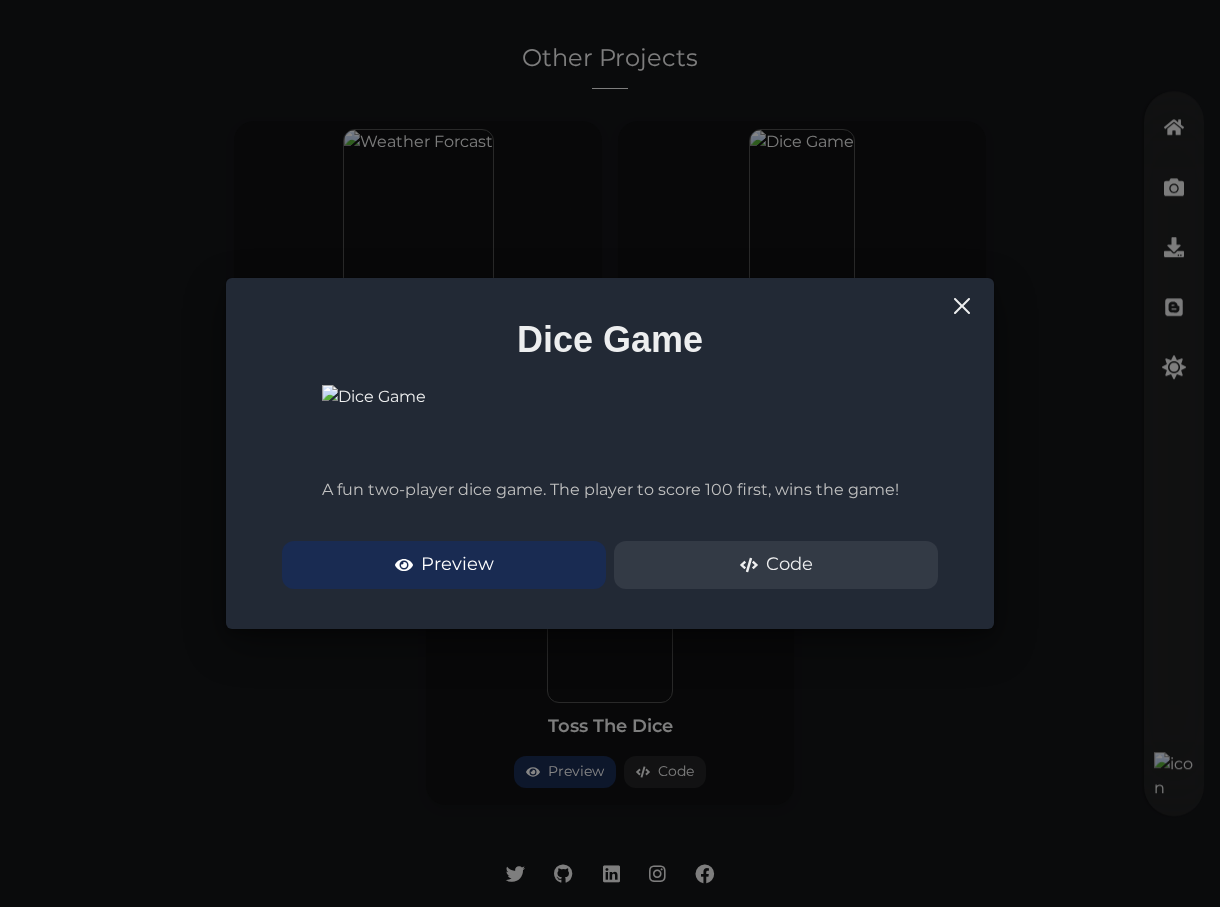 click on "Dice Game  A fun two-player dice game. The player to score 100 first, wins the game! Preview Code" at bounding box center [610, 453] 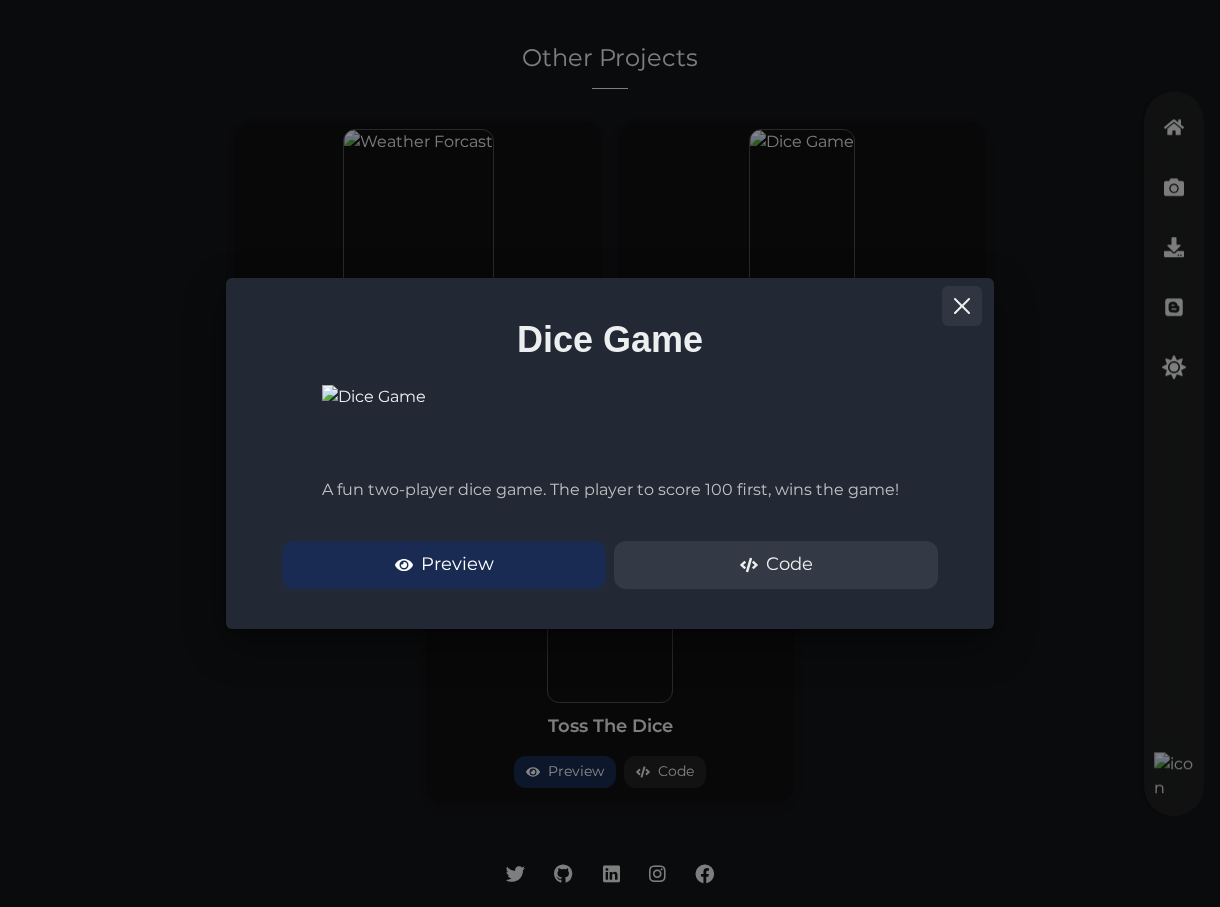 click 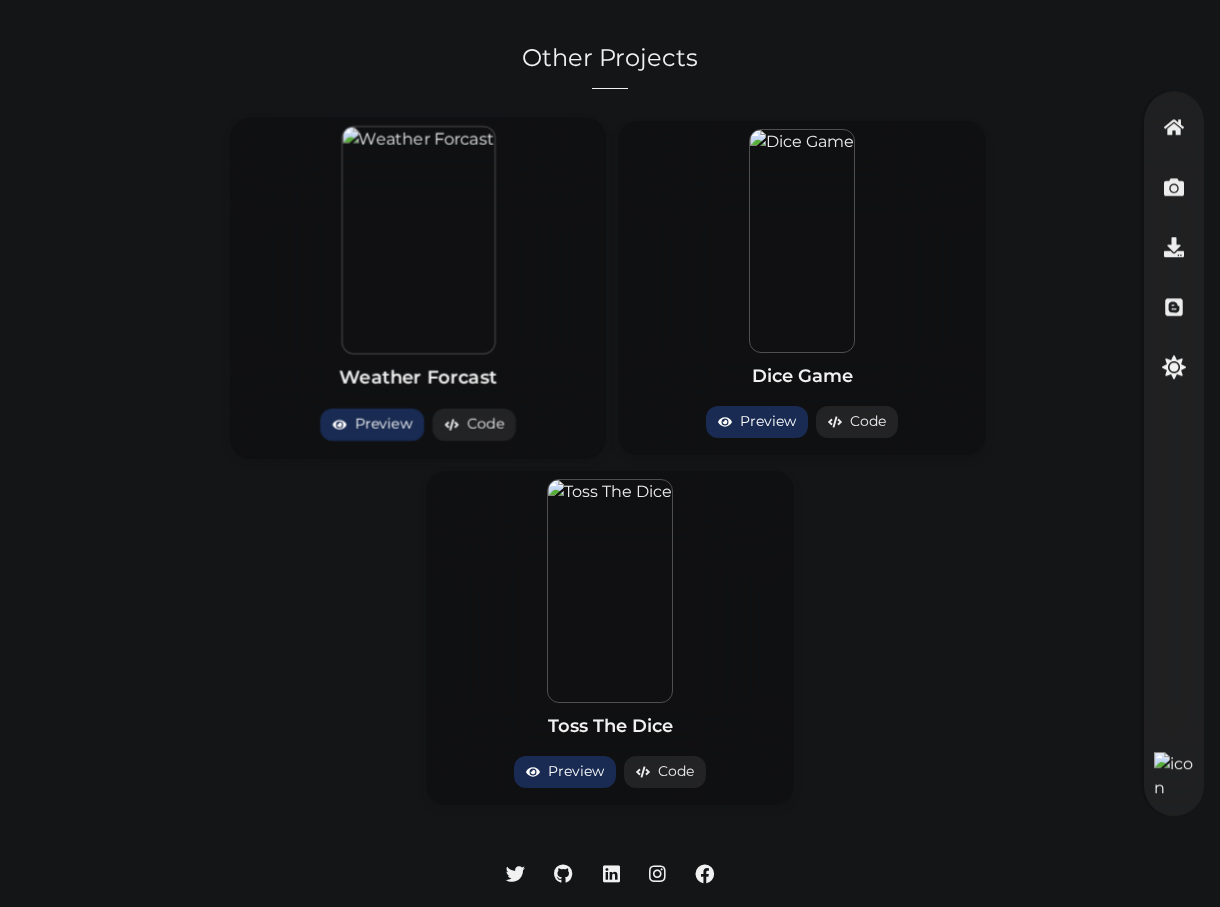 click at bounding box center (418, 240) 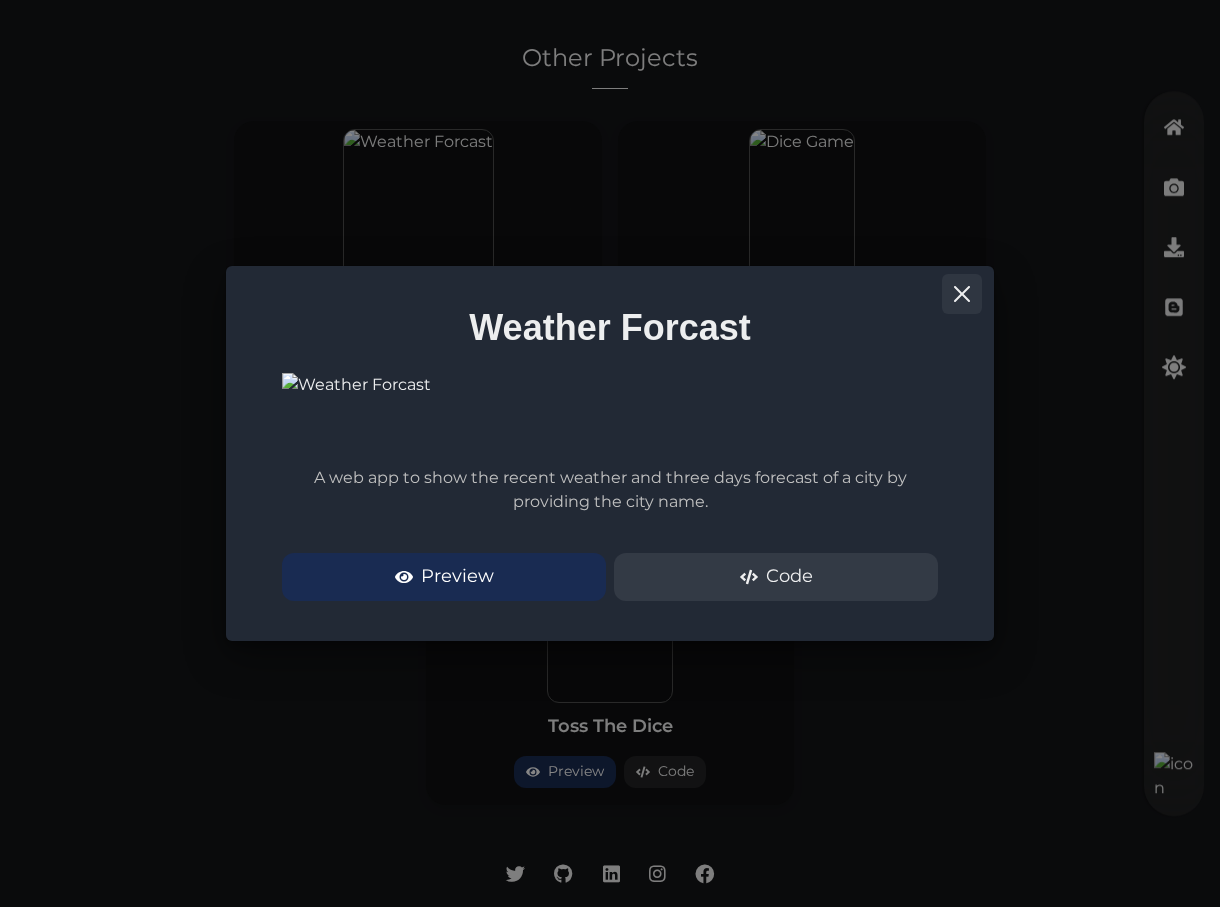 click 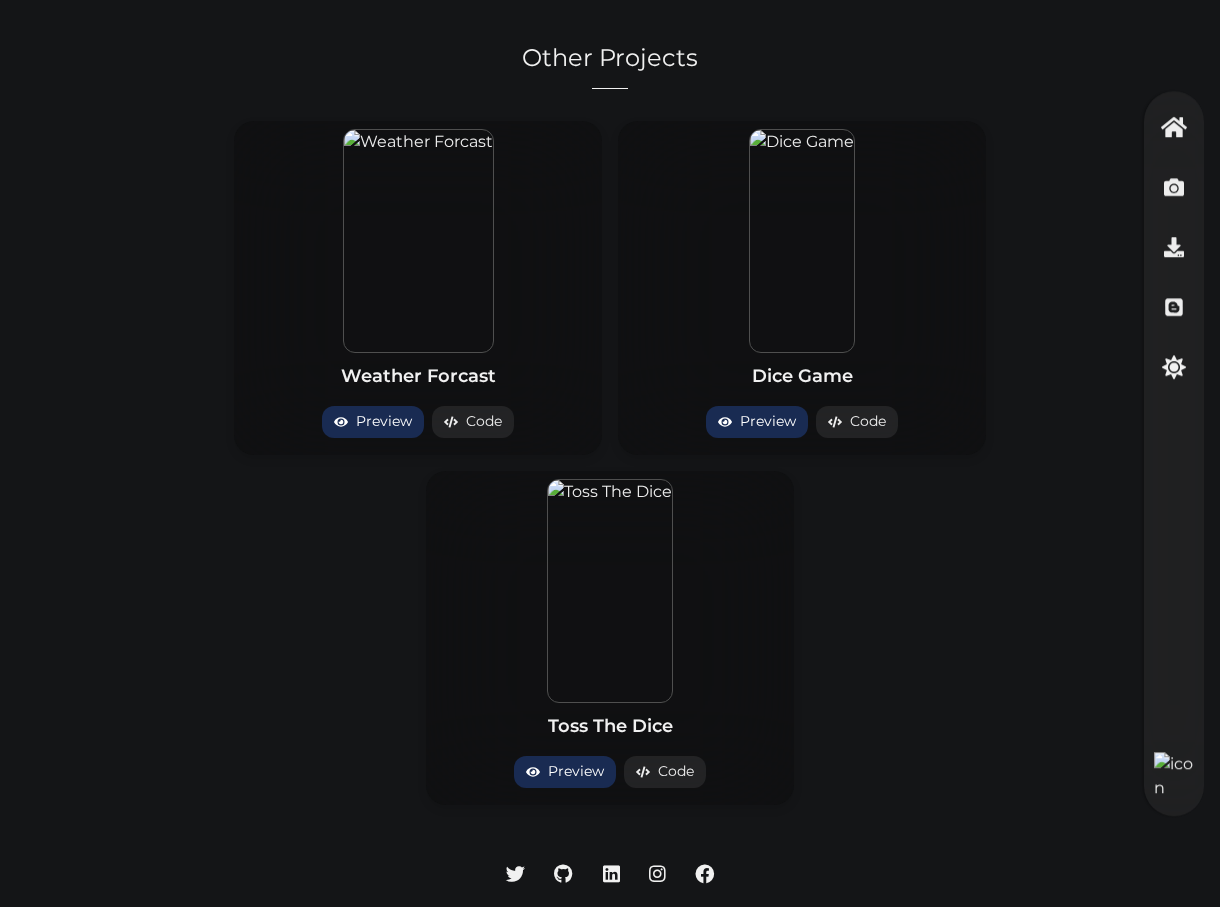 click 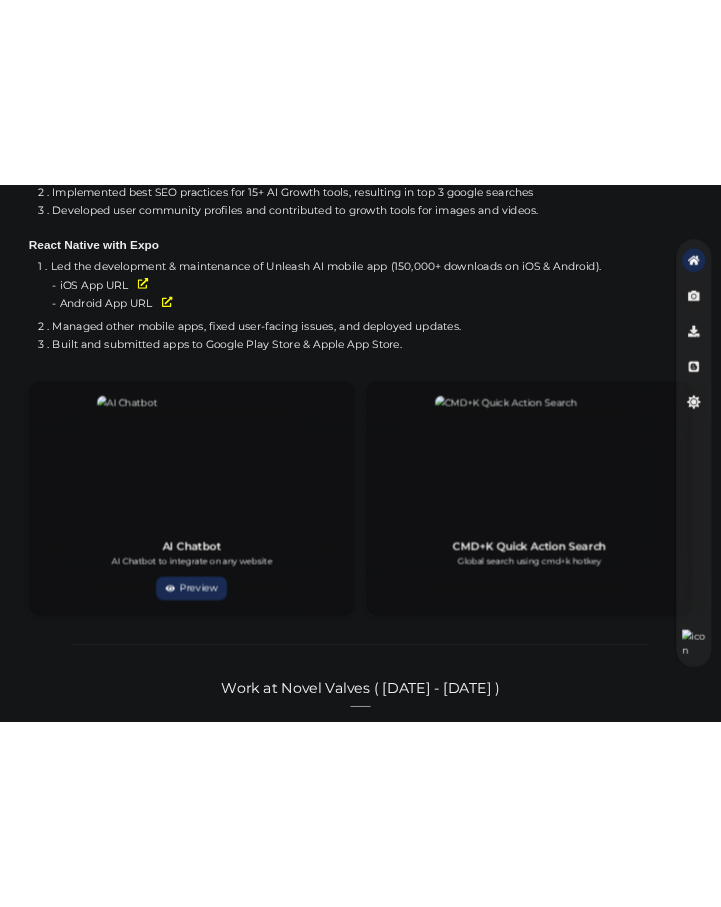 scroll, scrollTop: 1897, scrollLeft: 0, axis: vertical 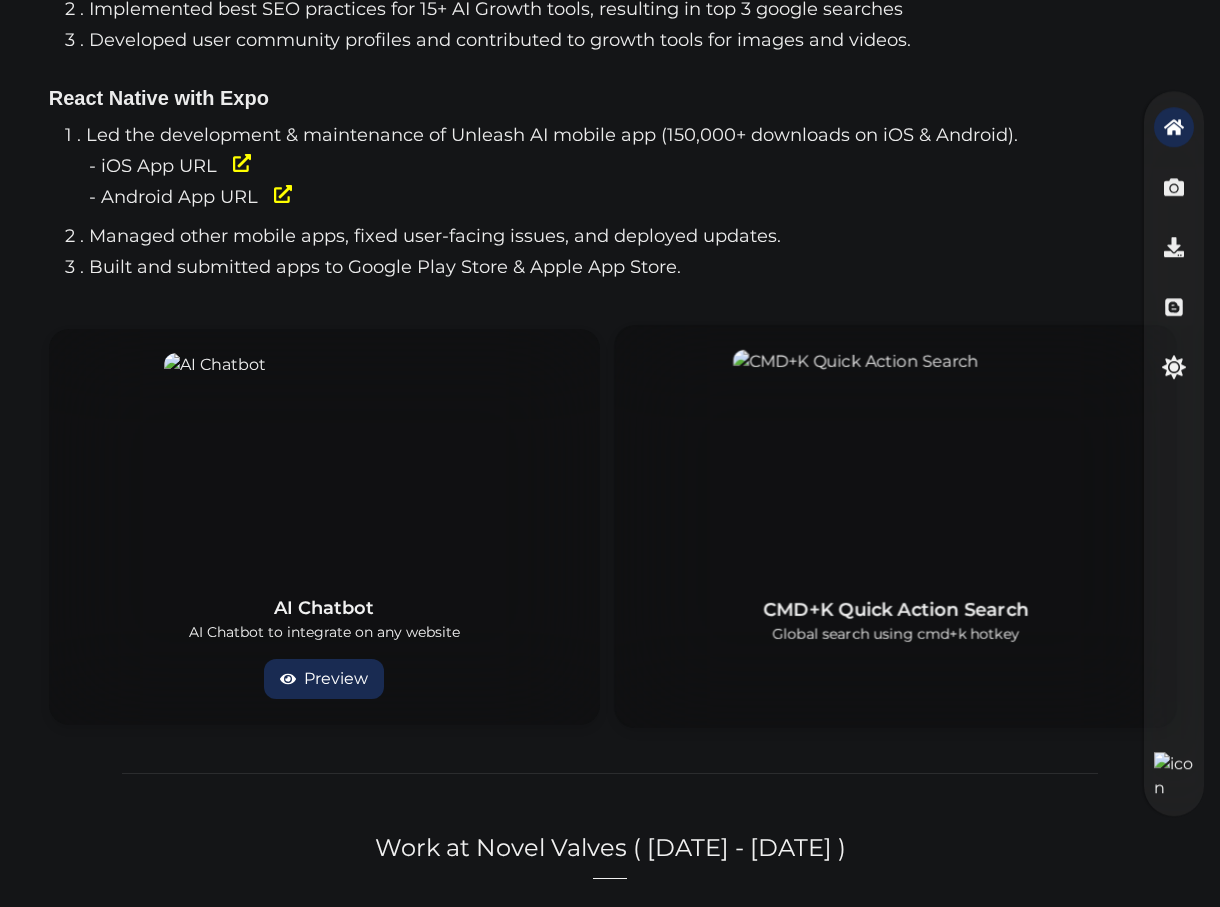 click at bounding box center (895, 464) 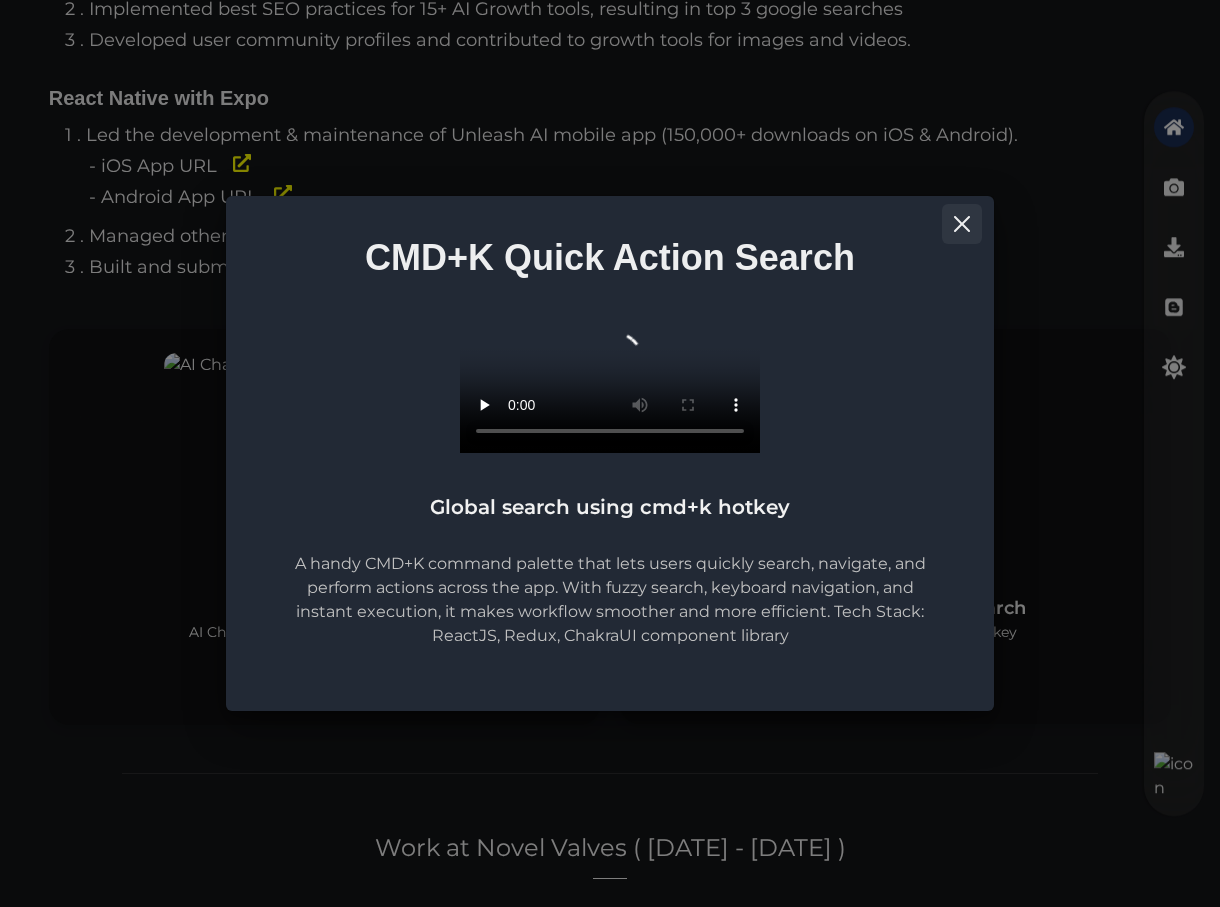 click 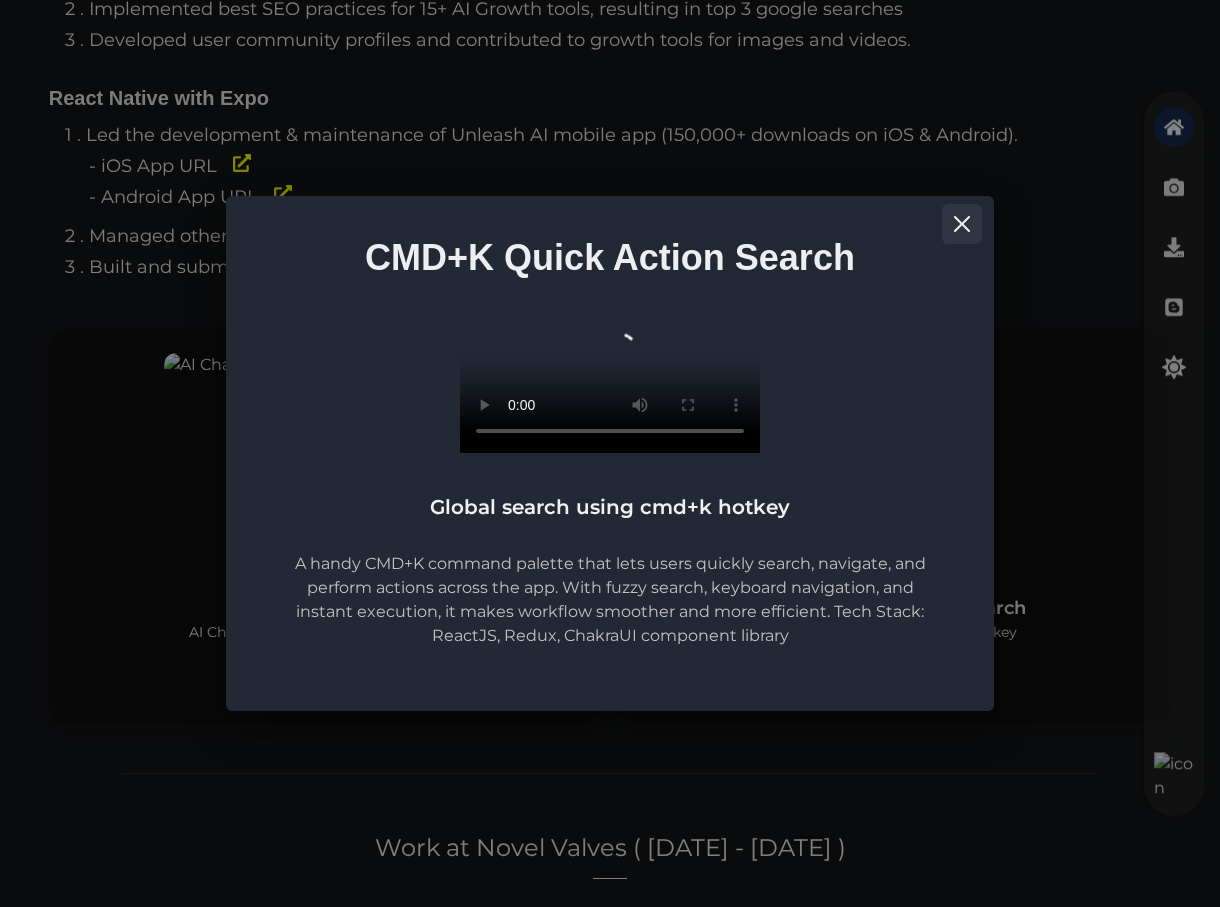 click 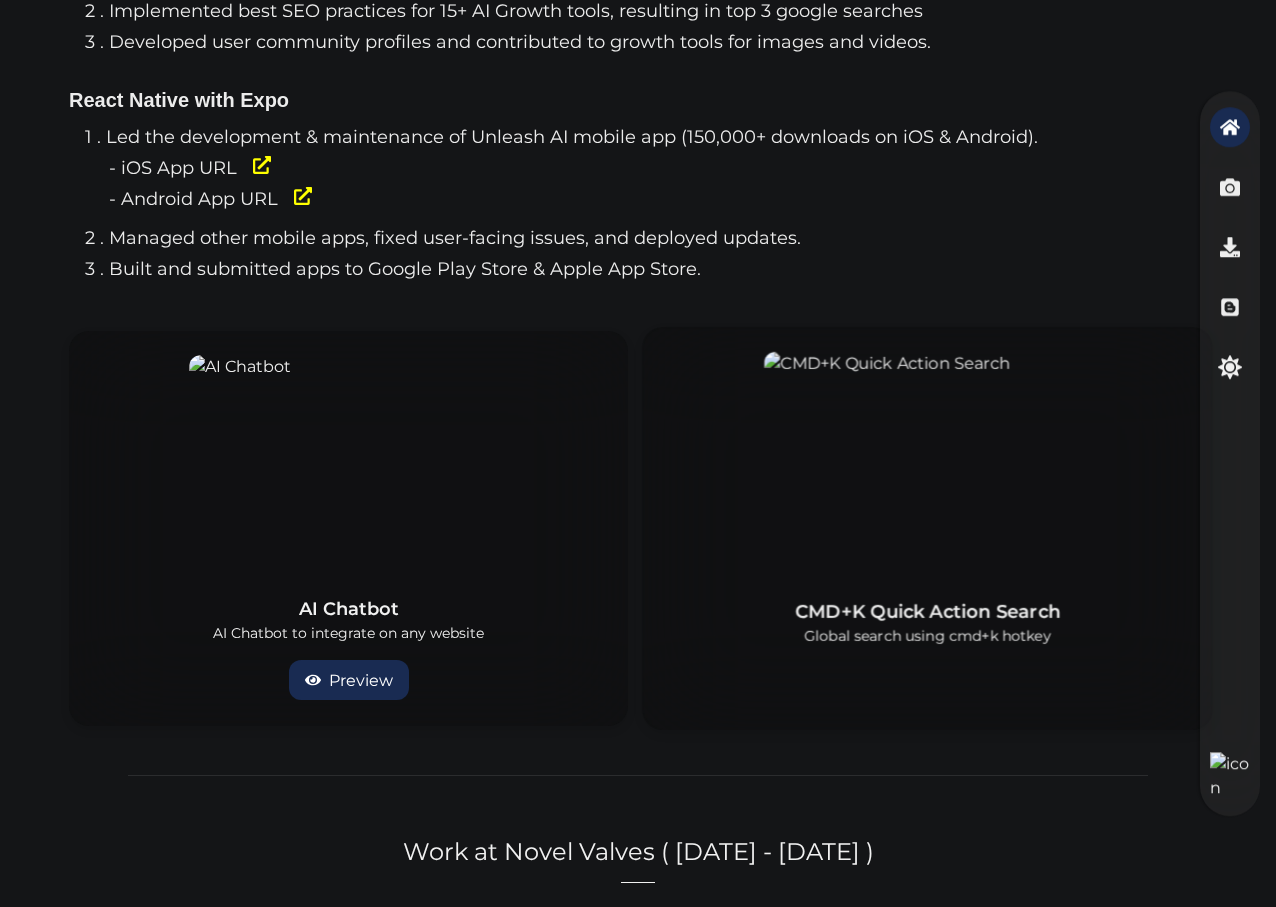 click at bounding box center (927, 465) 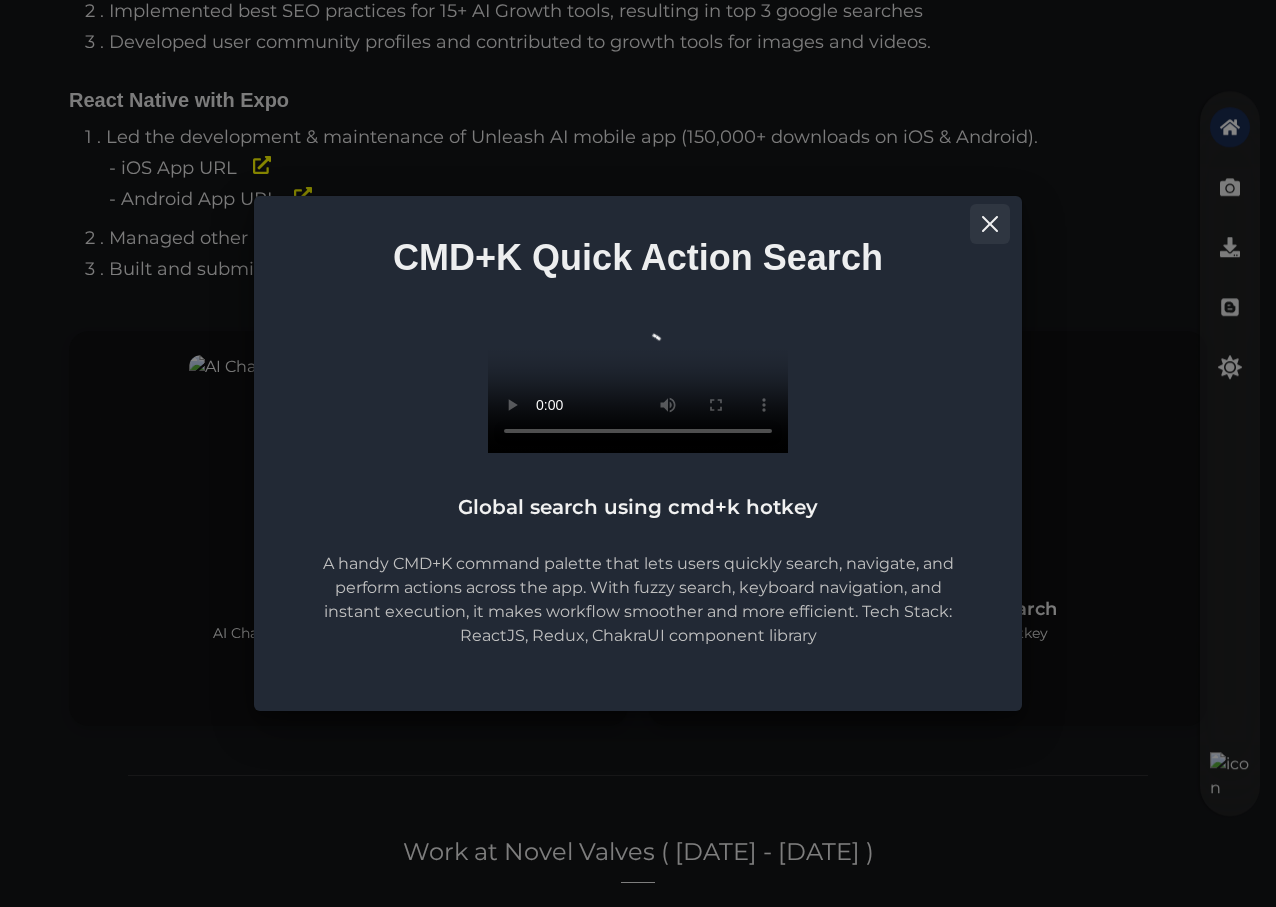 click 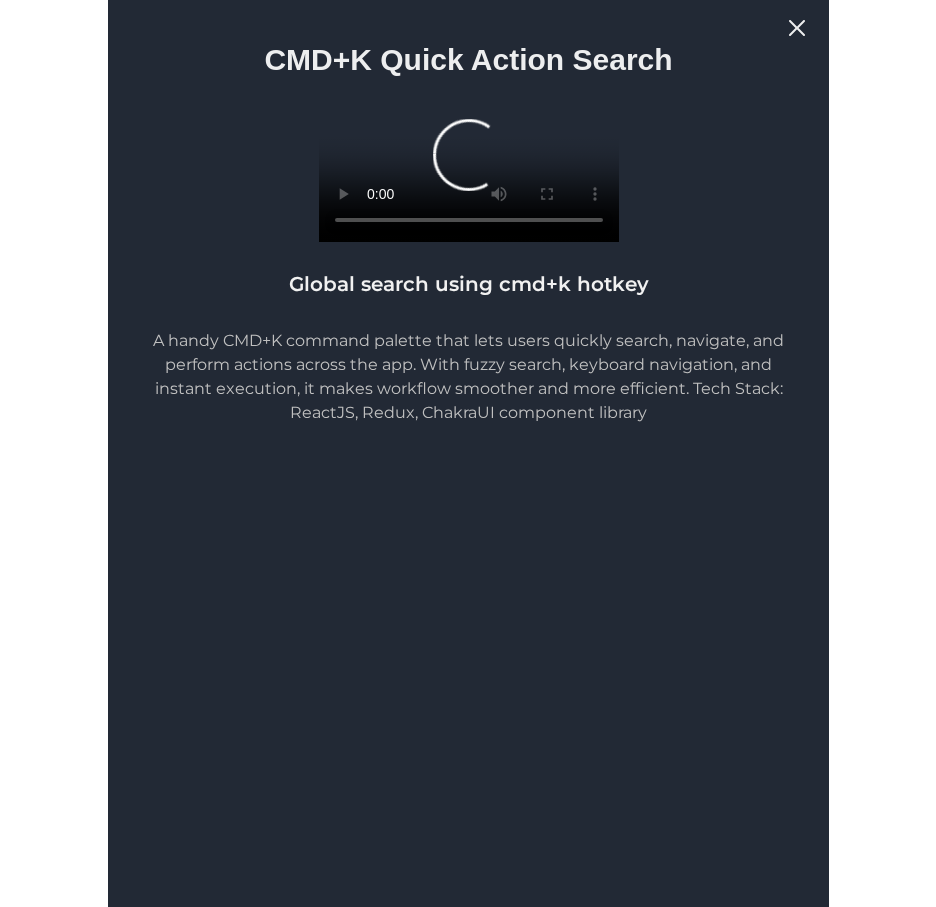 scroll, scrollTop: 1737, scrollLeft: 0, axis: vertical 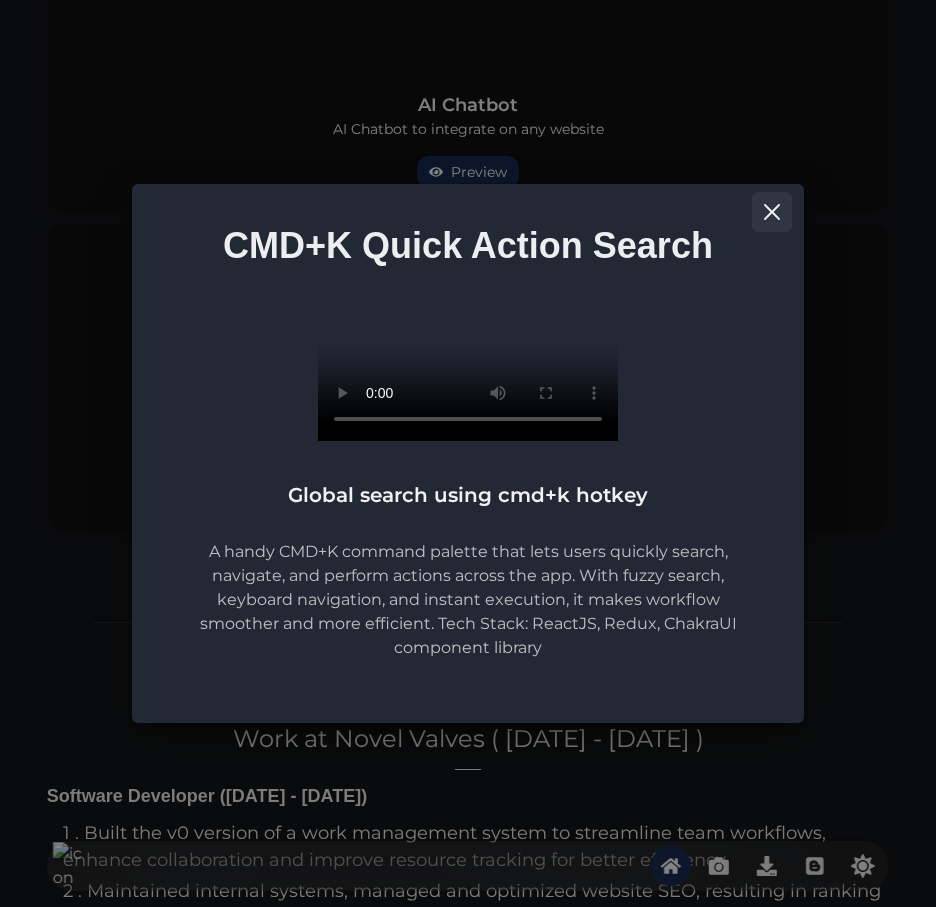 click at bounding box center (772, 212) 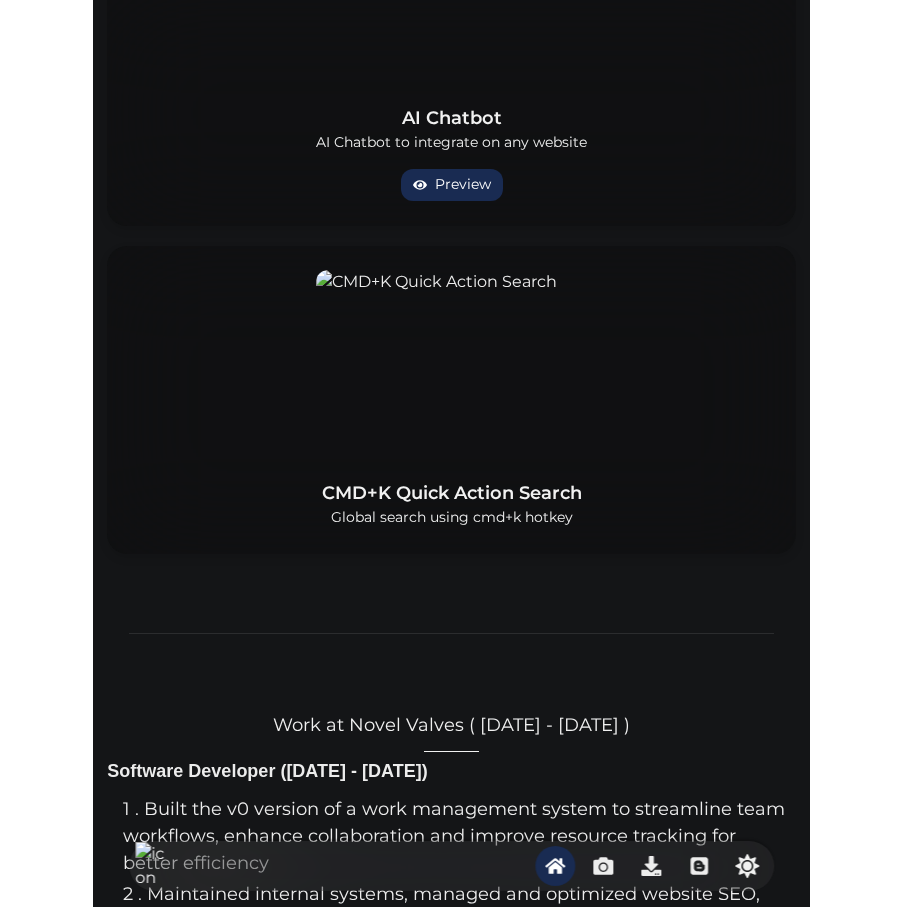 scroll, scrollTop: 1767, scrollLeft: 0, axis: vertical 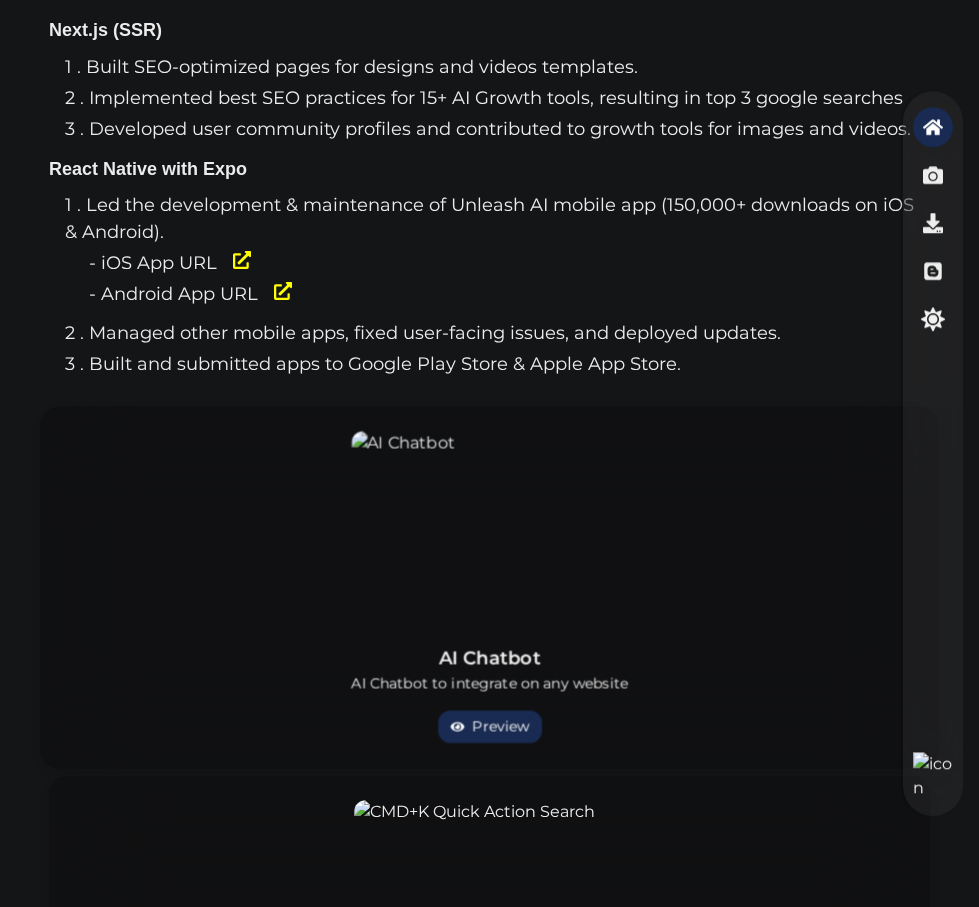 click at bounding box center [489, 529] 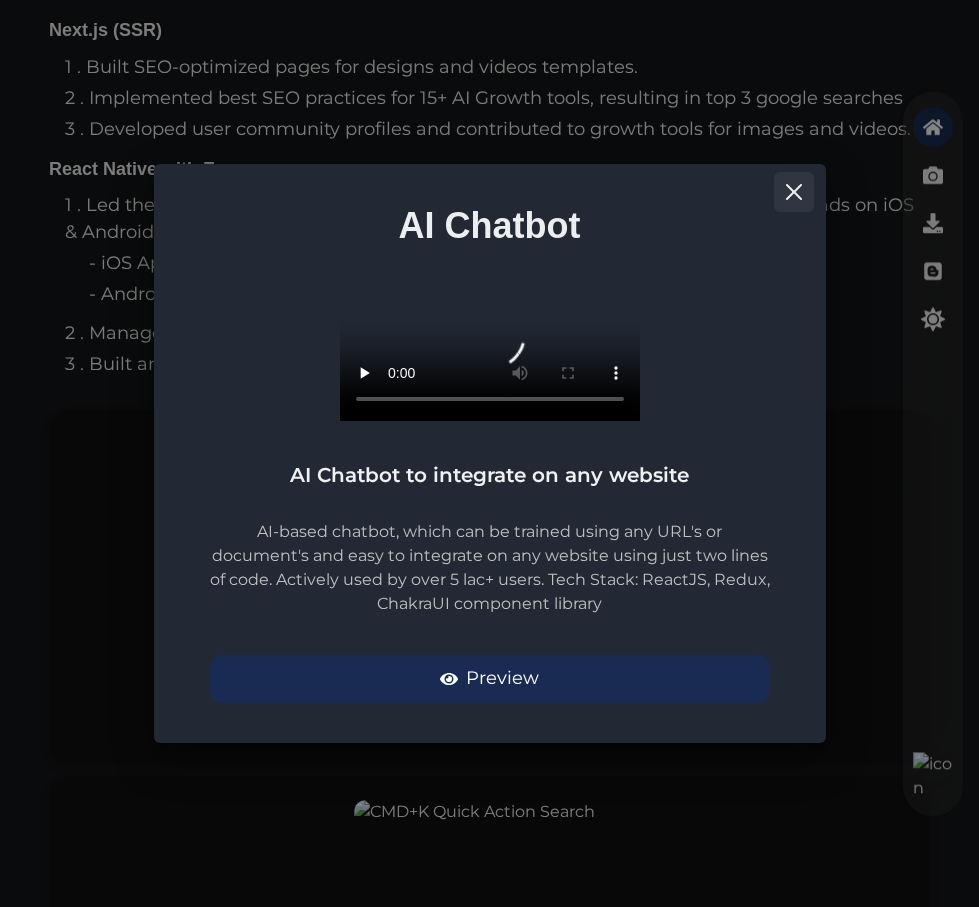 click 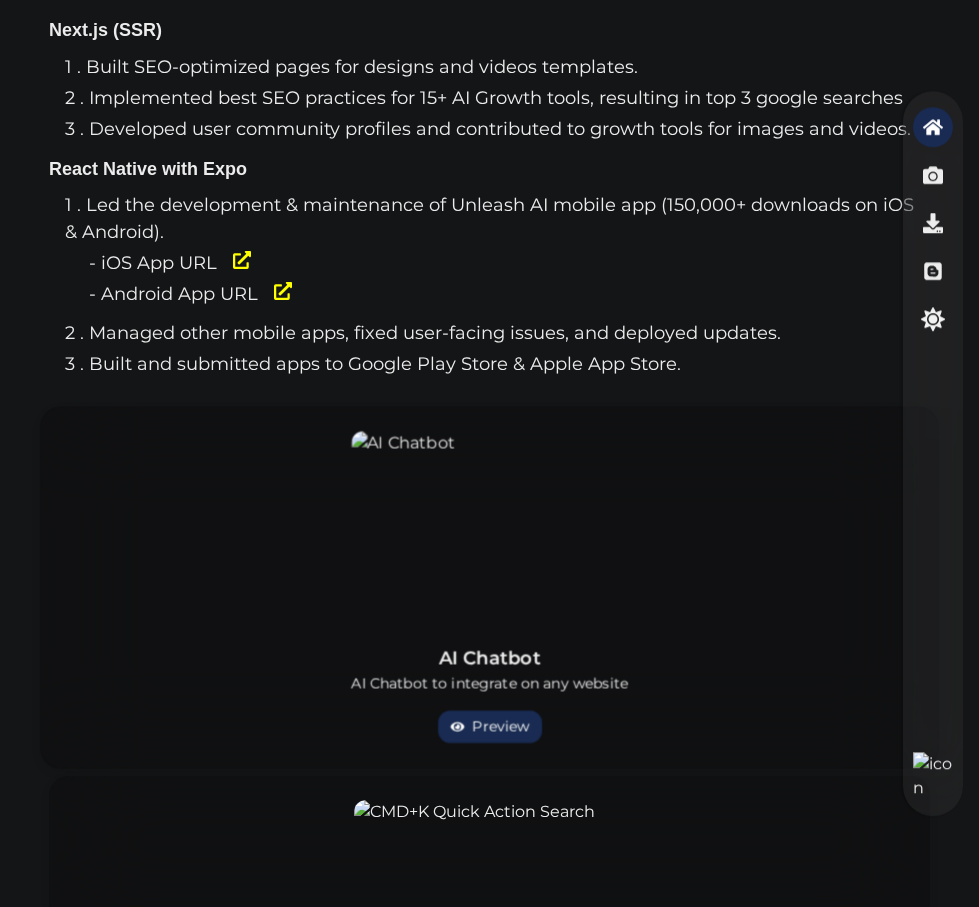click at bounding box center (489, 529) 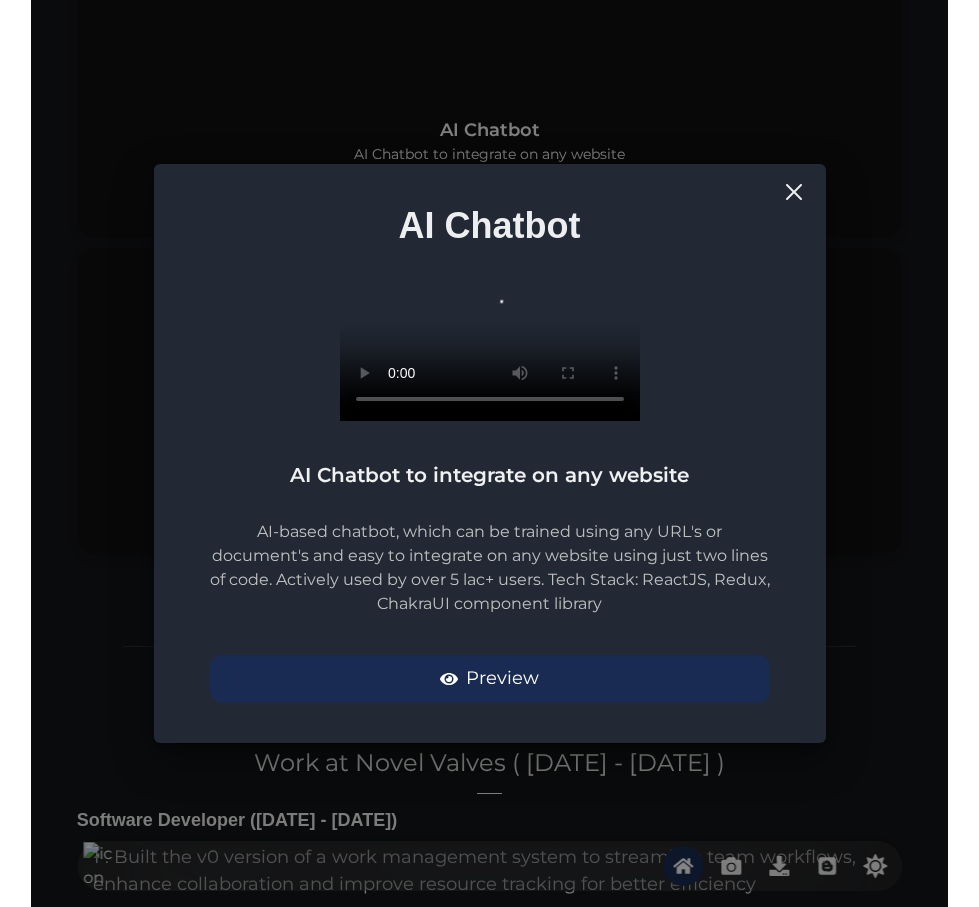 scroll, scrollTop: 1686, scrollLeft: 0, axis: vertical 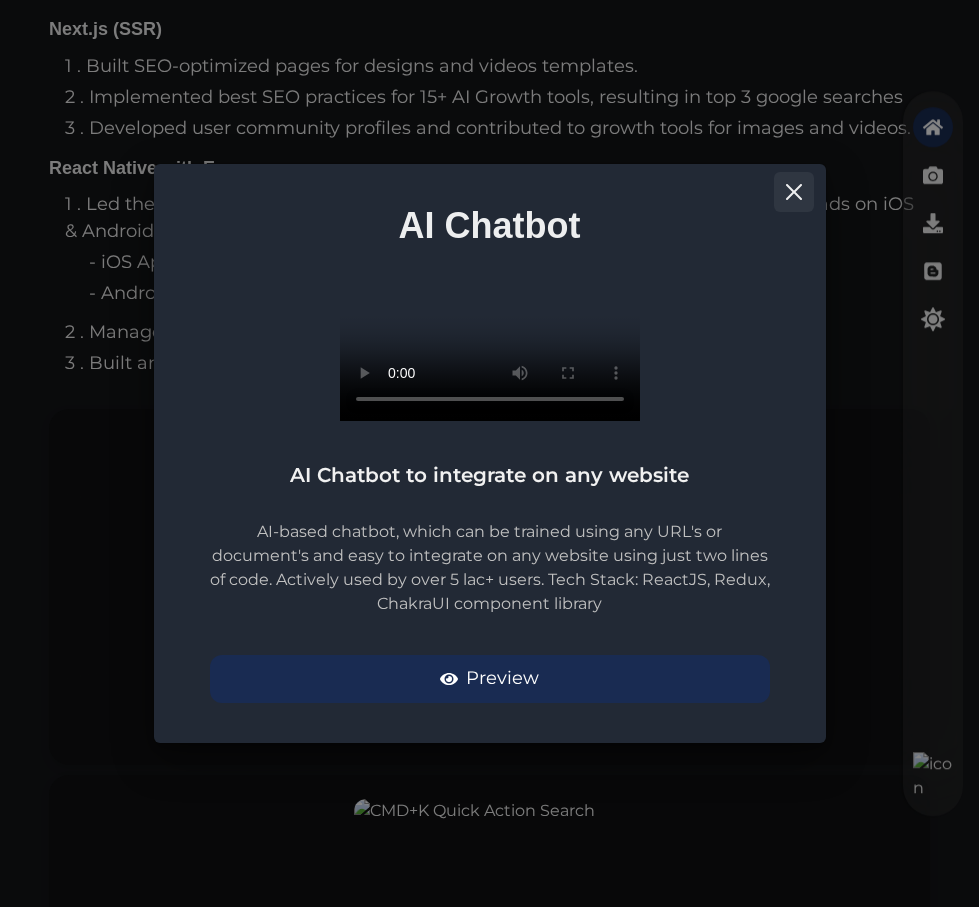 click at bounding box center [794, 192] 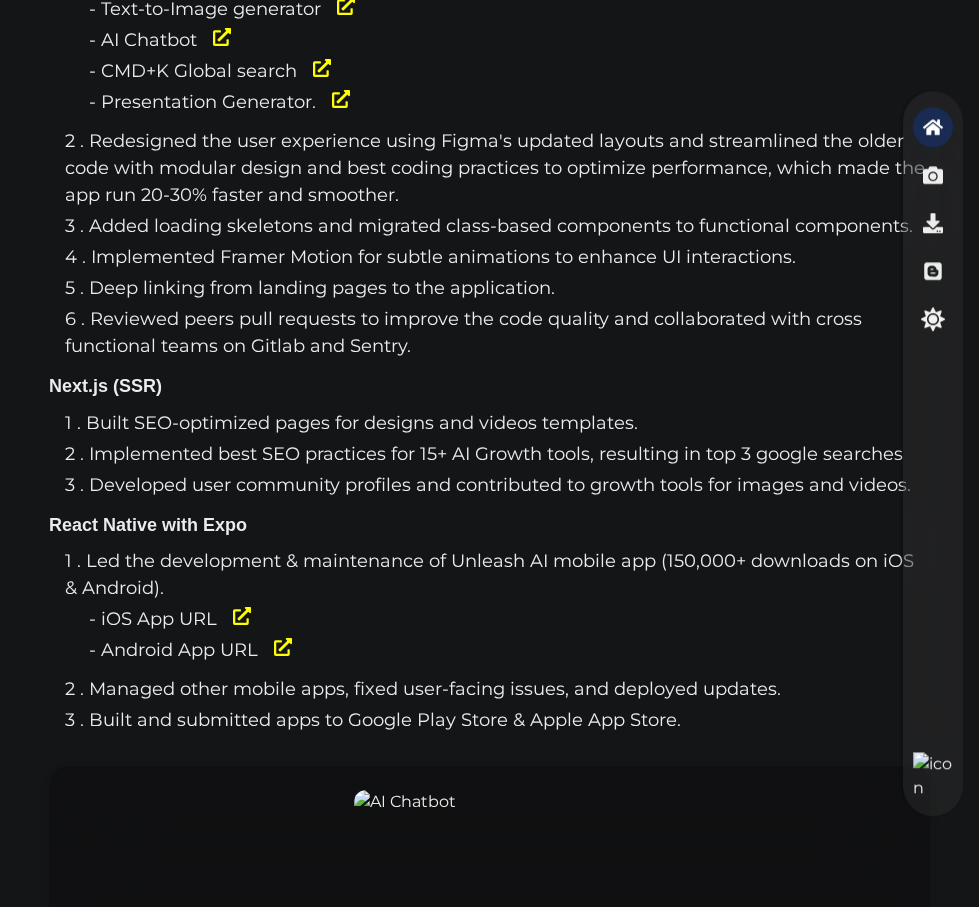 scroll, scrollTop: 1000, scrollLeft: 0, axis: vertical 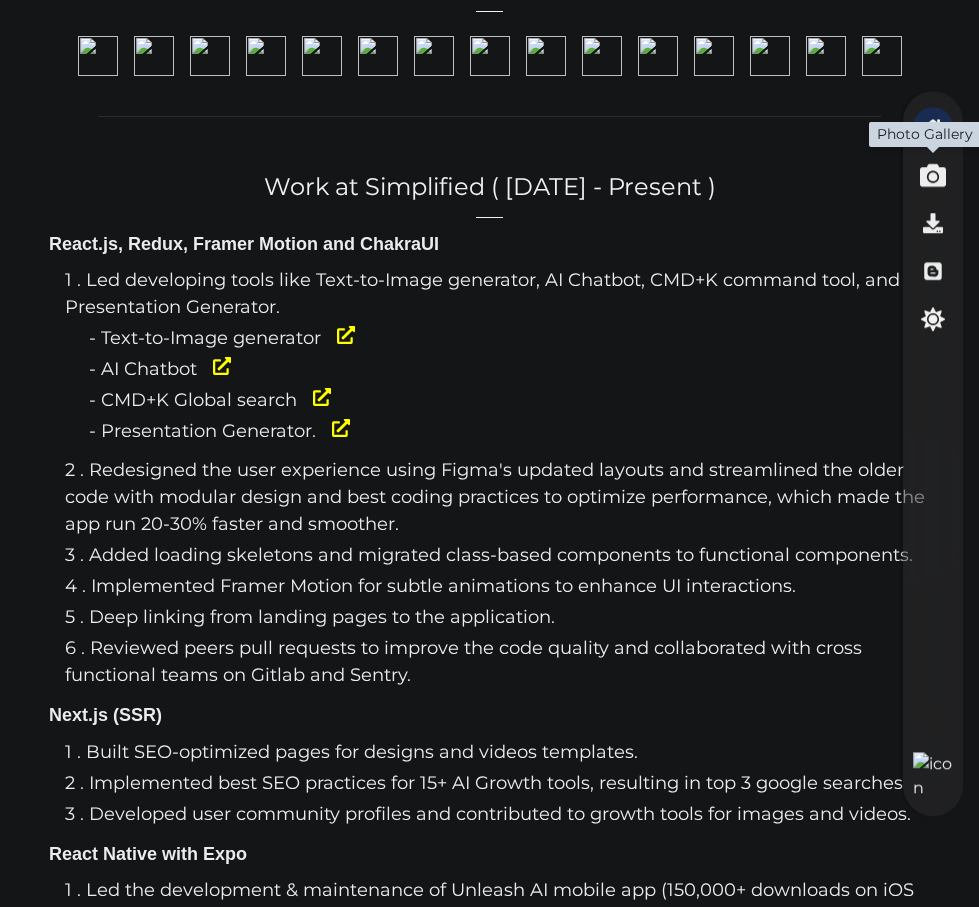 click 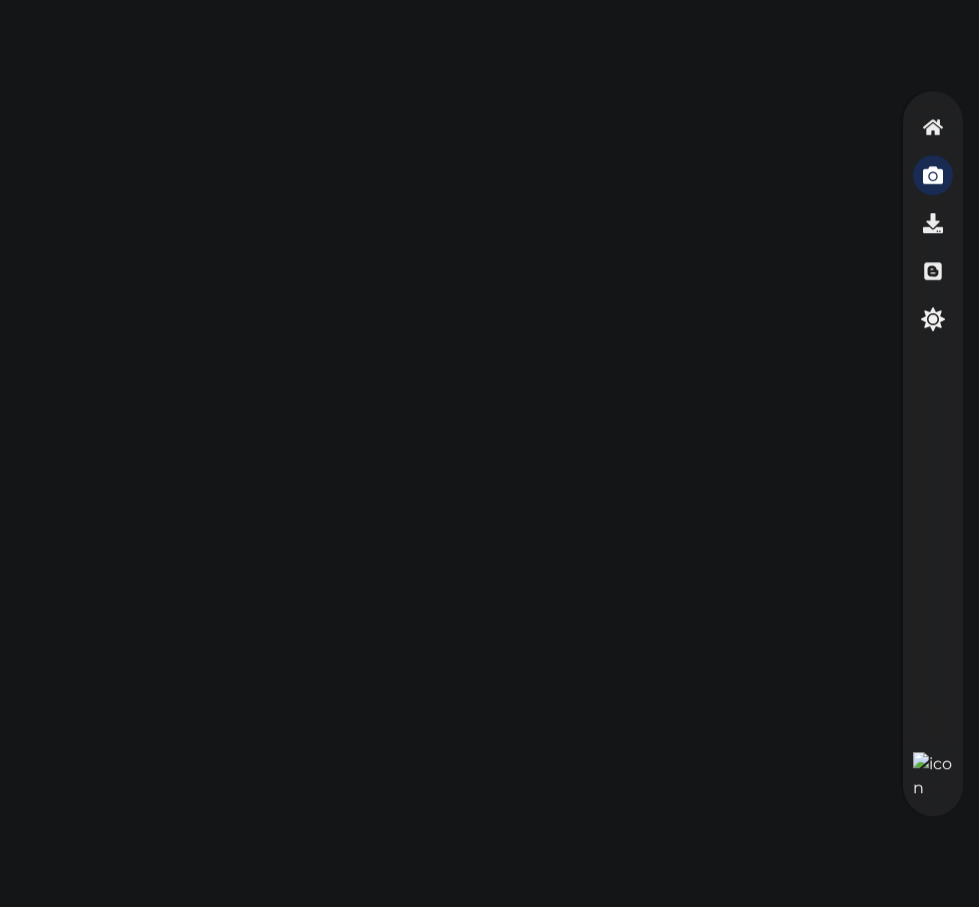 scroll, scrollTop: 0, scrollLeft: 0, axis: both 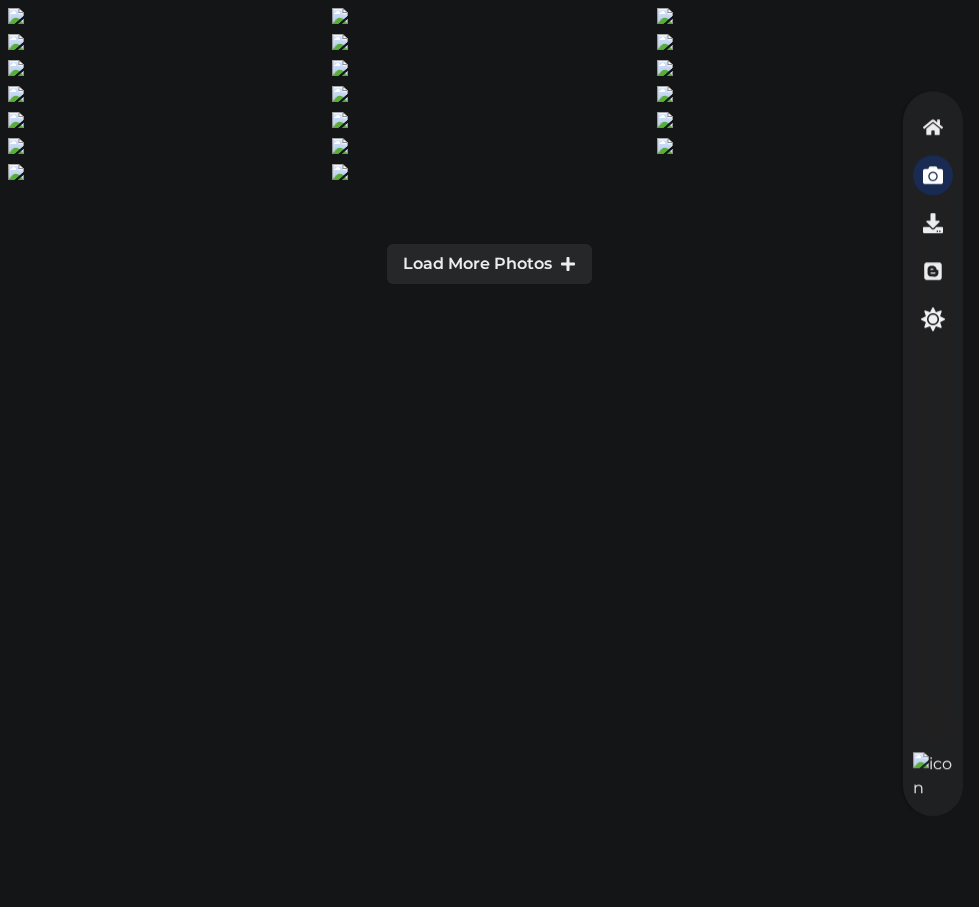 click at bounding box center [489, 42] 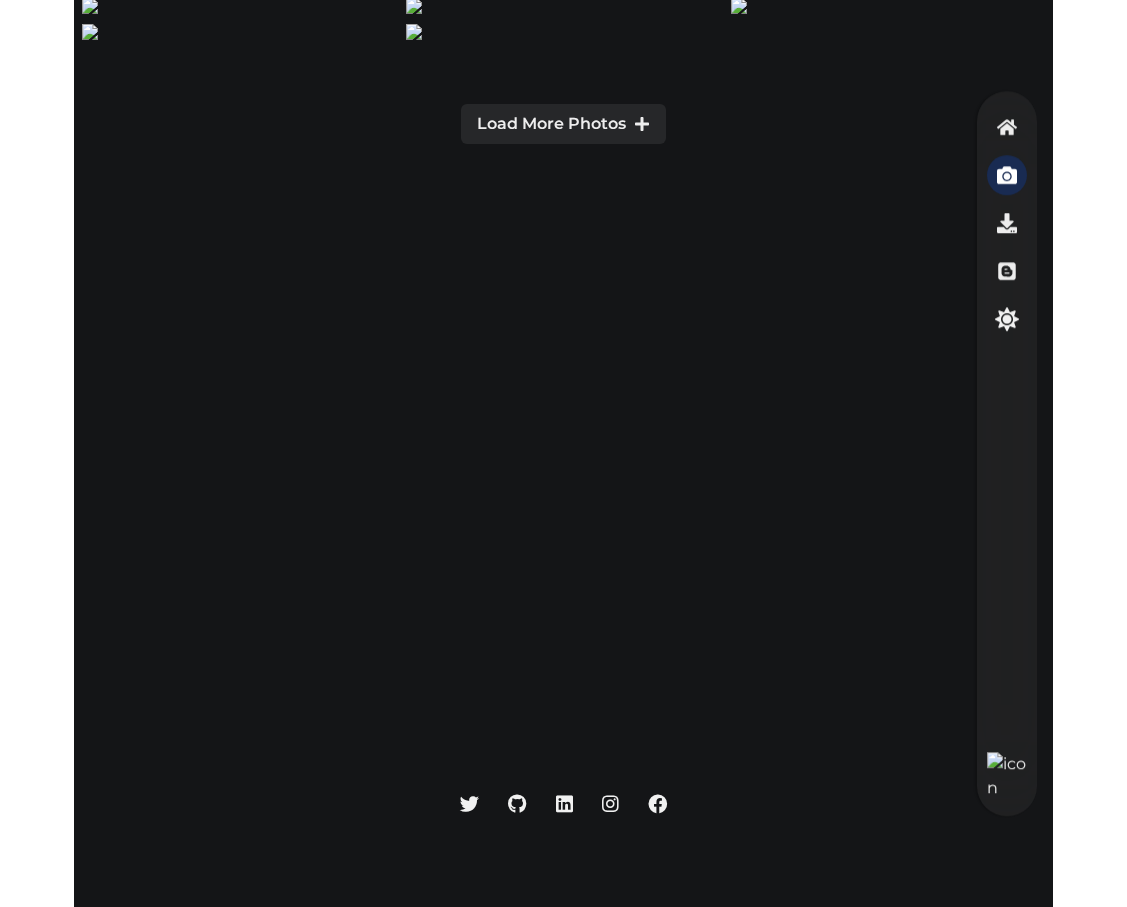 scroll, scrollTop: 0, scrollLeft: 0, axis: both 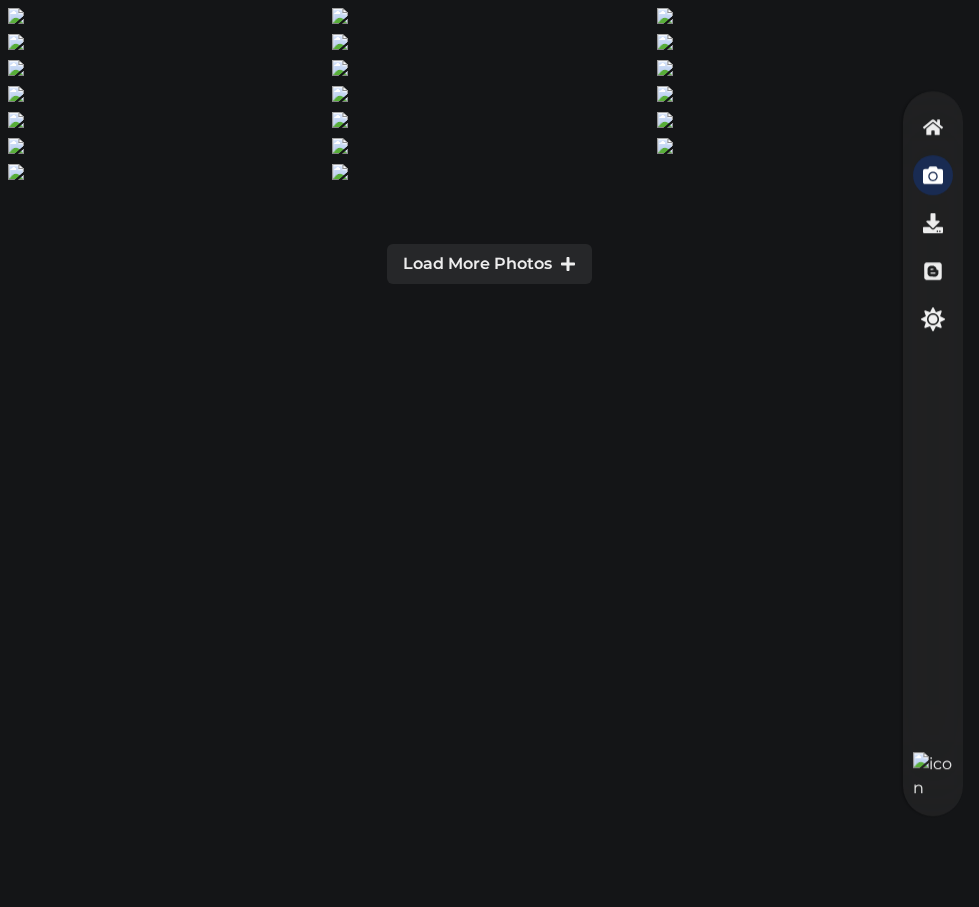 click at bounding box center [489, 16] 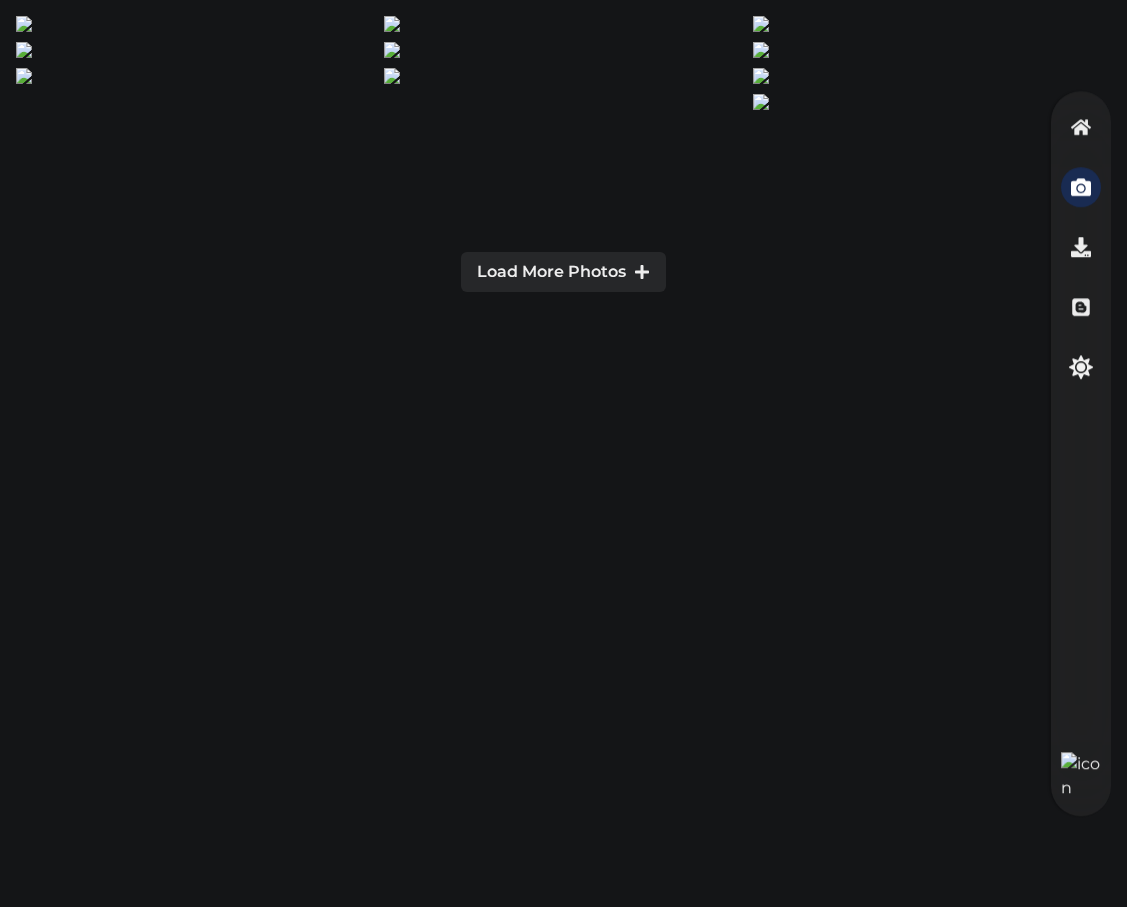 click at bounding box center [563, 24] 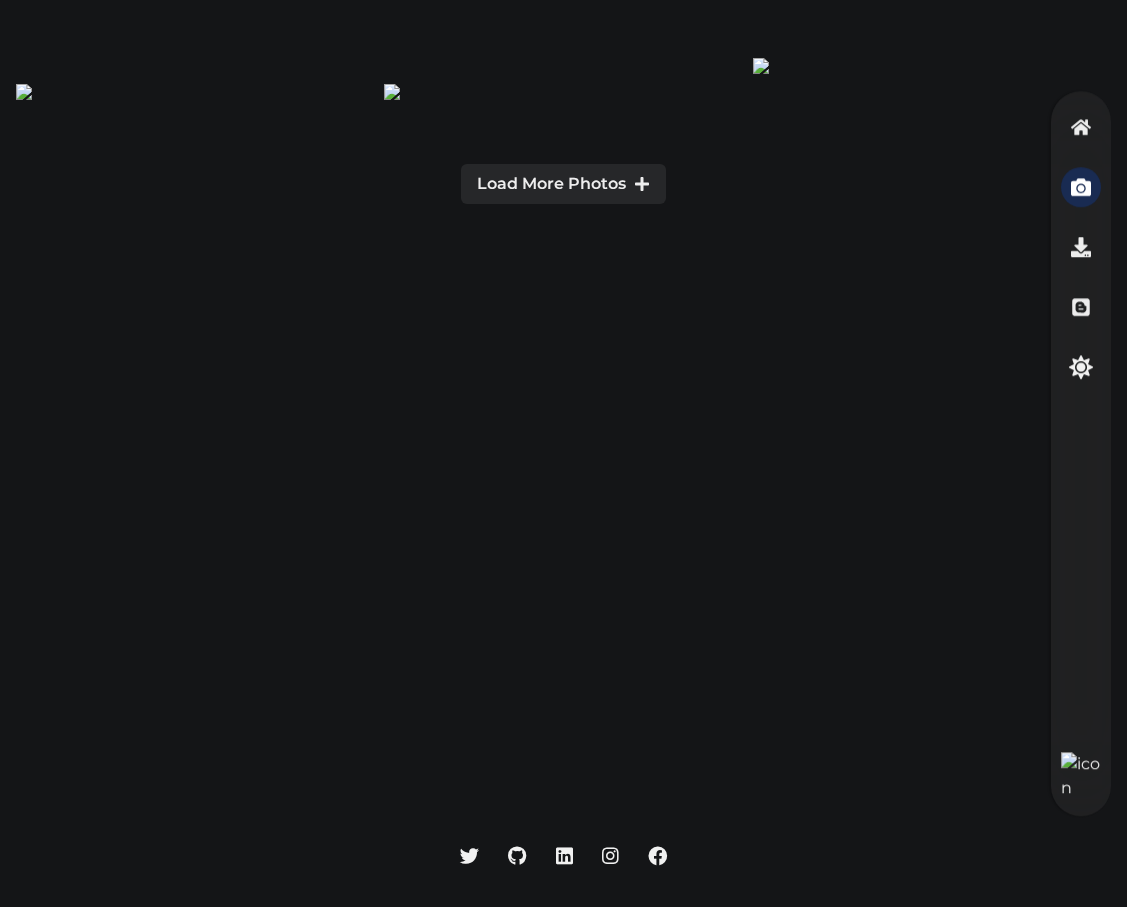 scroll, scrollTop: 2256, scrollLeft: 0, axis: vertical 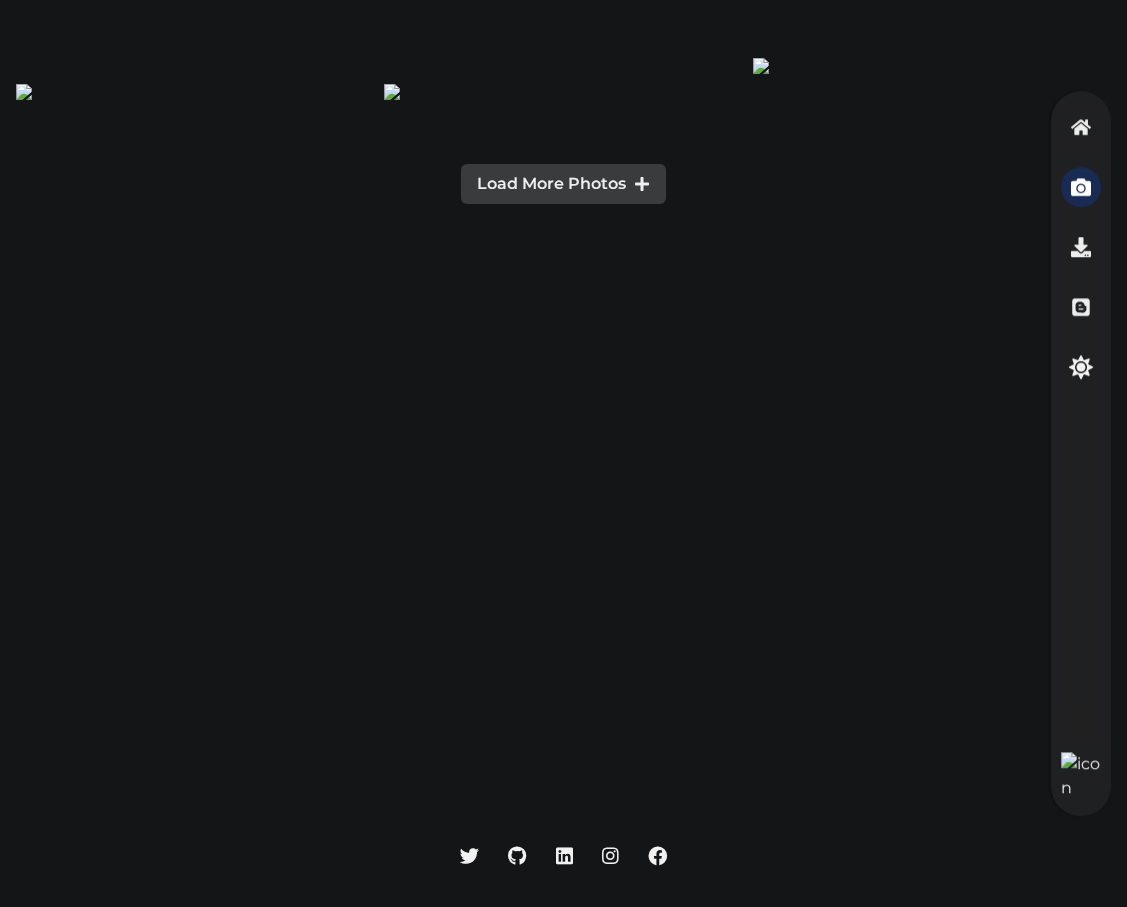 click on "Load More Photos" at bounding box center (563, 184) 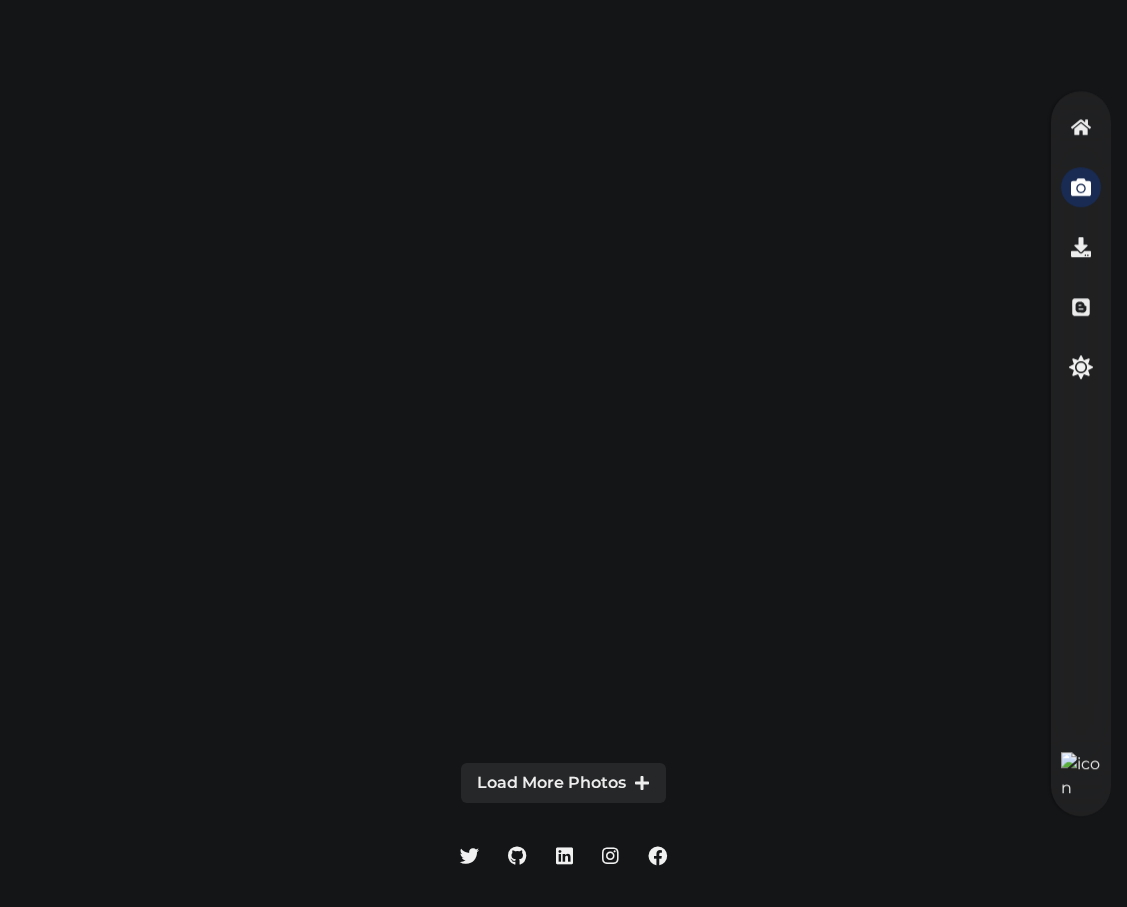 scroll, scrollTop: 3213, scrollLeft: 0, axis: vertical 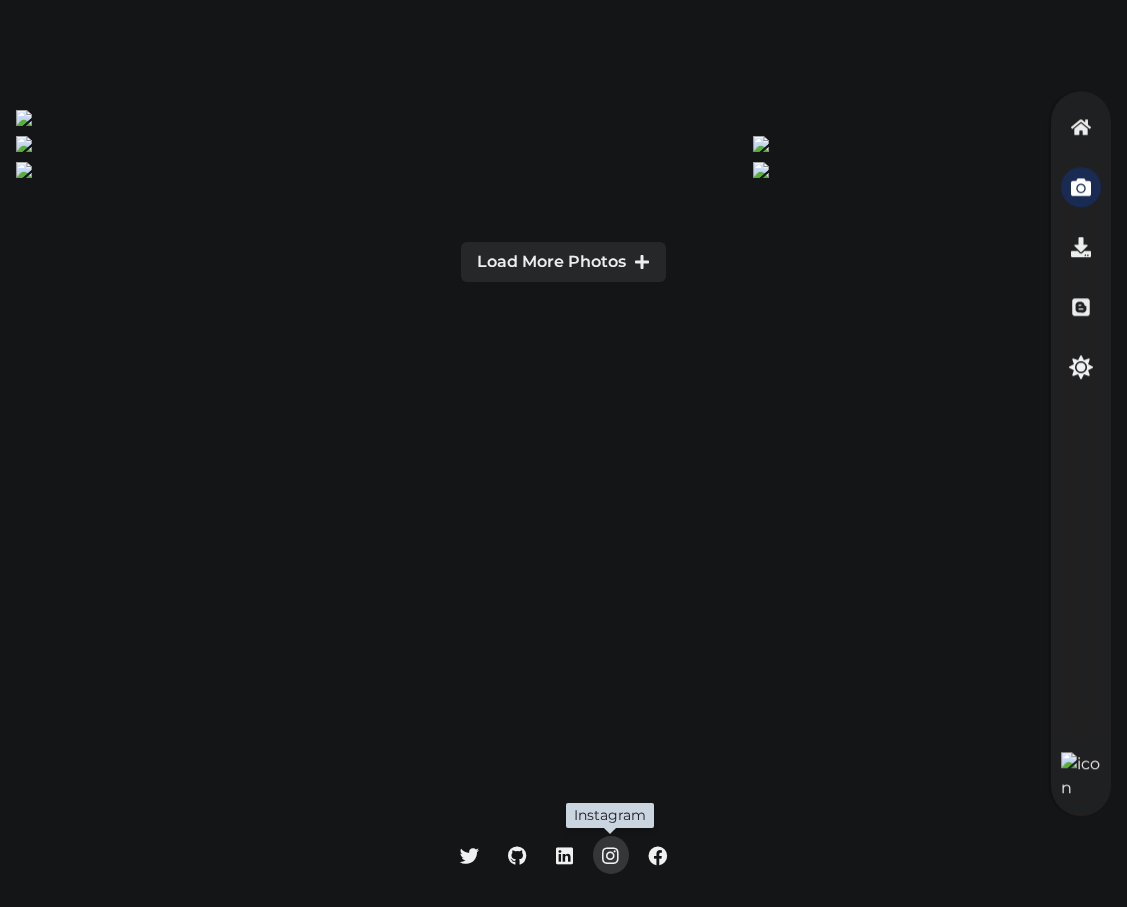 click at bounding box center (611, 855) 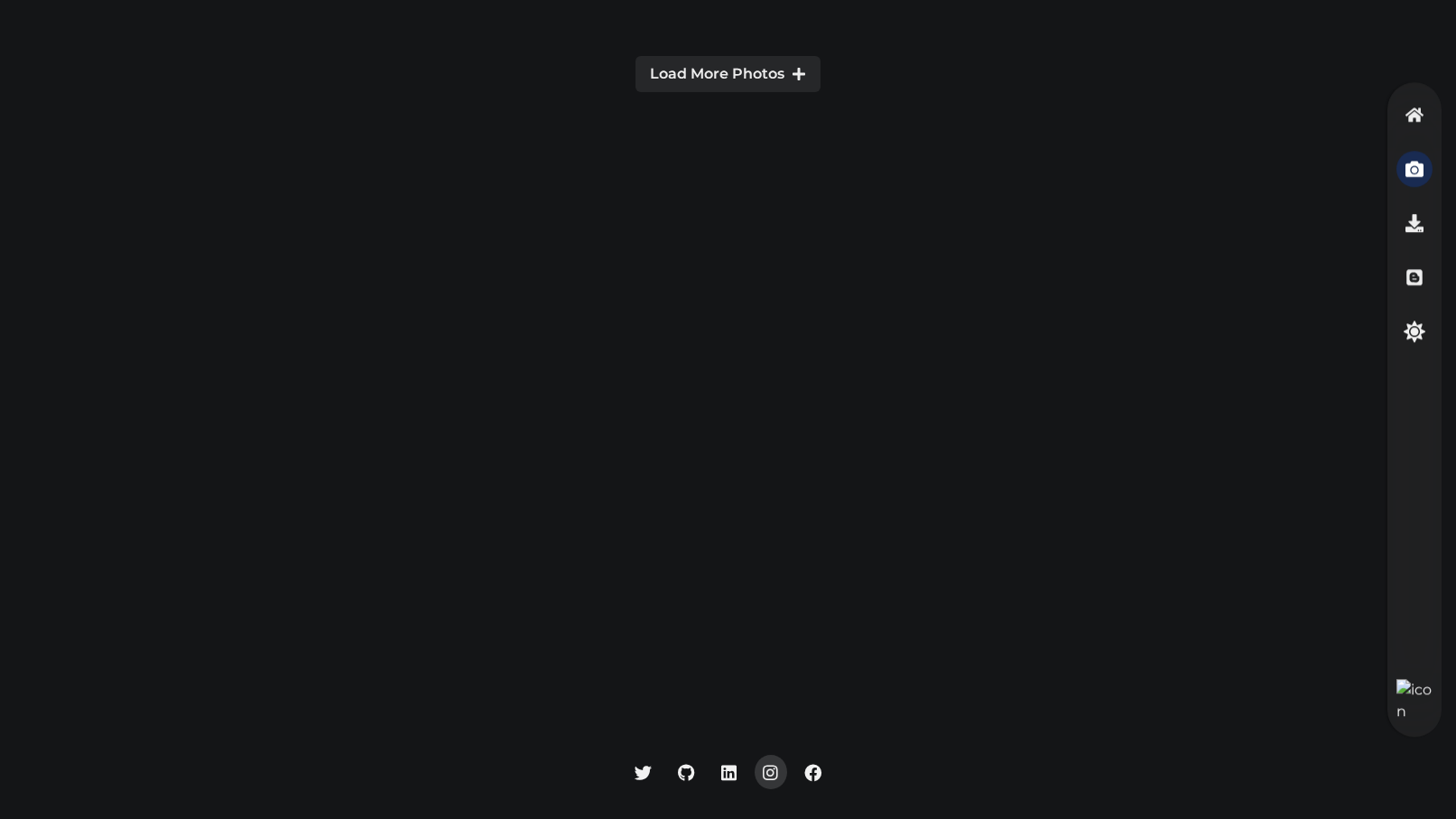 scroll, scrollTop: 1423, scrollLeft: 0, axis: vertical 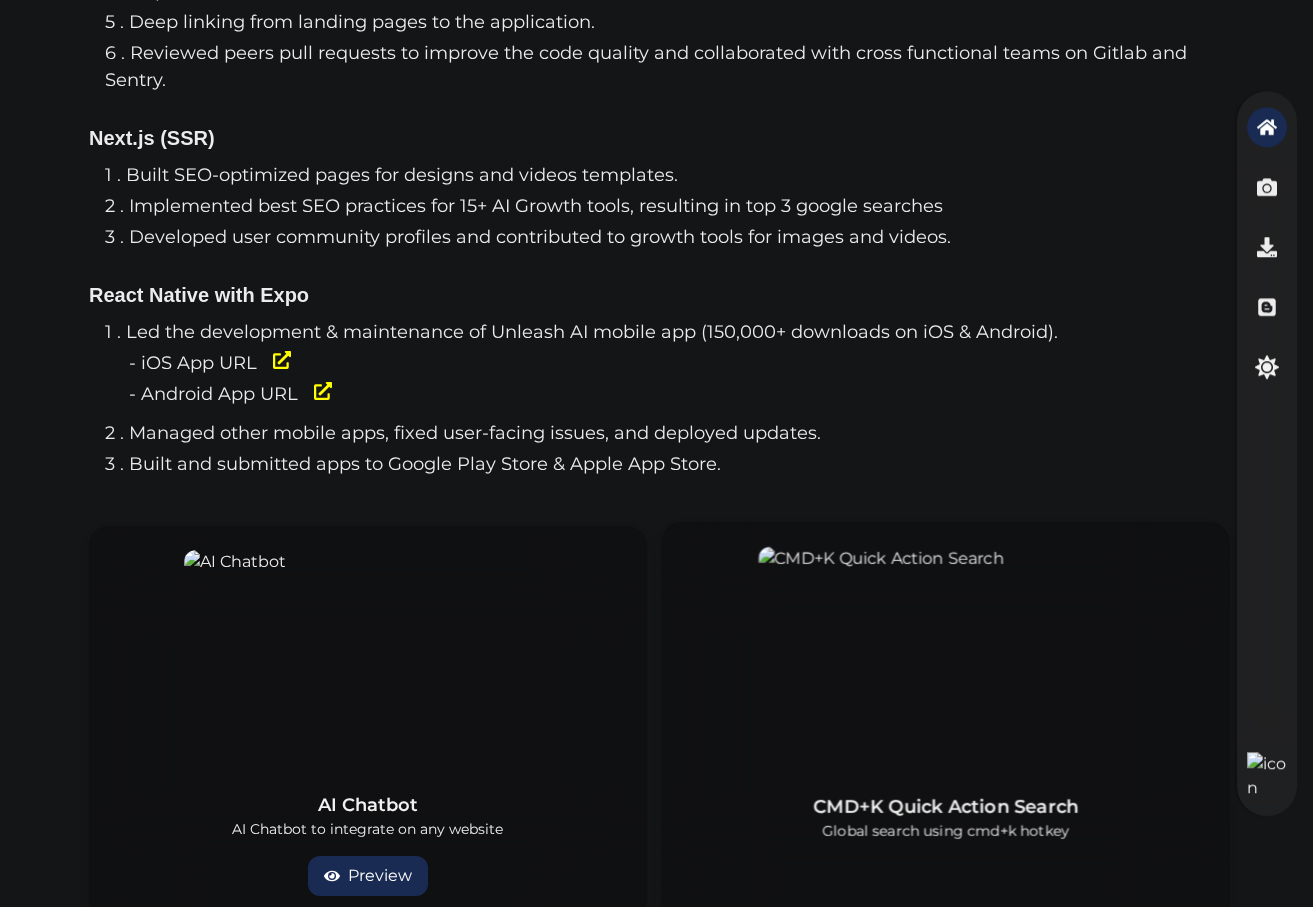click at bounding box center (945, 661) 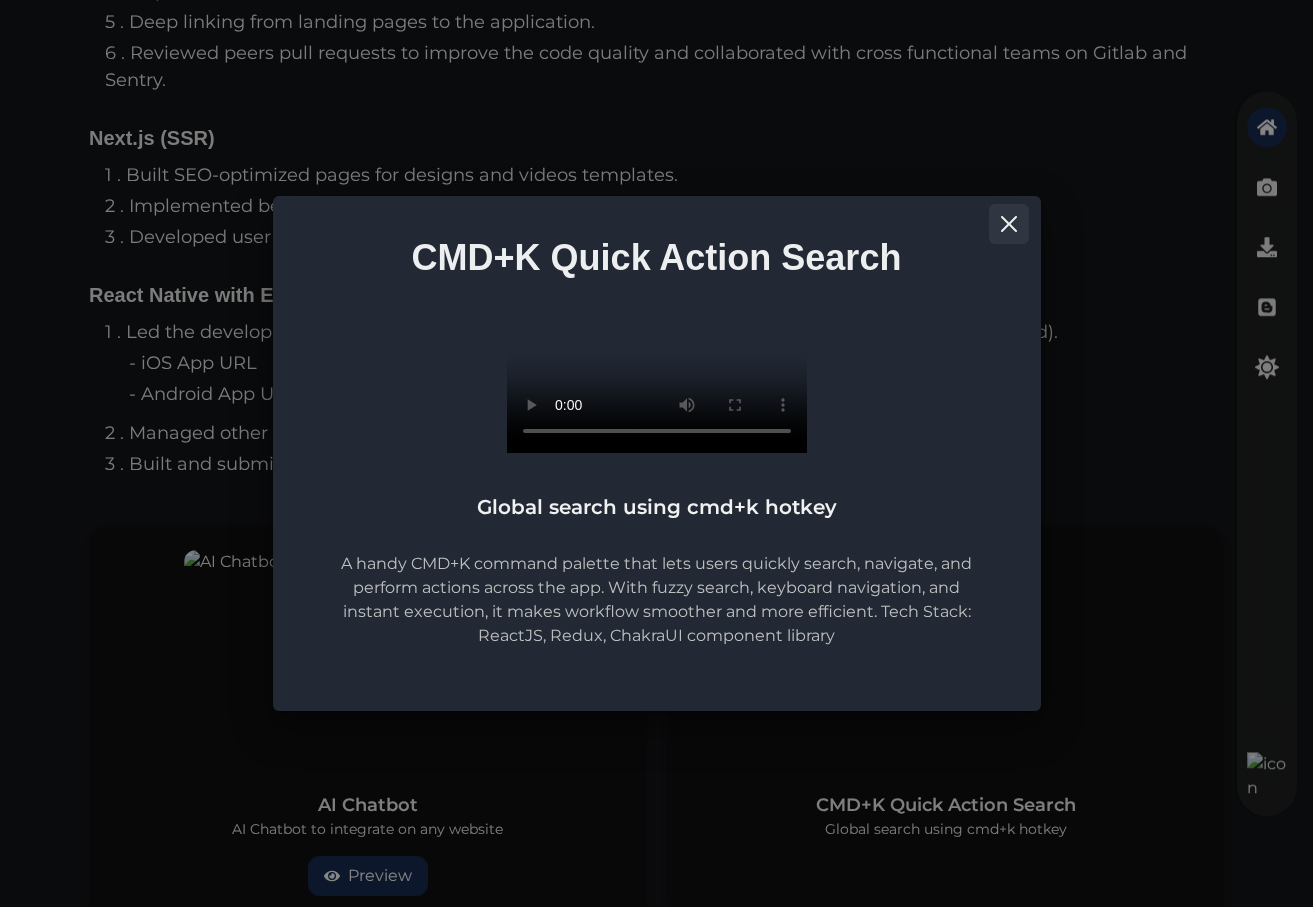 click 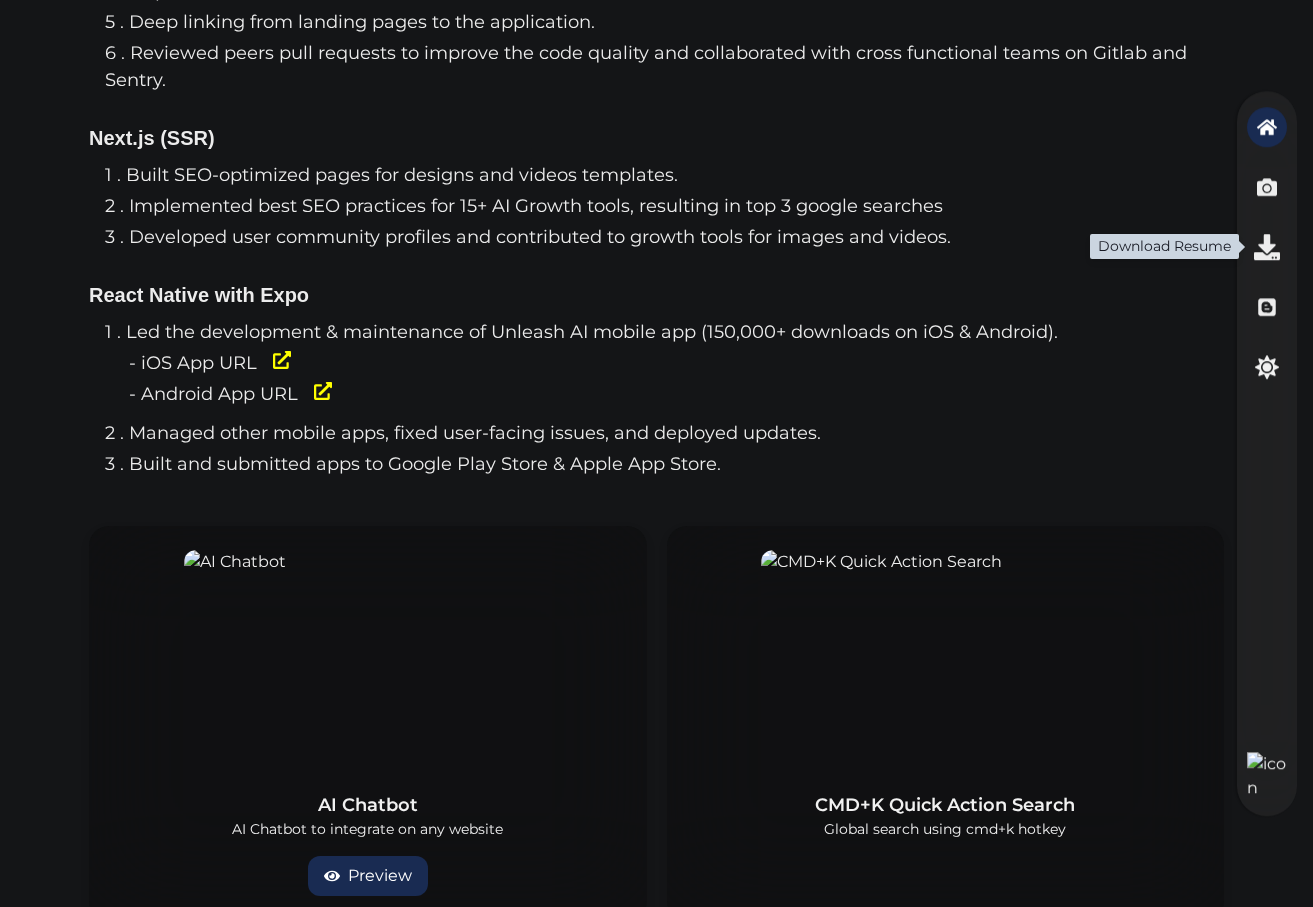 click 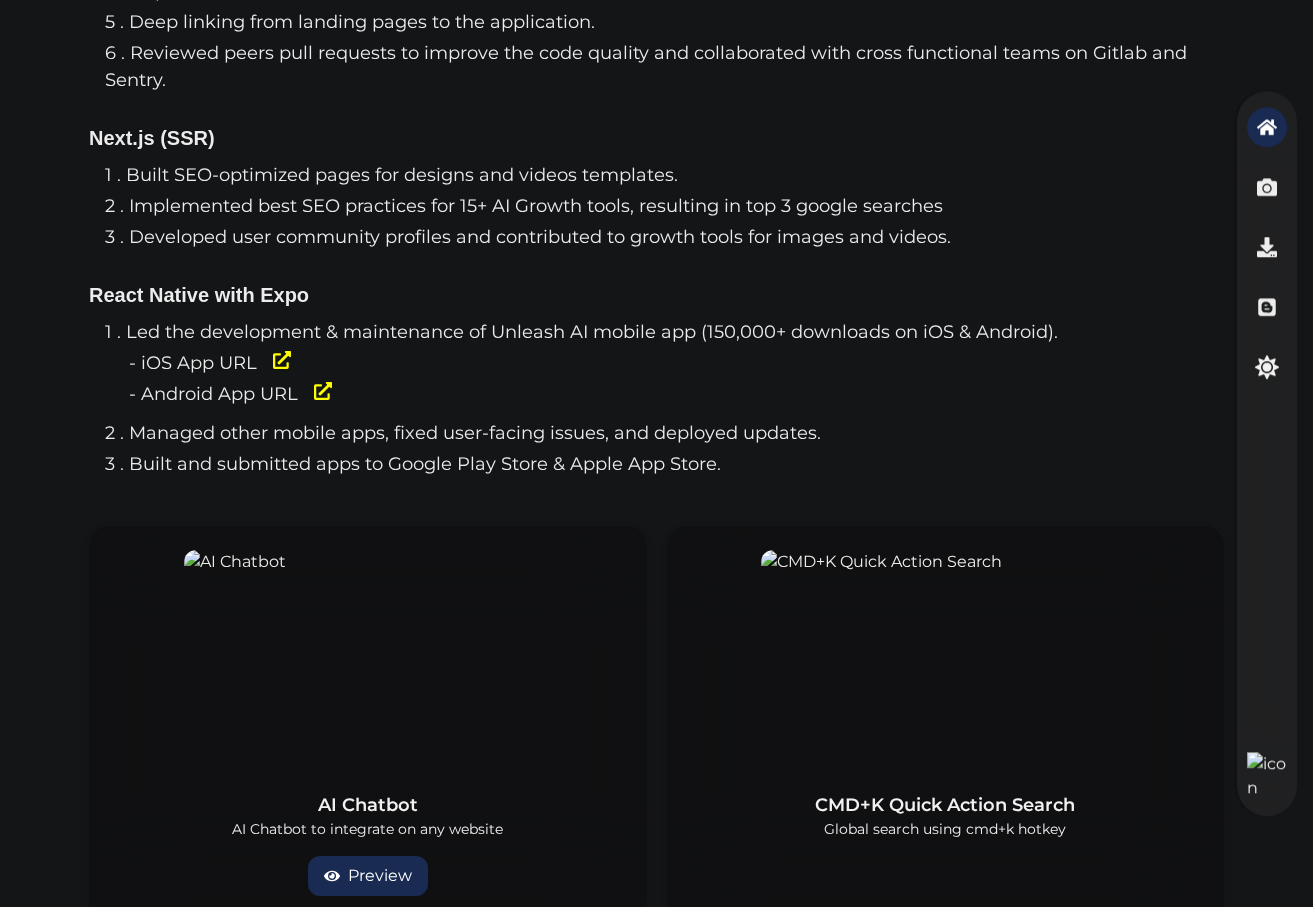 drag, startPoint x: 1271, startPoint y: 484, endPoint x: 1273, endPoint y: 457, distance: 27.073973 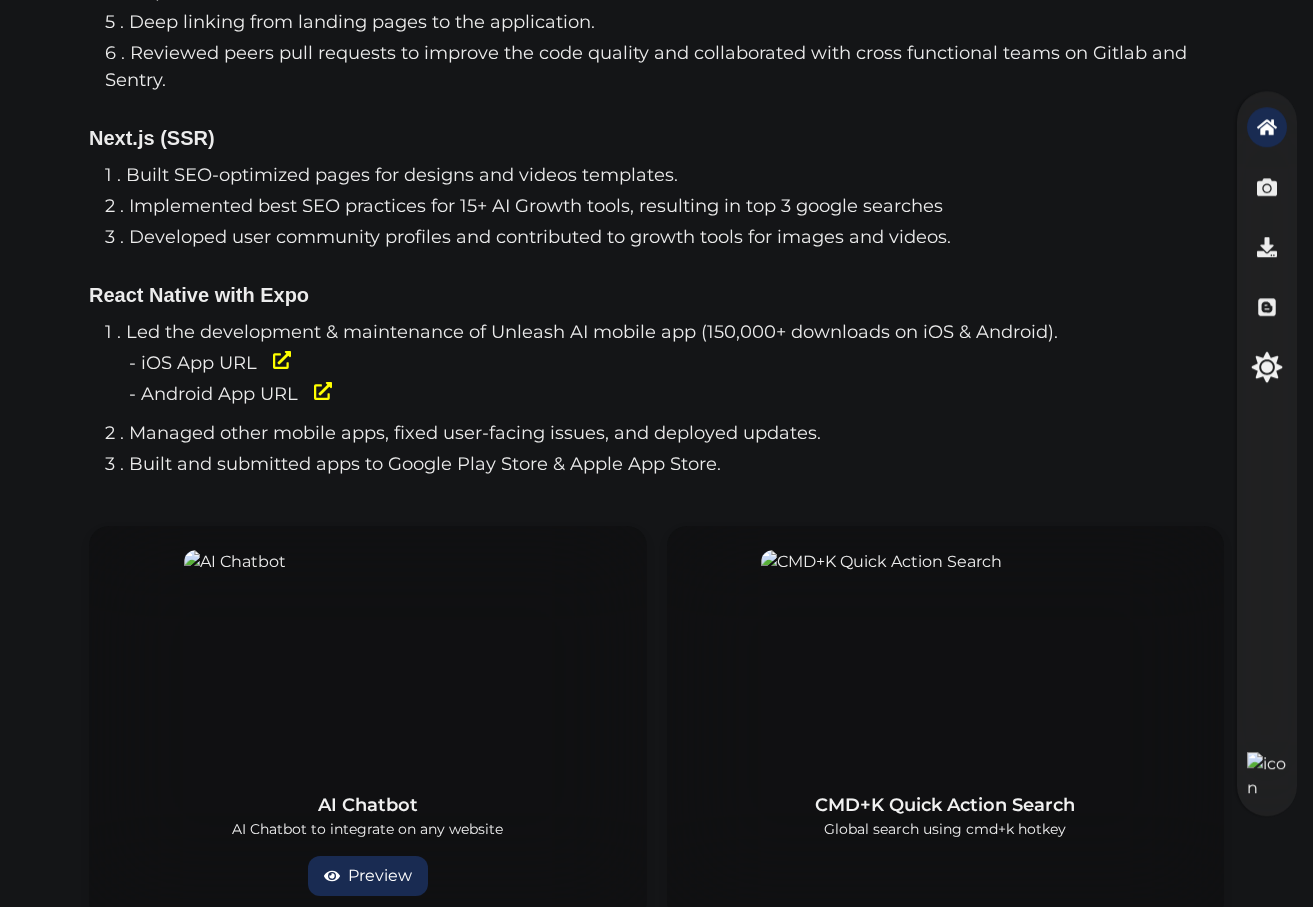 click 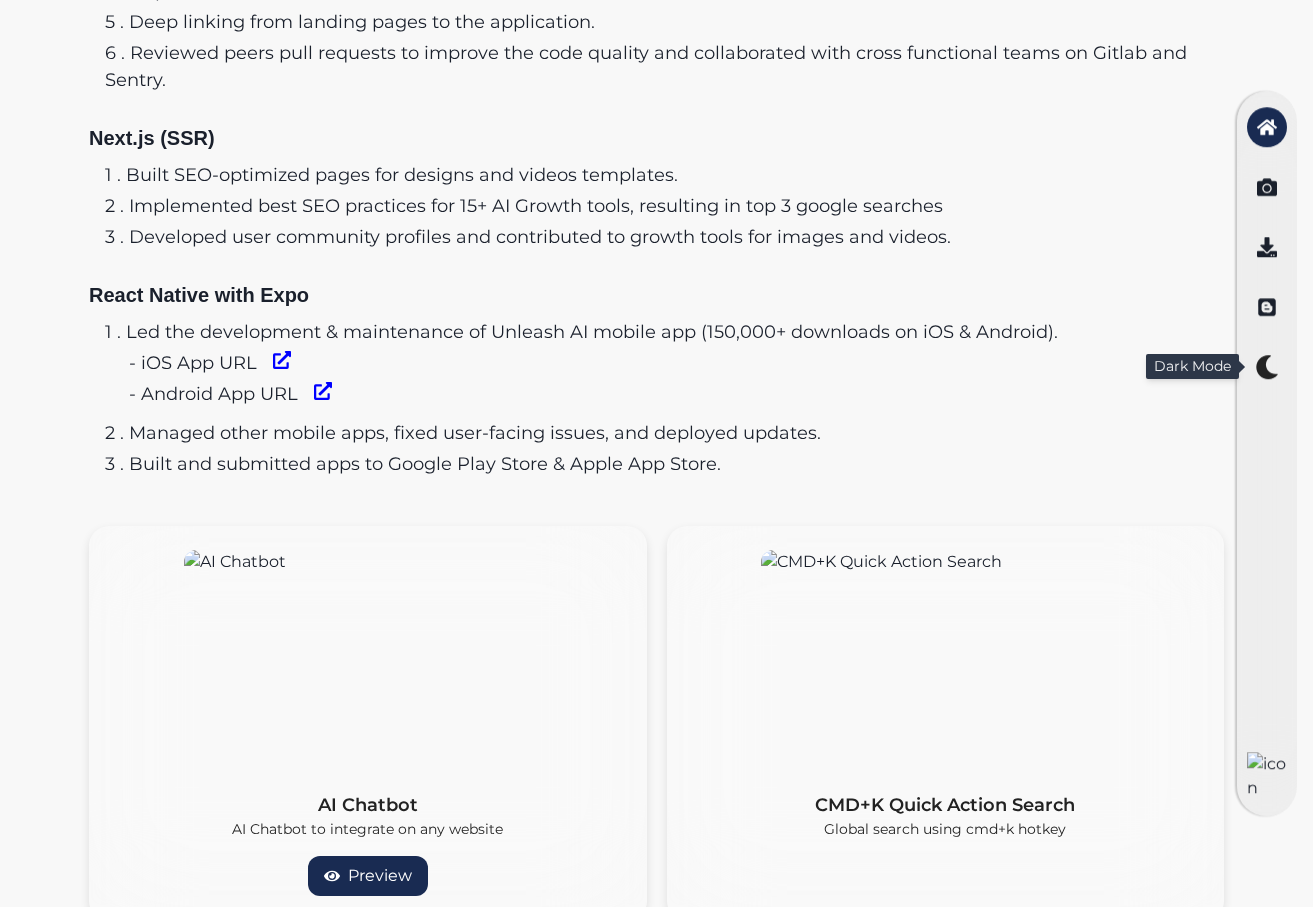 click 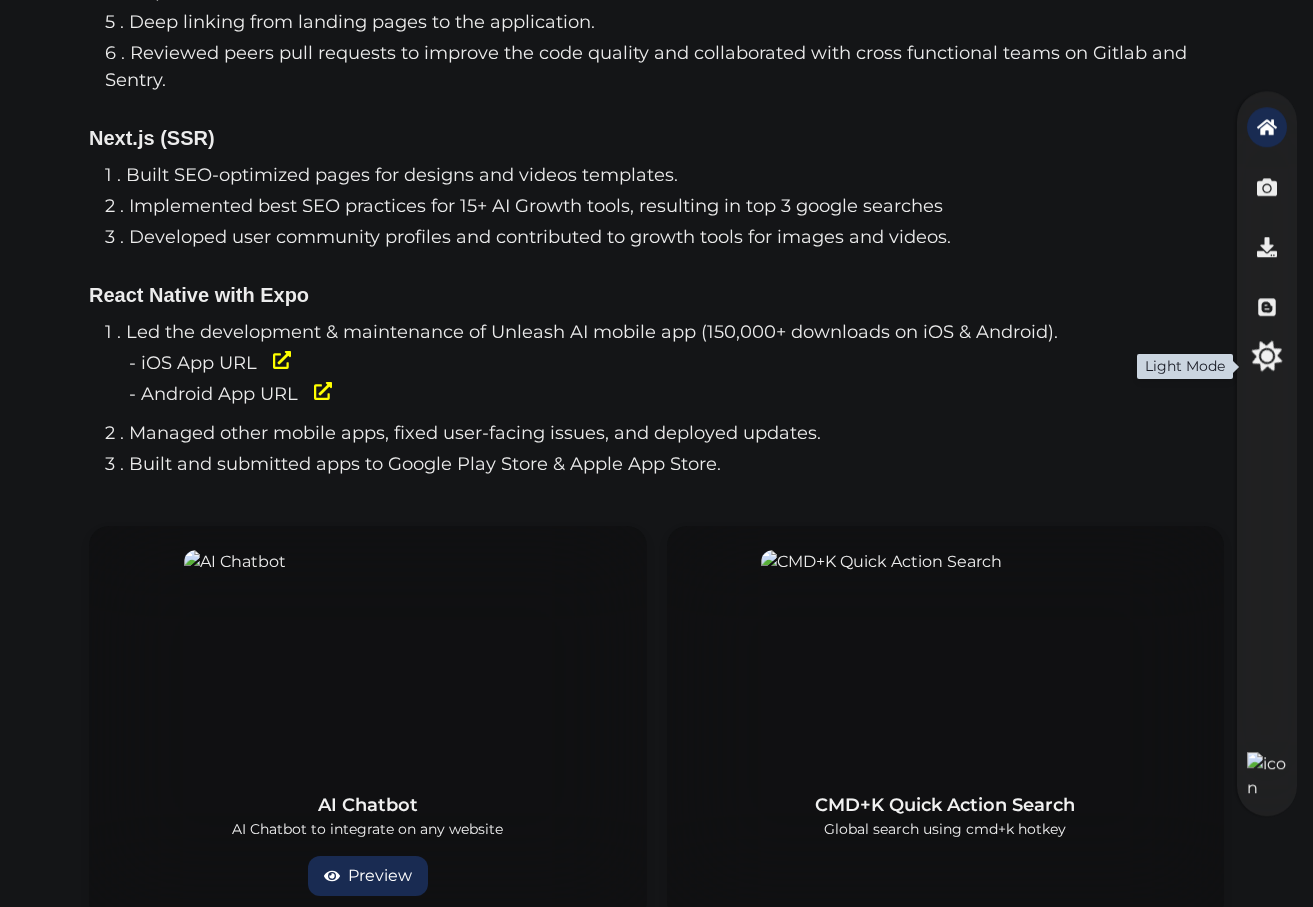 click 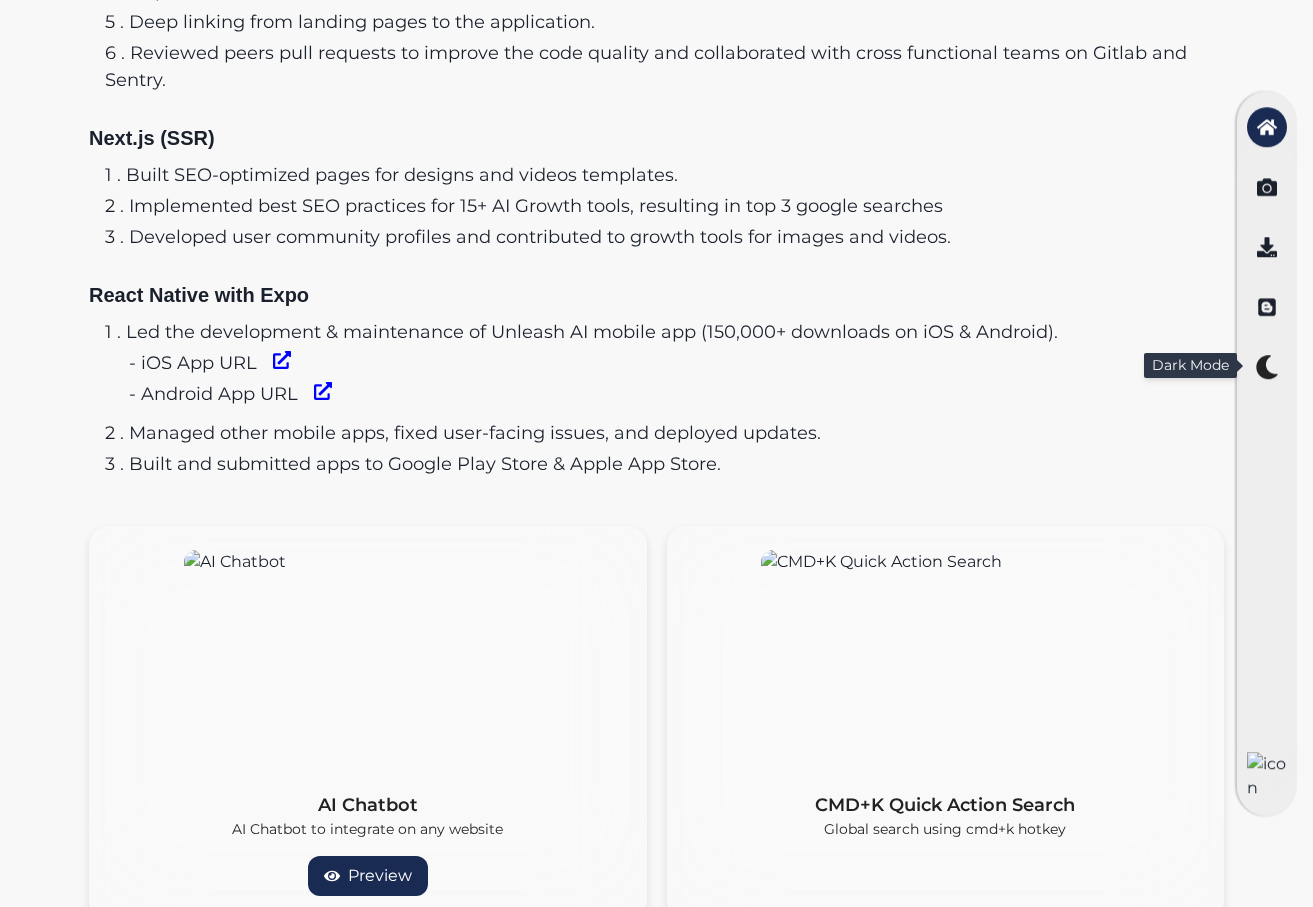 click 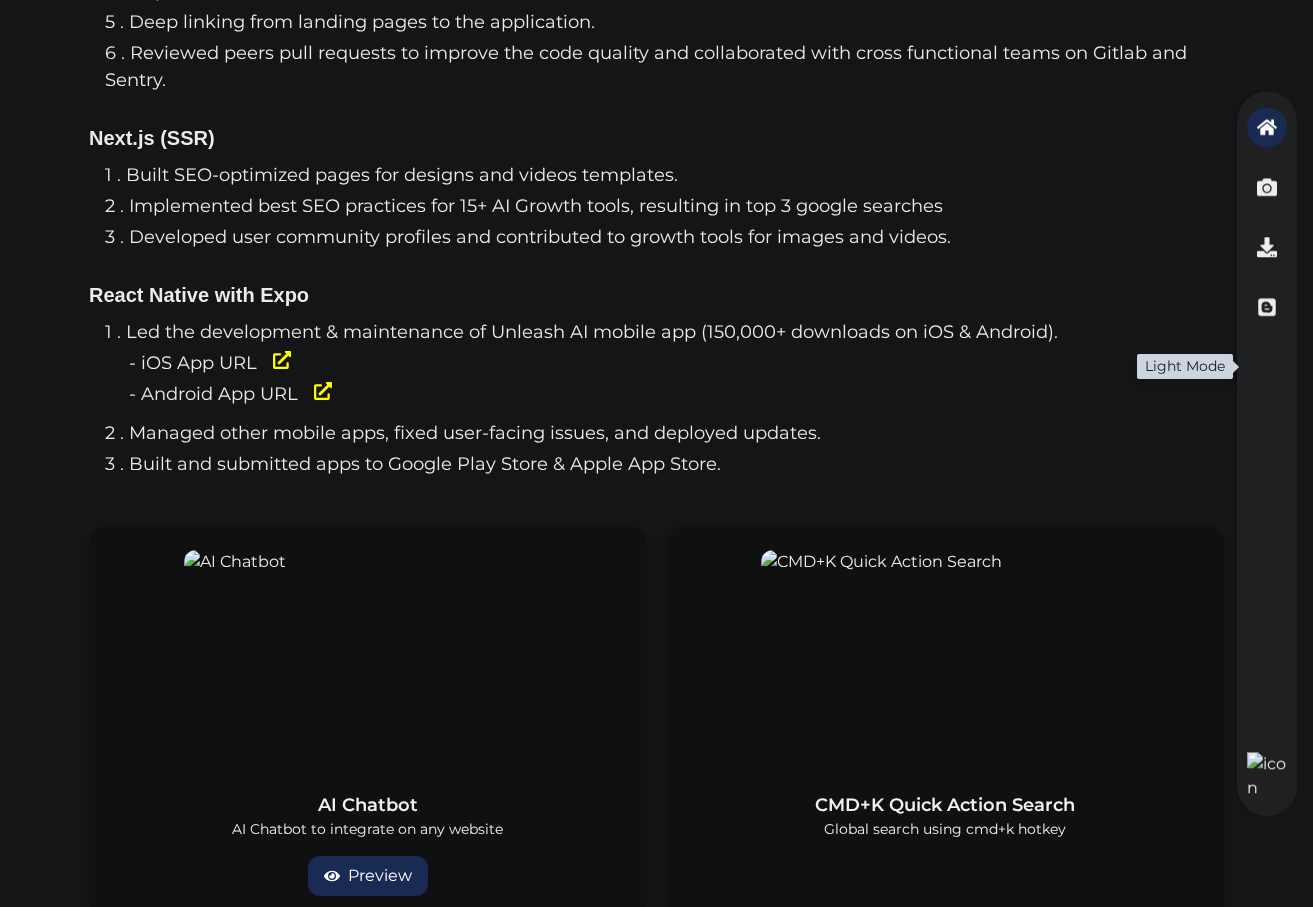click 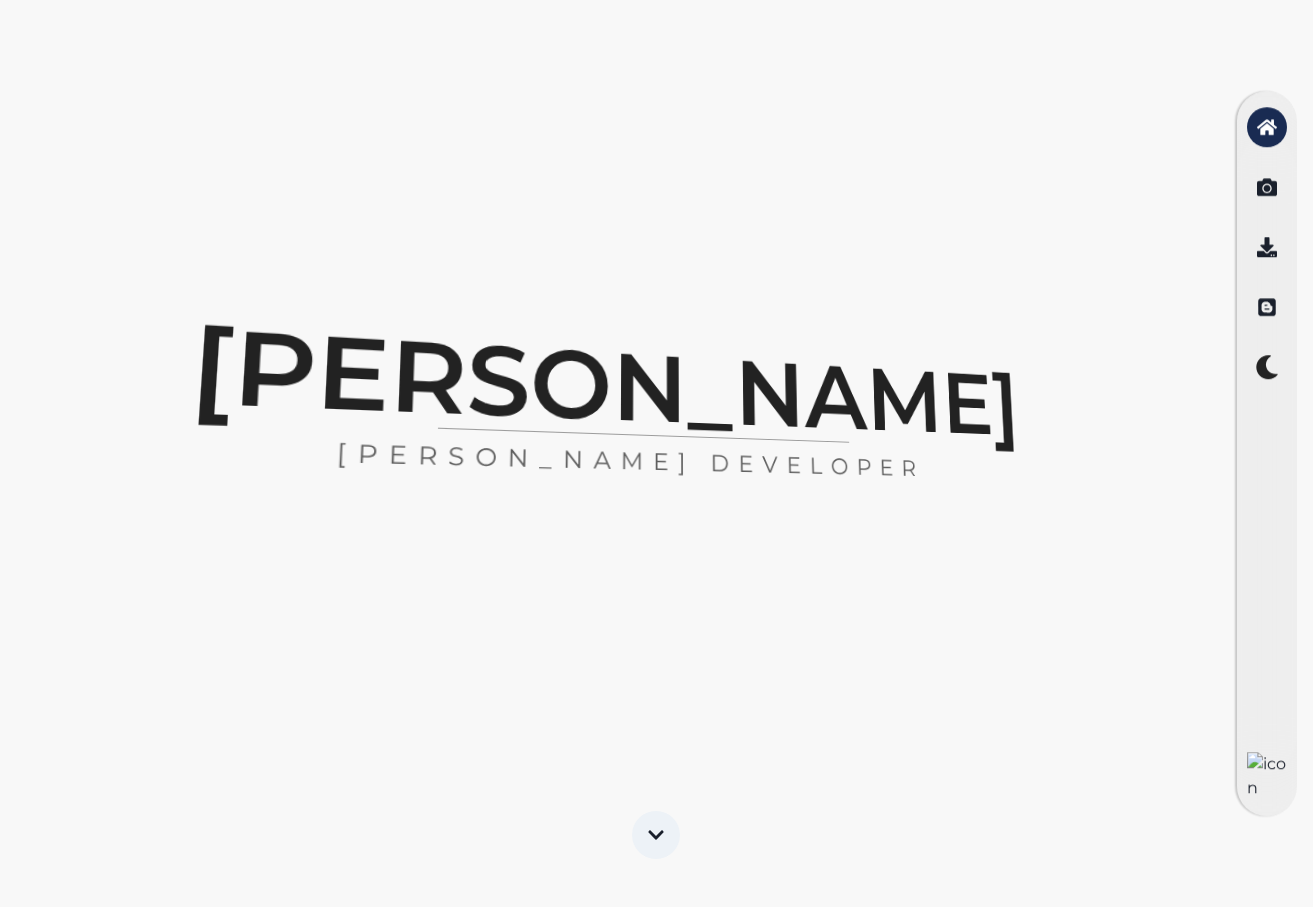 scroll, scrollTop: 4, scrollLeft: 0, axis: vertical 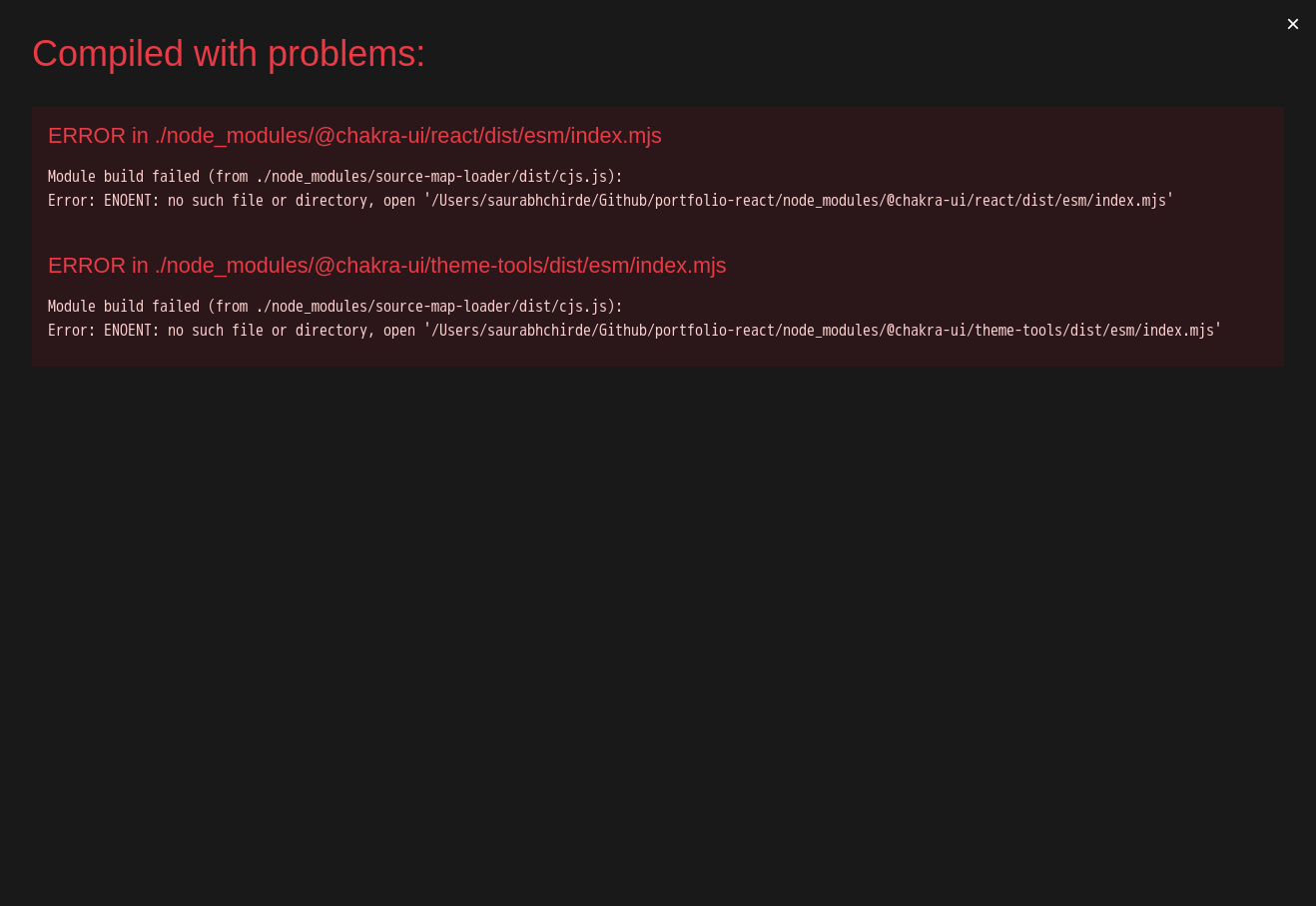 click on "Compiled with problems: × ERROR in ./node_modules/@chakra-ui/react/dist/esm/index.mjs Module build failed (from ./node_modules/source-map-loader/dist/cjs.js):
Error: ENOENT: no such file or directory, open '/Users/saurabhchirde/Github/portfolio-react/node_modules/@chakra-ui/react/dist/esm/index.mjs' ERROR in ./node_modules/@chakra-ui/theme-tools/dist/esm/index.mjs Module build failed (from ./node_modules/source-map-loader/dist/cjs.js):
Error: ENOENT: no such file or directory, open '/Users/saurabhchirde/Github/portfolio-react/node_modules/@chakra-ui/theme-tools/dist/esm/index.mjs'" at bounding box center (658, 453) 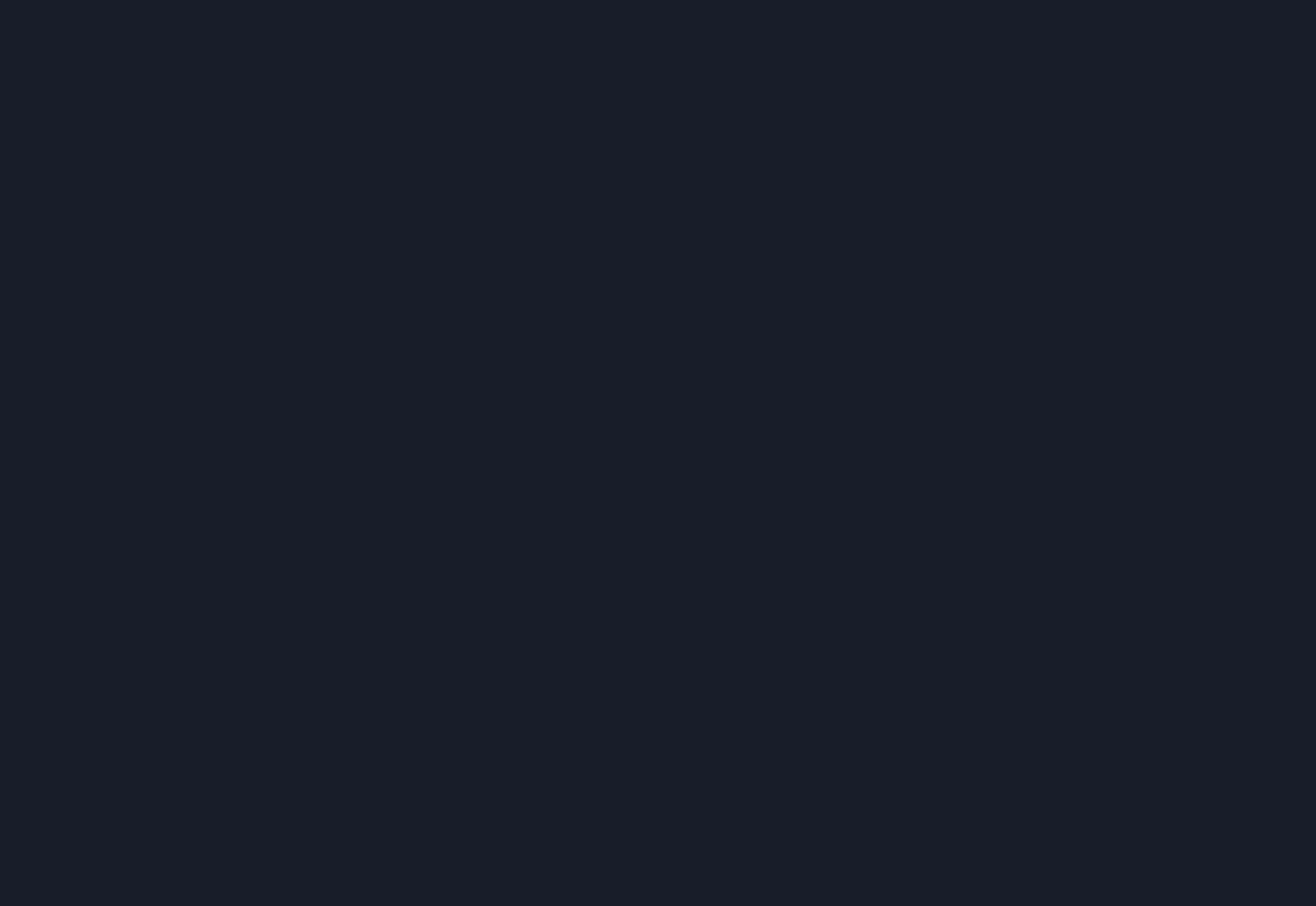 scroll, scrollTop: 0, scrollLeft: 0, axis: both 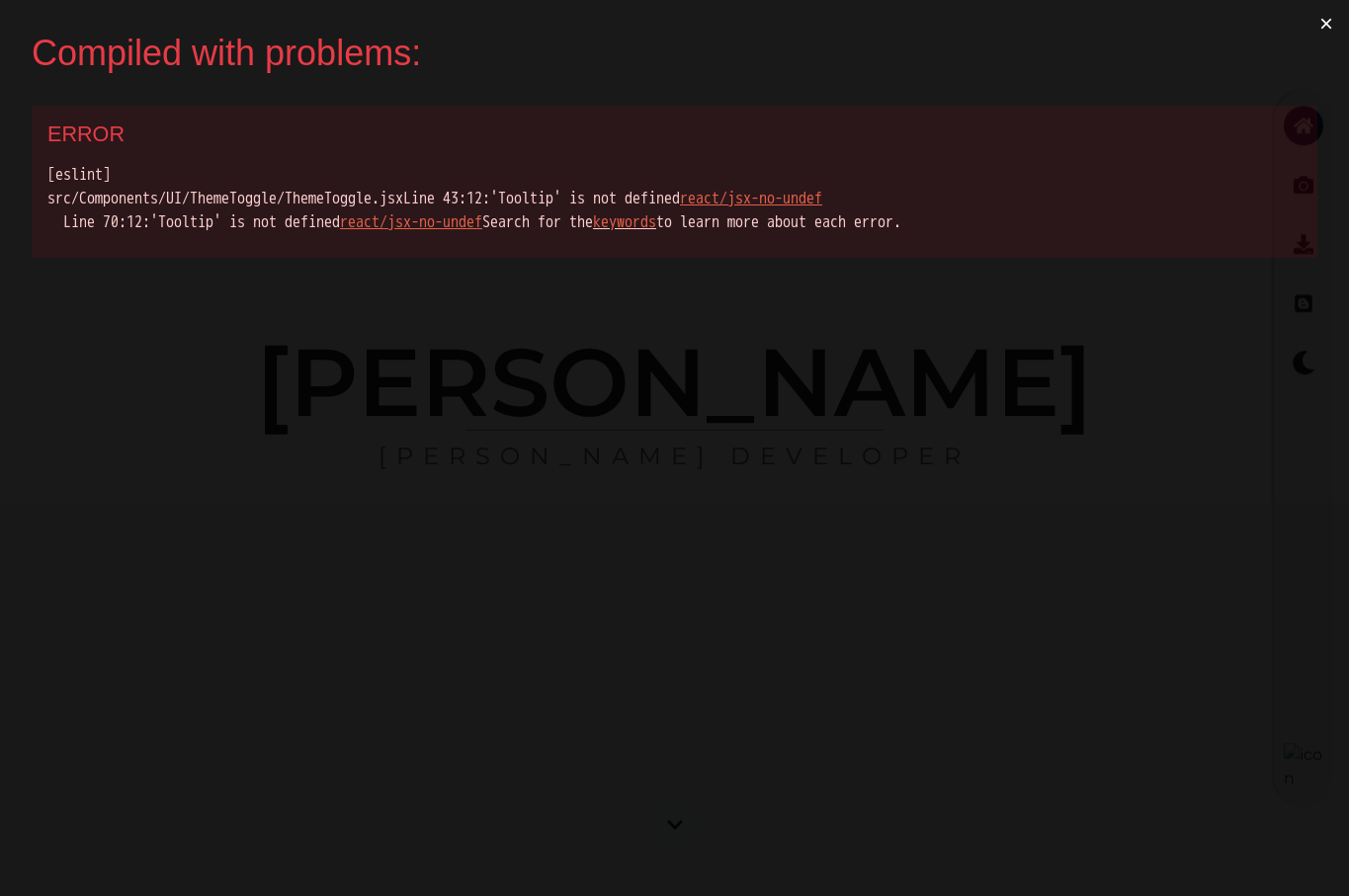 click on "Compiled with problems: × ERROR [eslint]
src/Components/UI/ThemeToggle/ThemeToggle.jsx
Line 43:12:   'Tooltip' is not defined   react/jsx-no-undef
Line 70:12:   'Tooltip' is not defined   react/jsx-no-undef
Search for the  keywords  to learn more about each error." at bounding box center (674, 448) 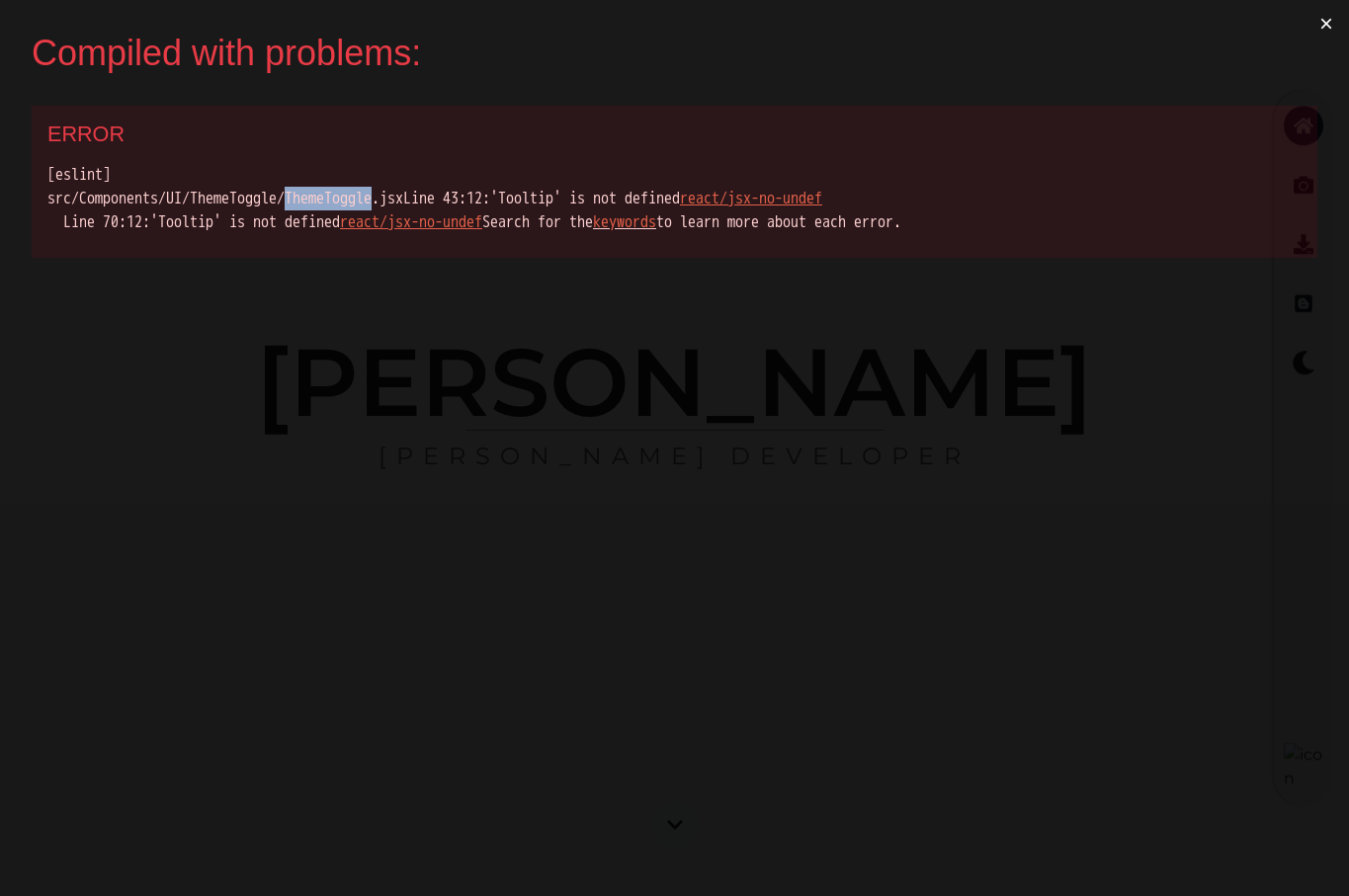 click on "[eslint]
src/Components/UI/ThemeToggle/ThemeToggle.jsx
Line 43:12:   'Tooltip' is not defined   react/jsx-no-undef
Line 70:12:   'Tooltip' is not defined   react/jsx-no-undef
Search for the  keywords  to learn more about each error." at bounding box center (674, 199) 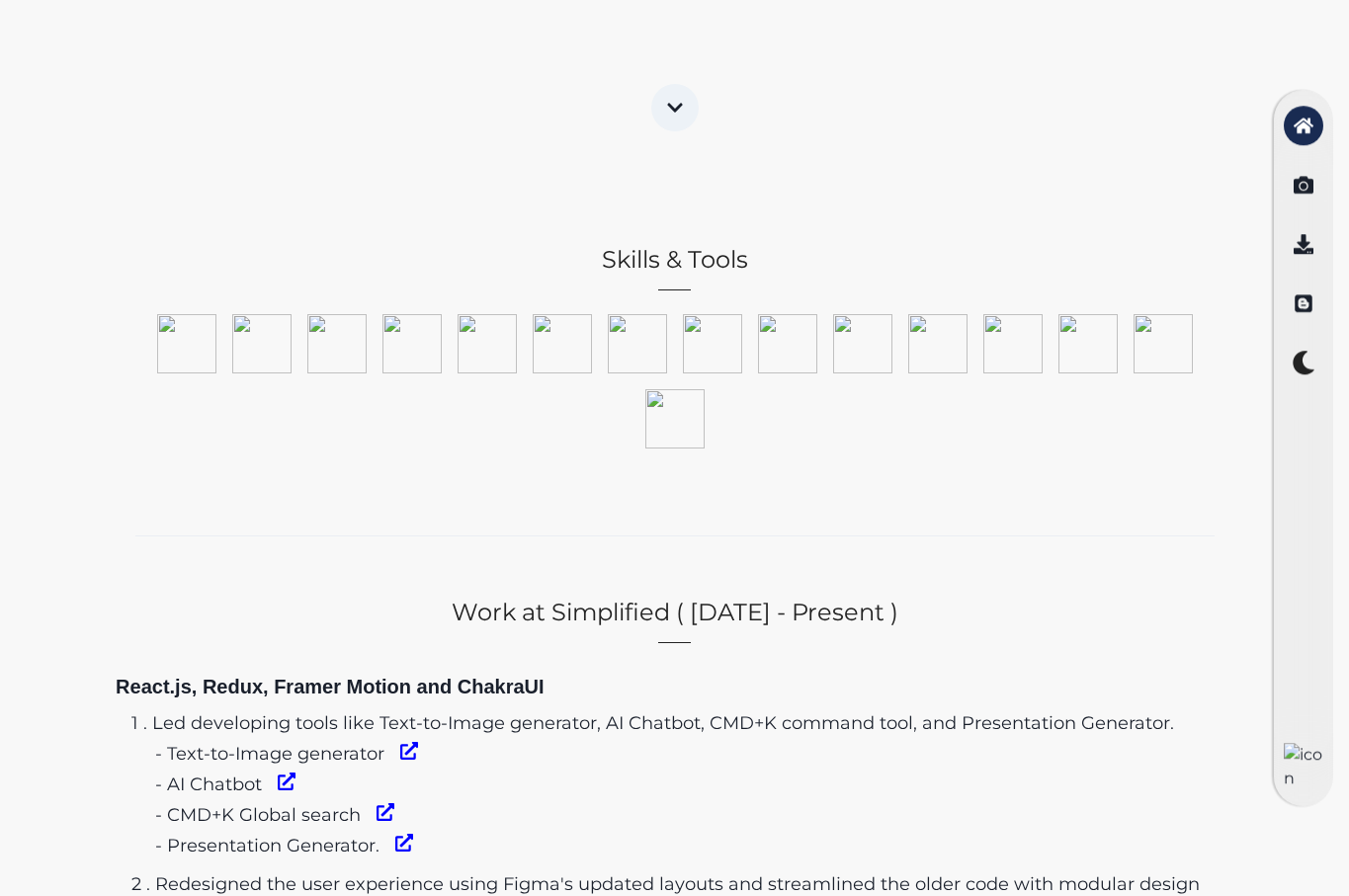 scroll, scrollTop: 0, scrollLeft: 0, axis: both 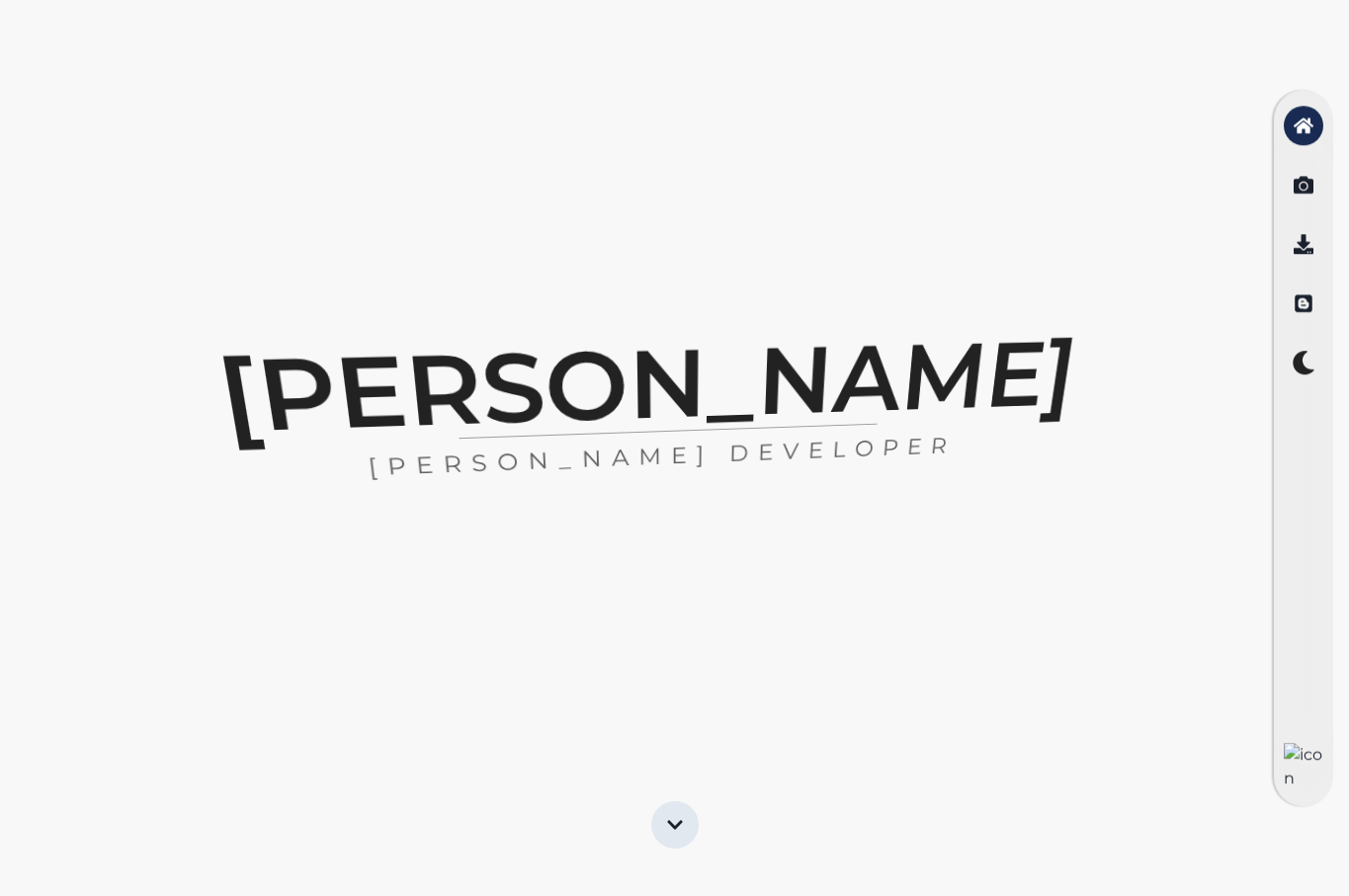 click at bounding box center (675, 825) 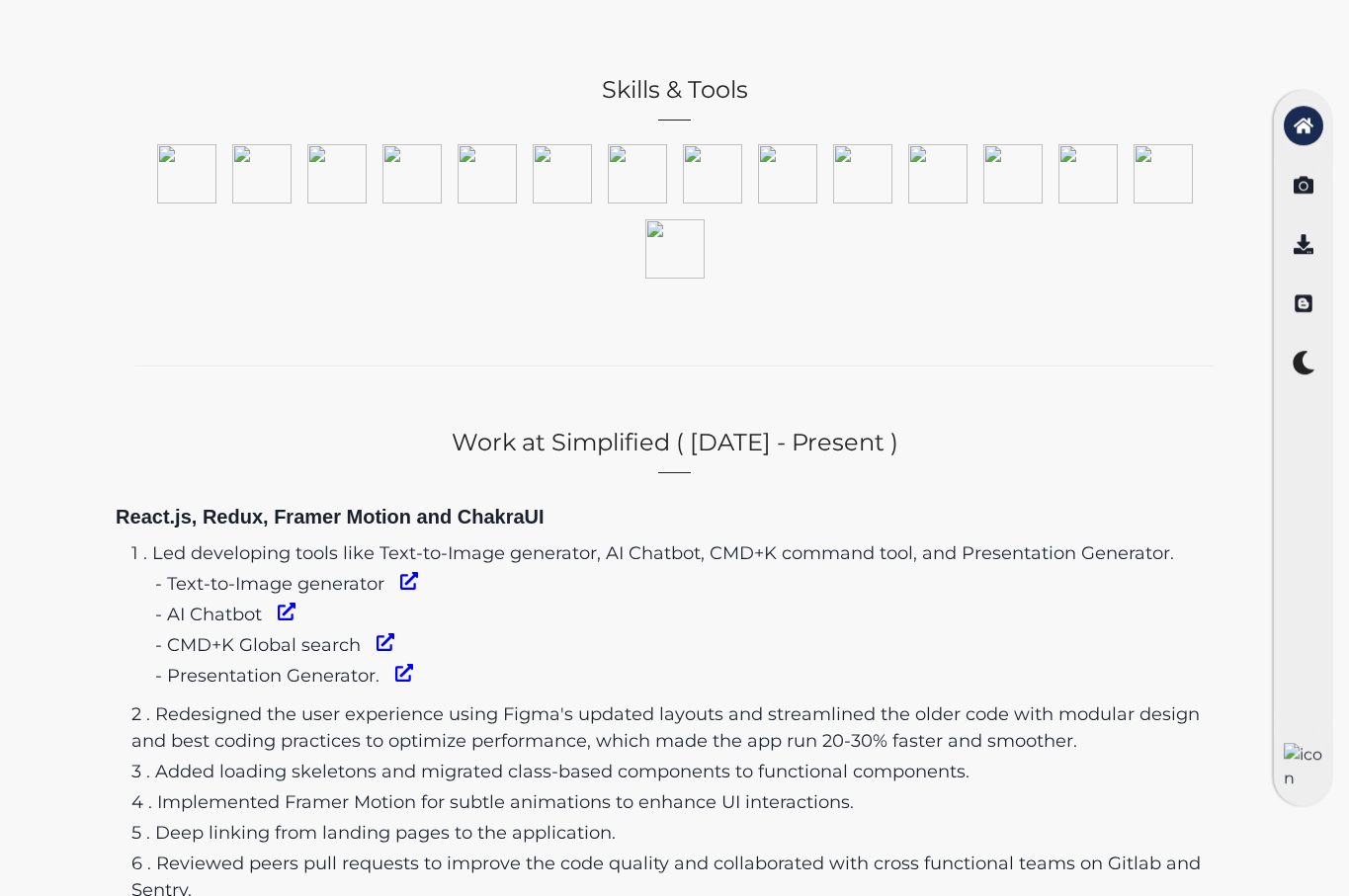 scroll, scrollTop: 896, scrollLeft: 0, axis: vertical 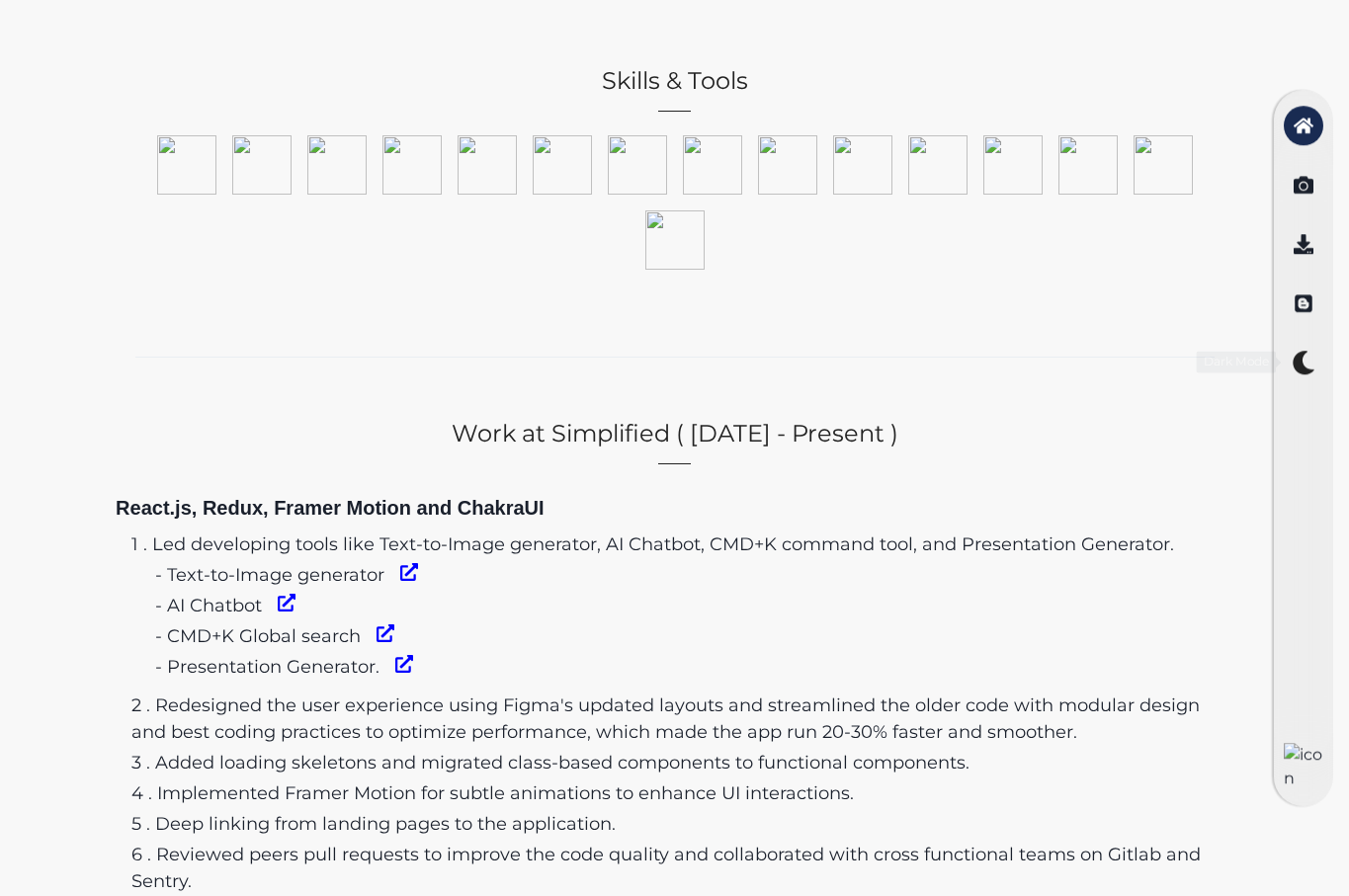 click at bounding box center [1304, 448] 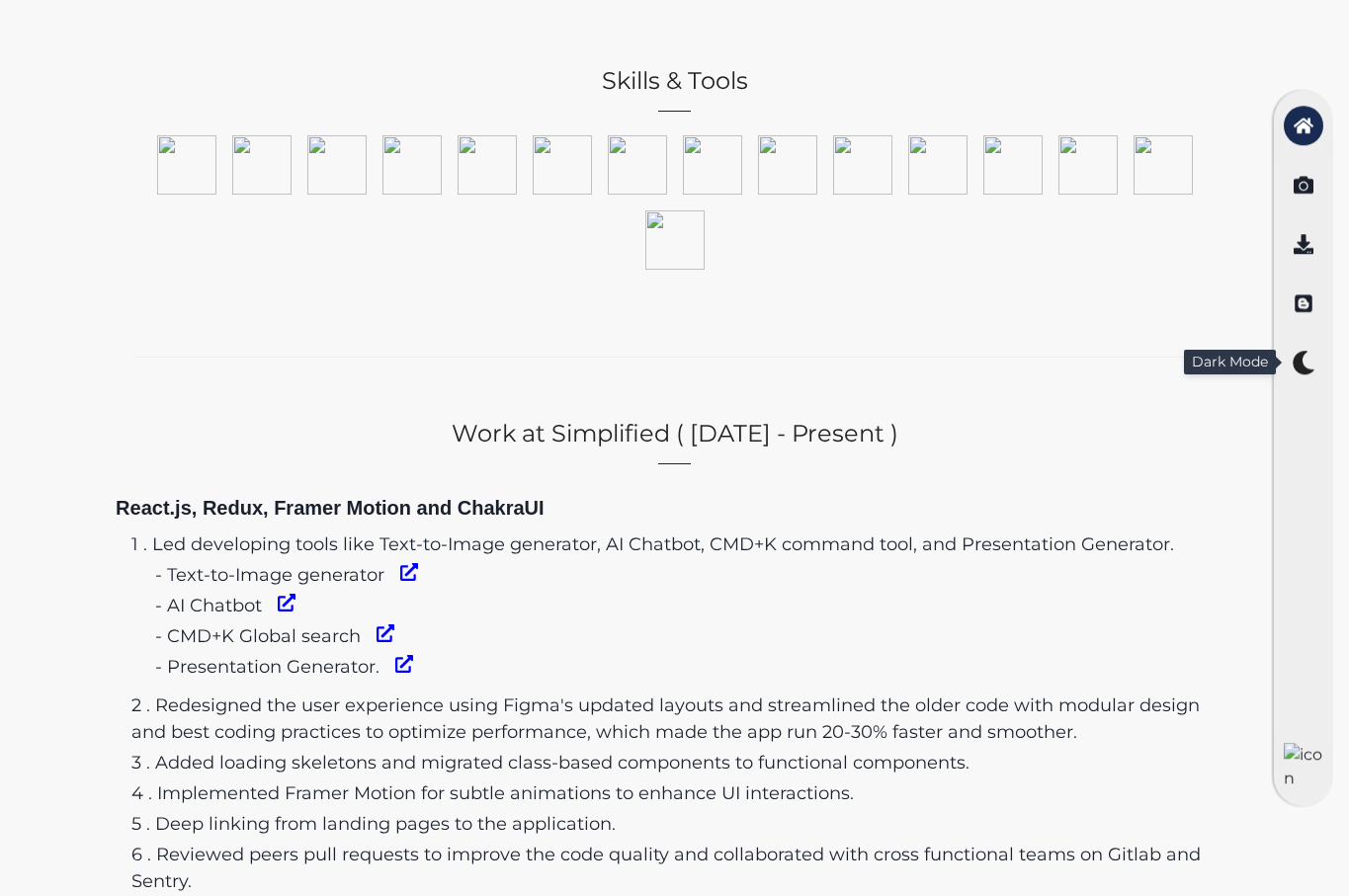 click 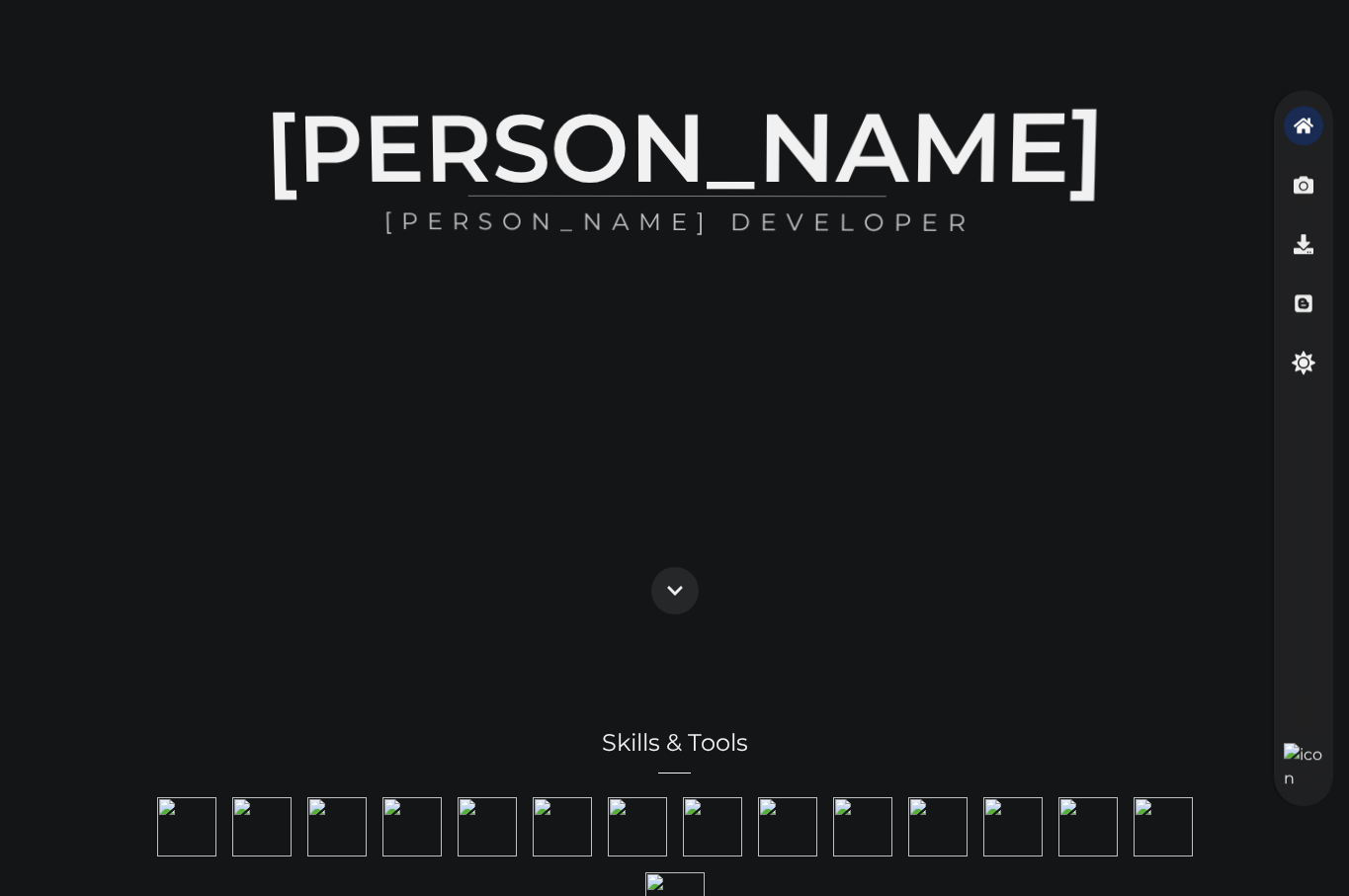 scroll, scrollTop: 355, scrollLeft: 0, axis: vertical 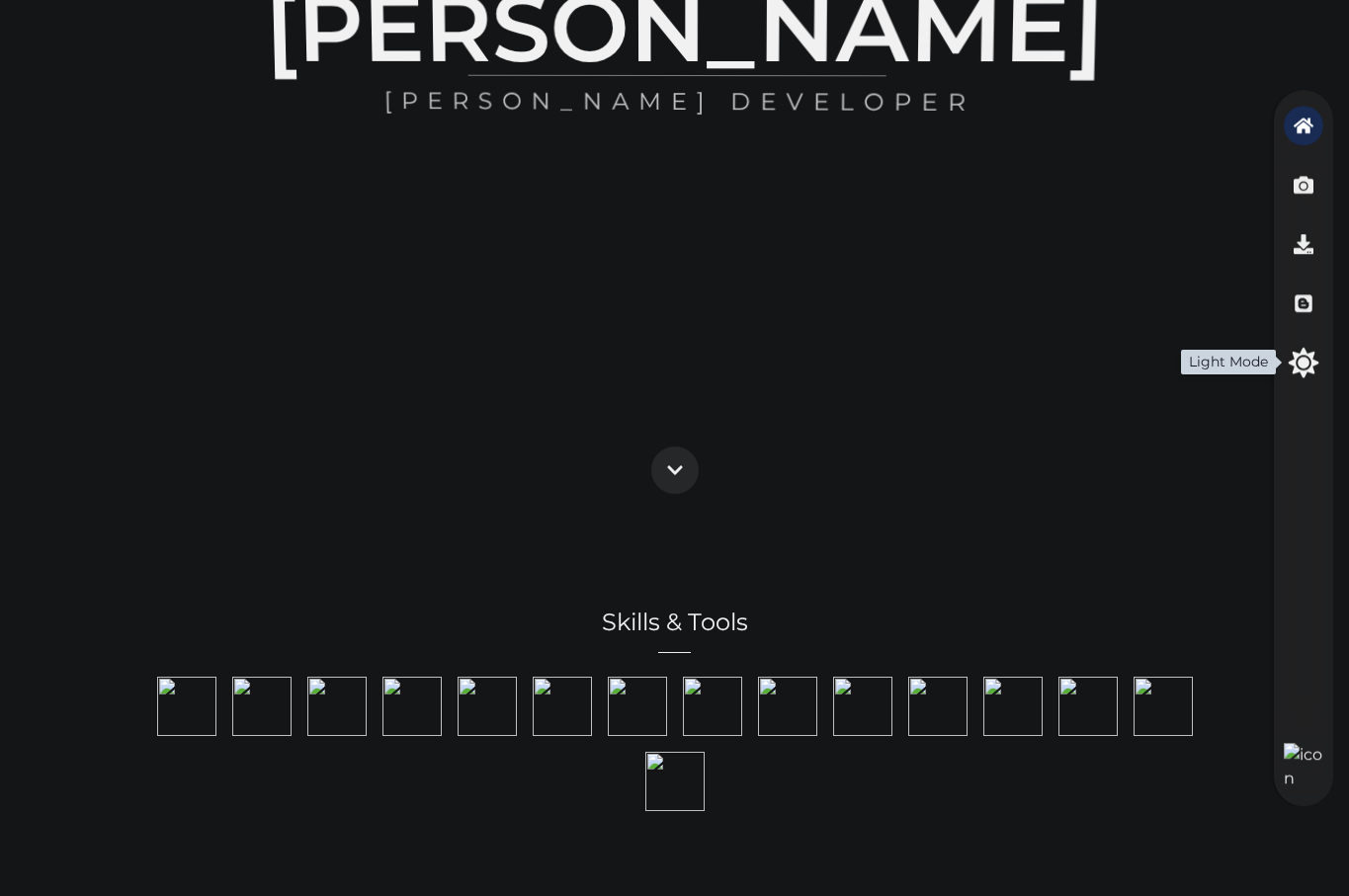 click 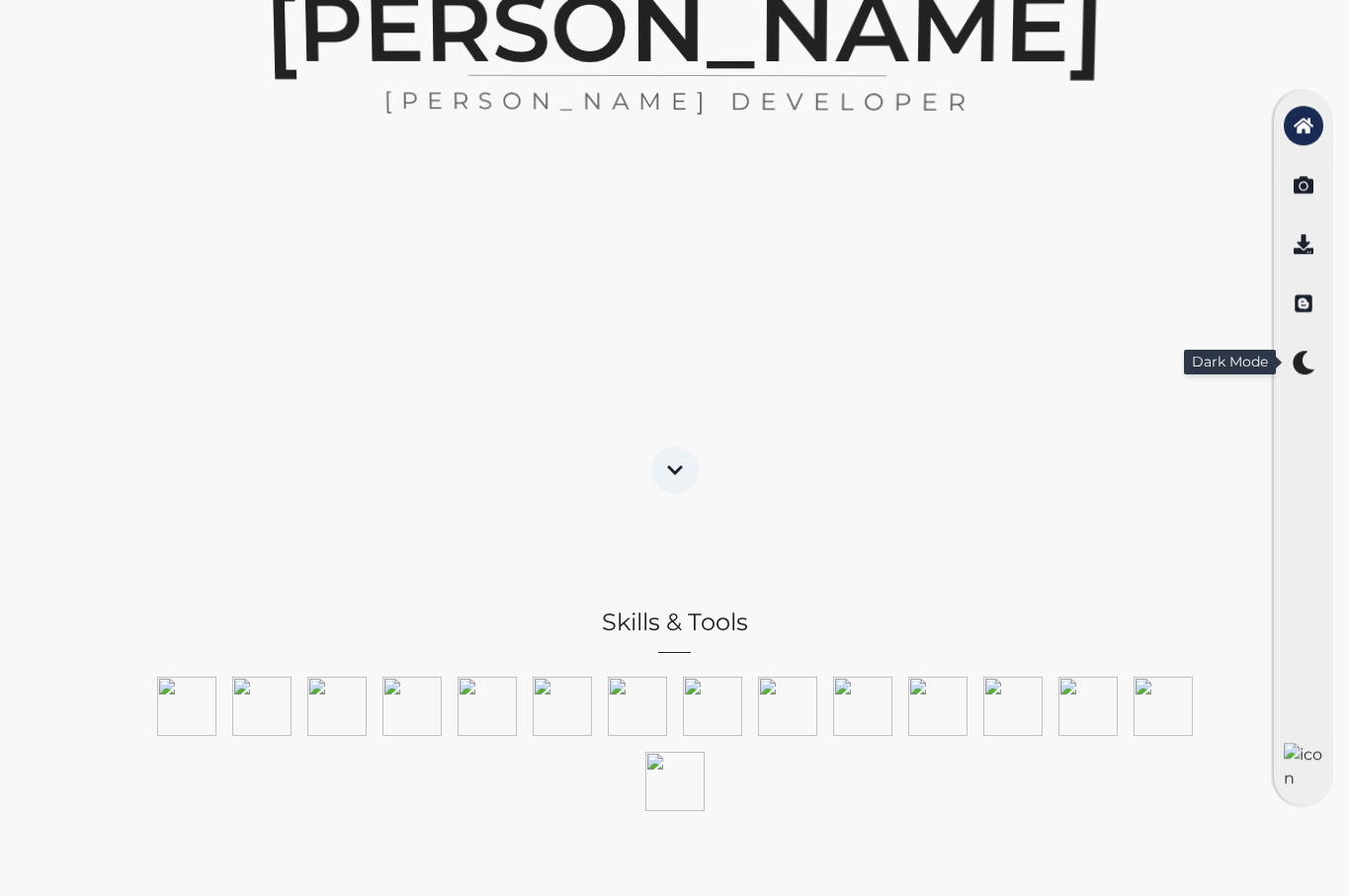 click 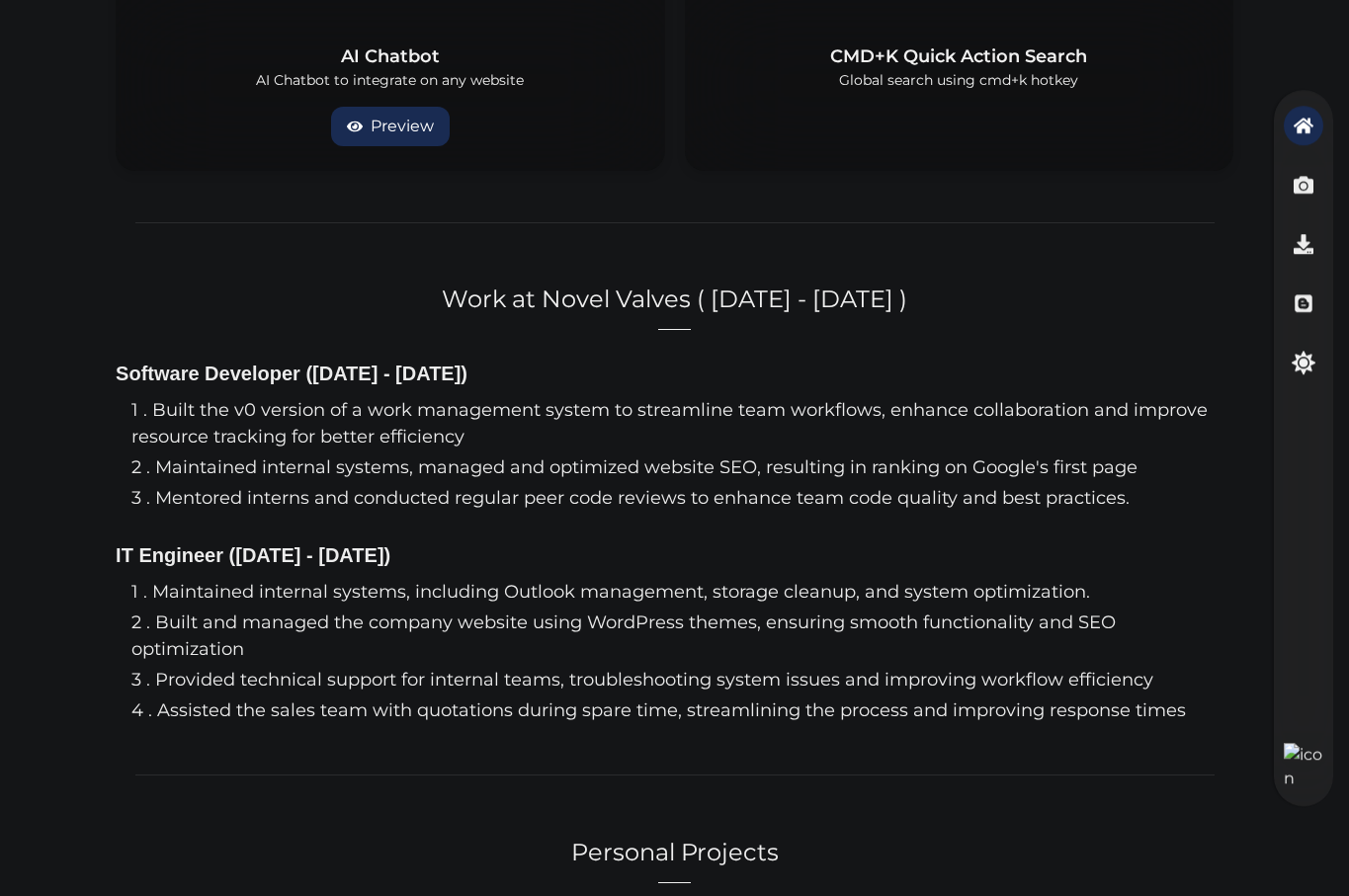 scroll, scrollTop: 3354, scrollLeft: 0, axis: vertical 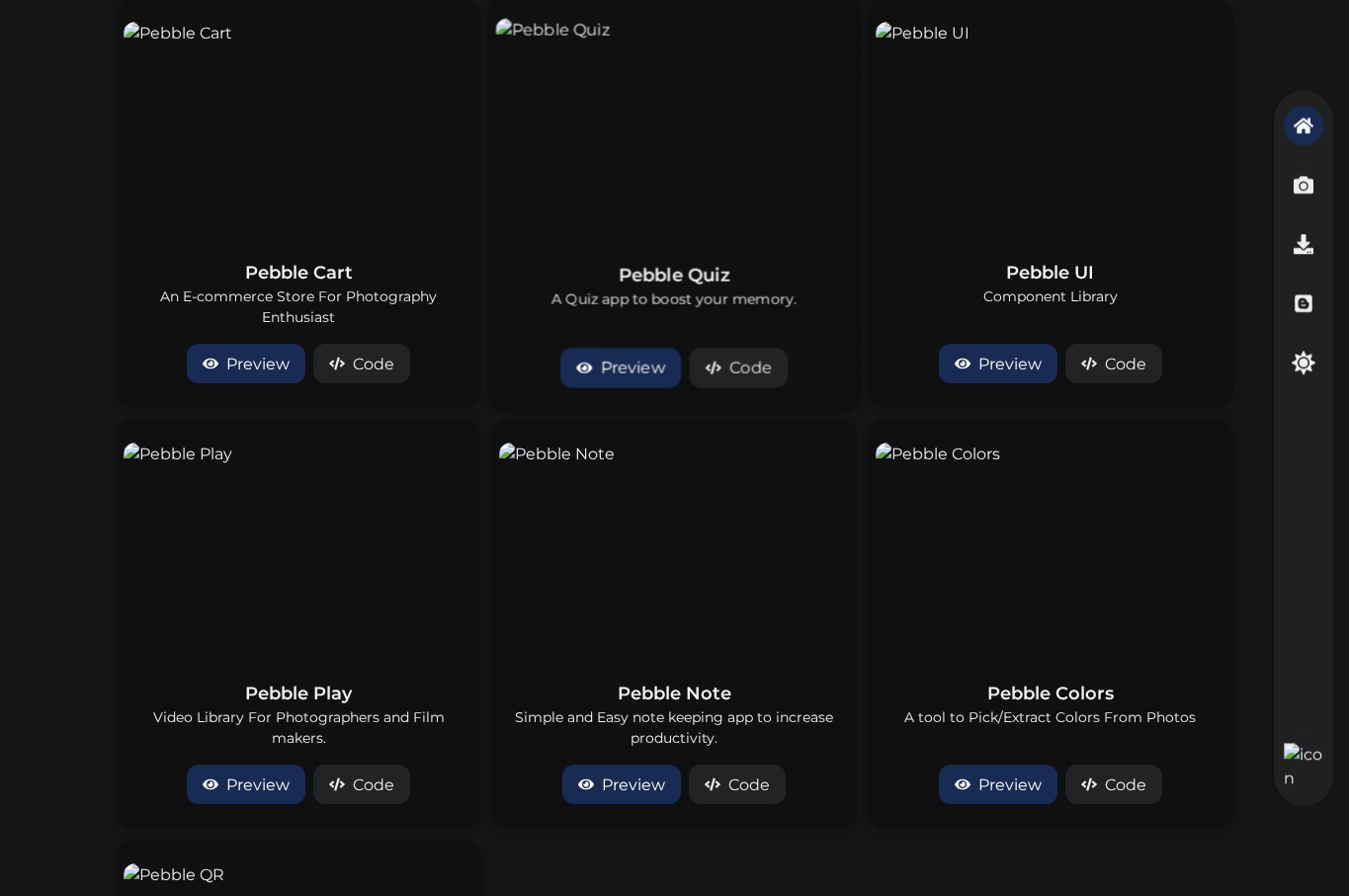 click at bounding box center (674, 130) 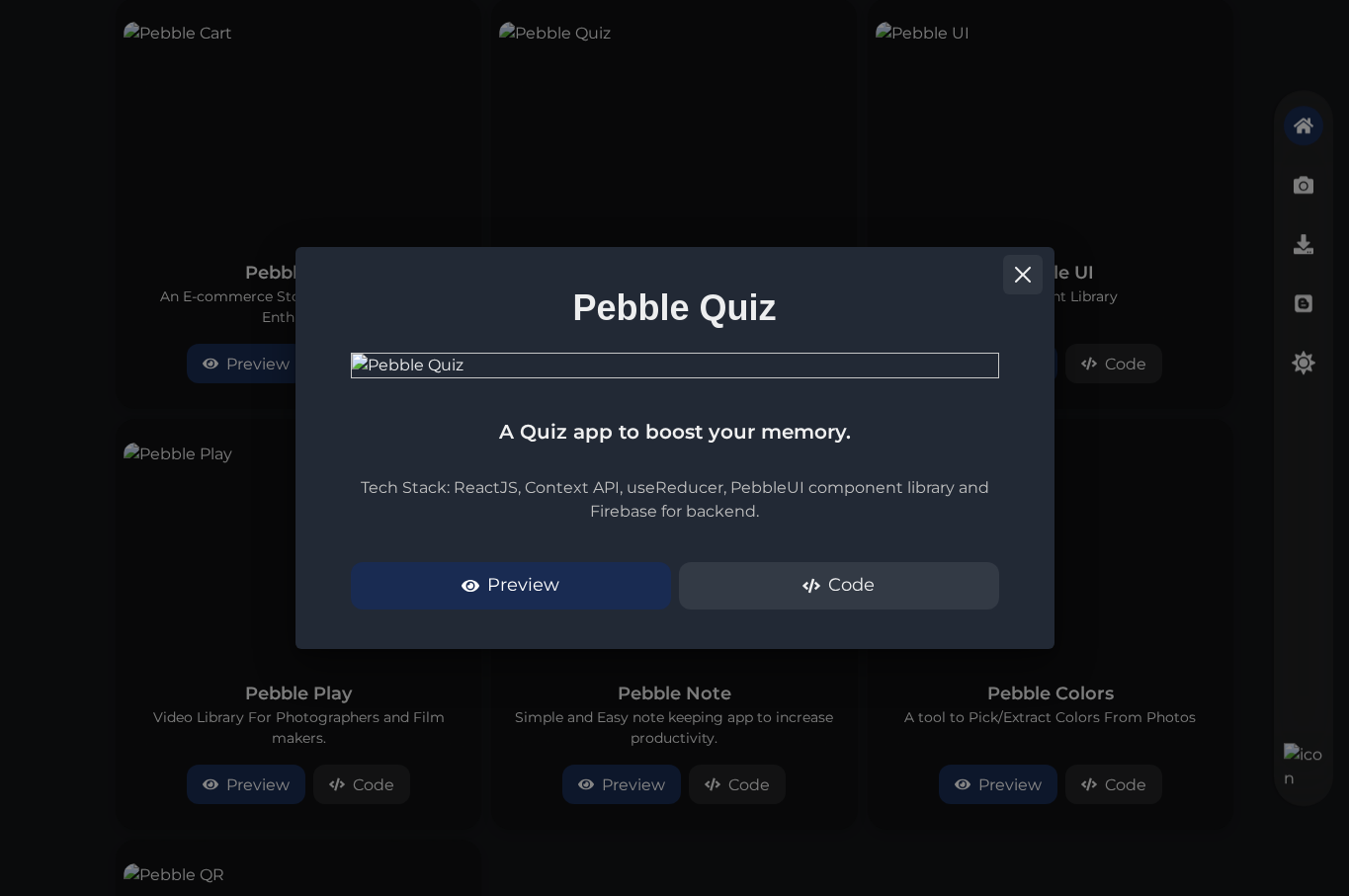 click at bounding box center [1023, 275] 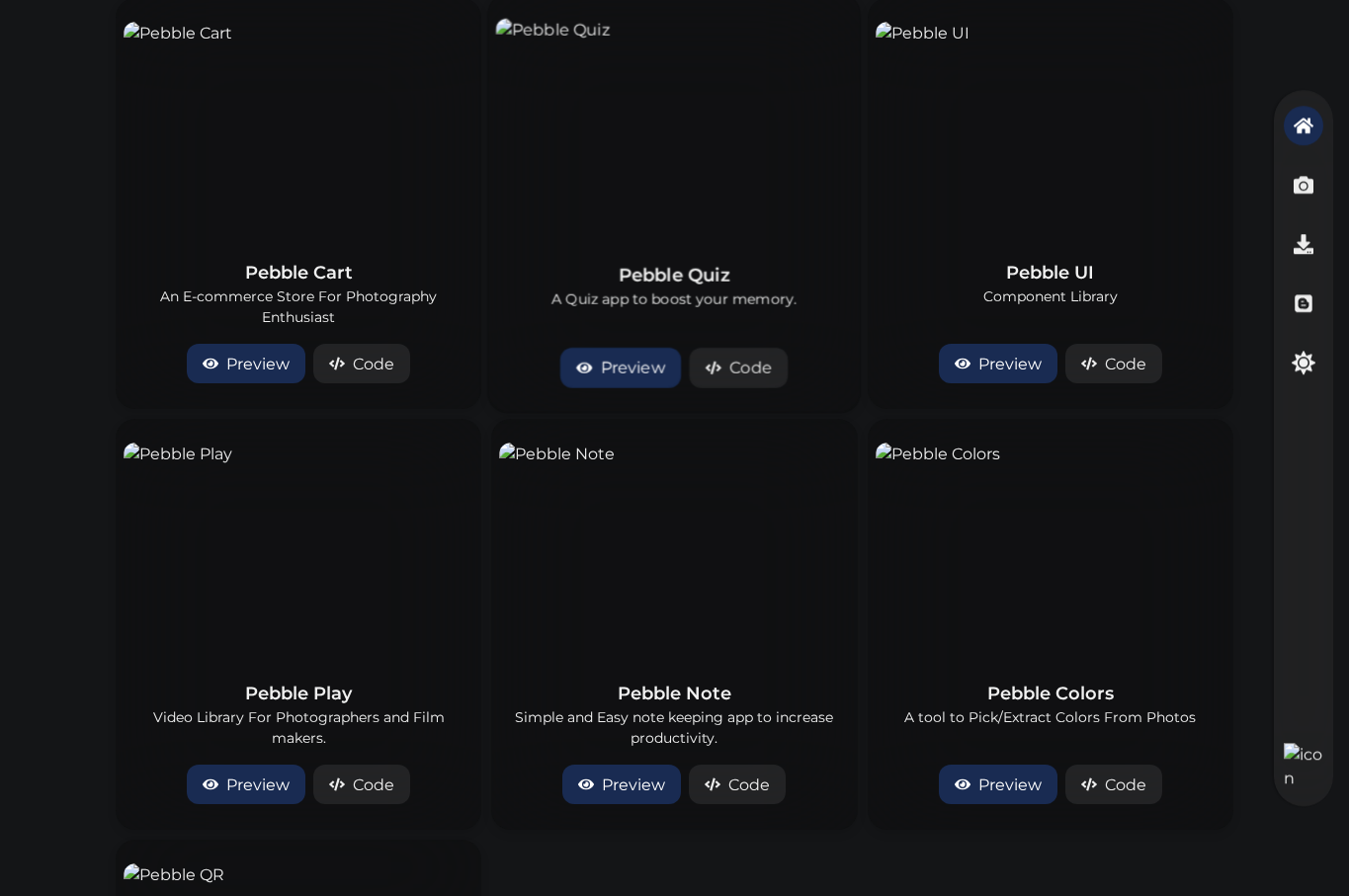 click at bounding box center (674, 130) 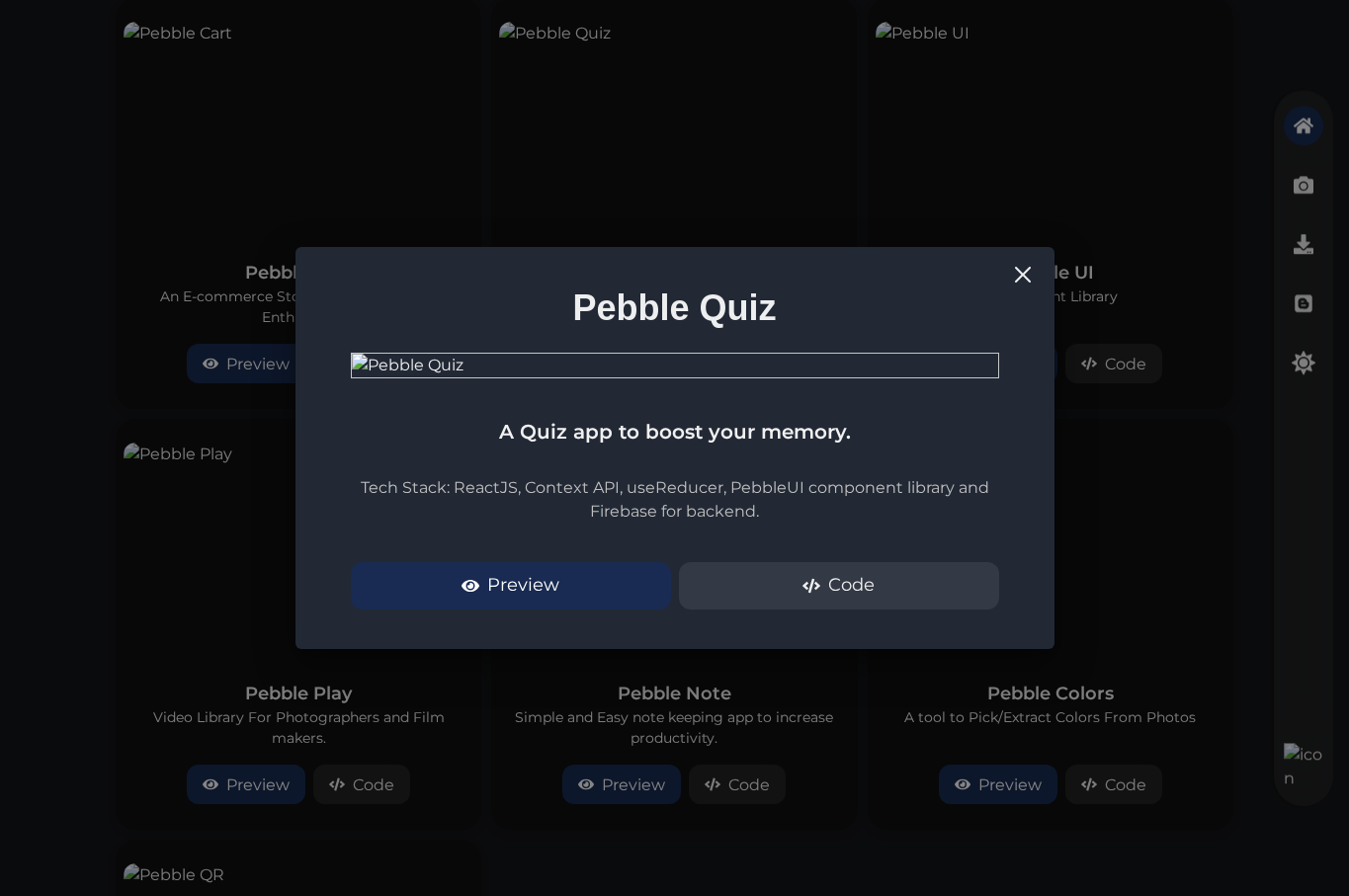 click on "Pebble Quiz A Quiz app to boost your memory. Tech Stack: ReactJS, Context API, useReducer, PebbleUI component library and Firebase for backend. Preview Code" at bounding box center (674, 448) 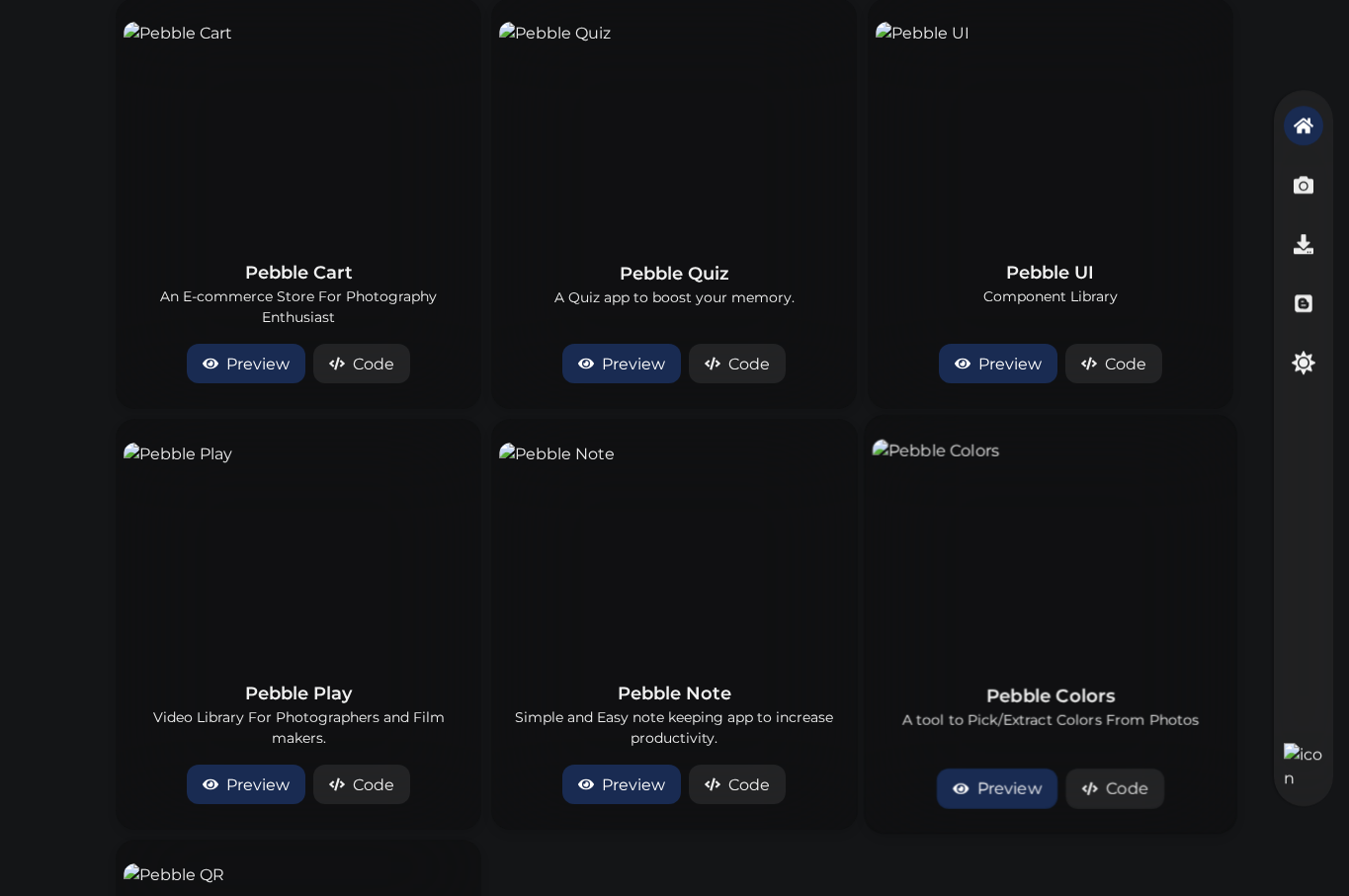 scroll, scrollTop: 3358, scrollLeft: 0, axis: vertical 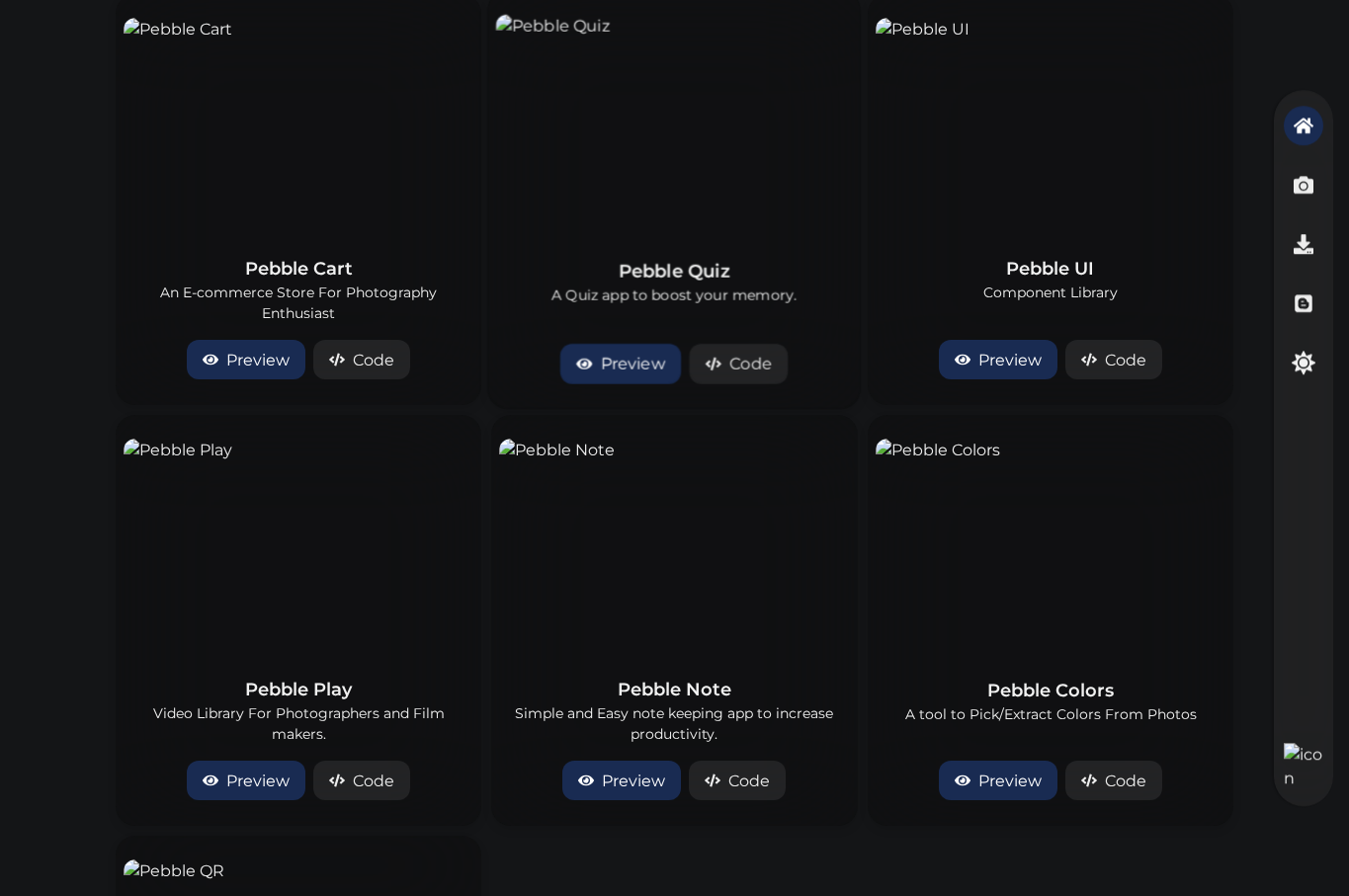 click at bounding box center [674, 126] 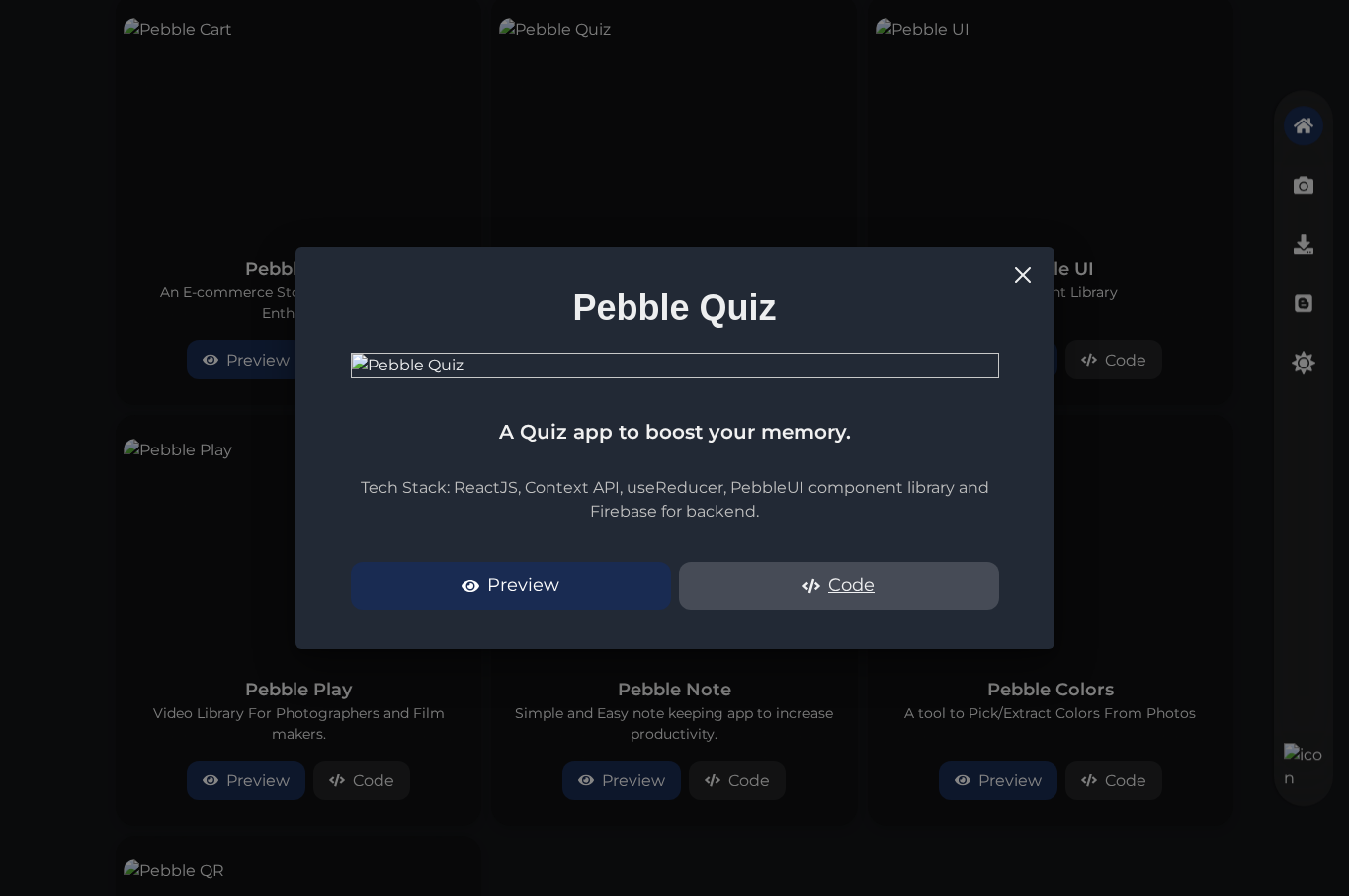 click on "Code" at bounding box center [839, 586] 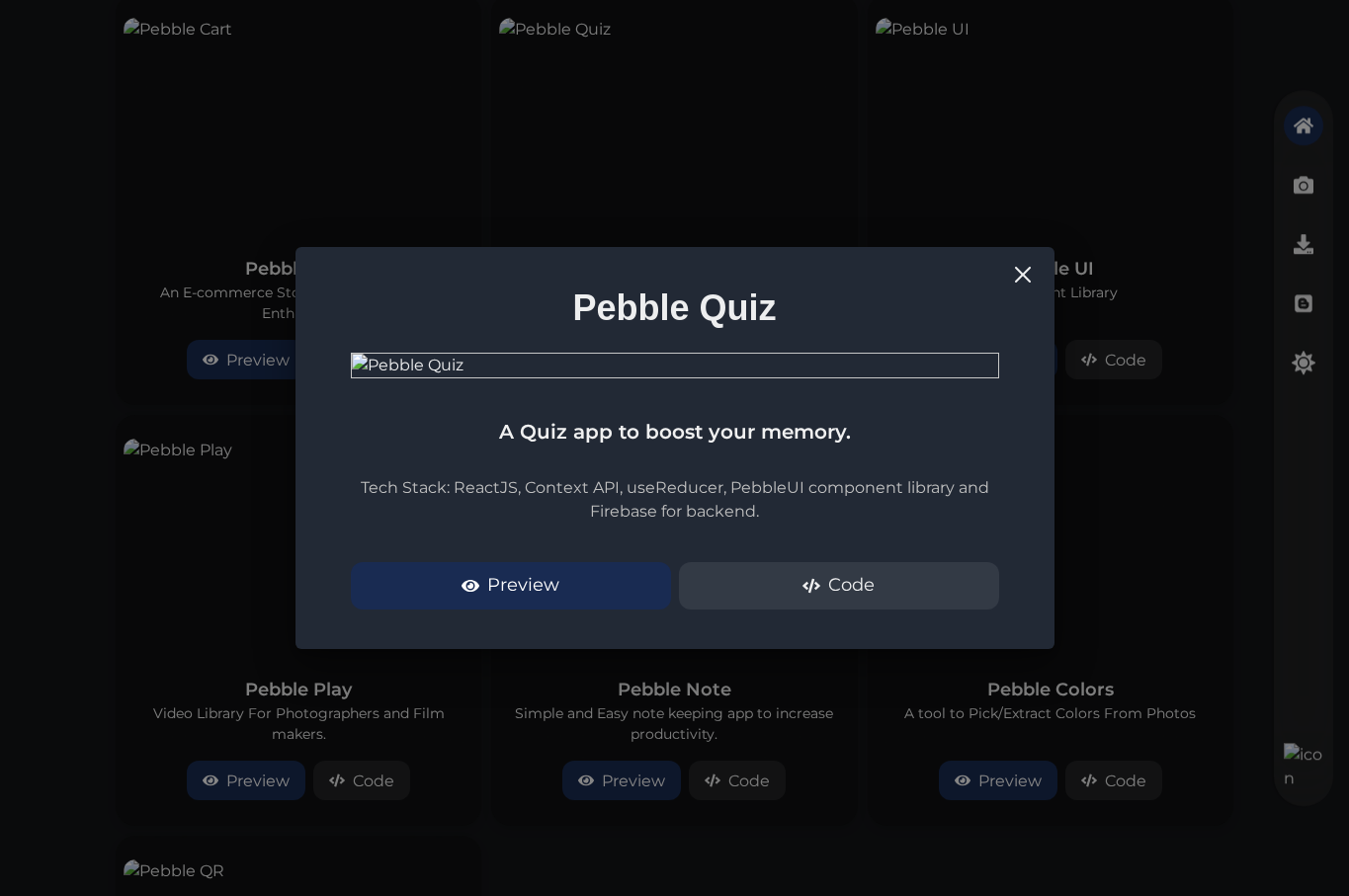 click on "Pebble Quiz A Quiz app to boost your memory. Tech Stack: ReactJS, Context API, useReducer, PebbleUI component library and Firebase for backend. Preview Code" at bounding box center [674, 448] 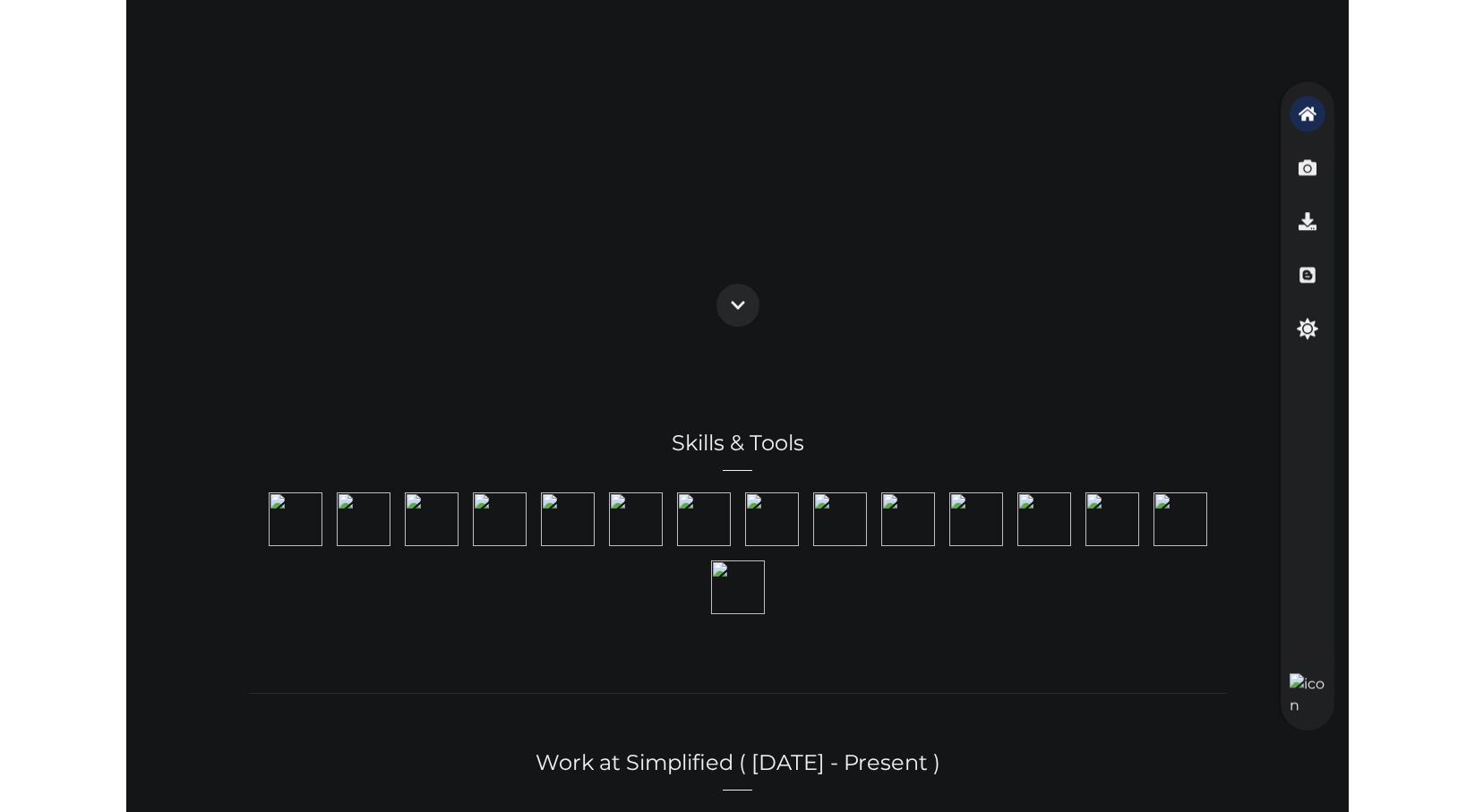 scroll, scrollTop: 0, scrollLeft: 0, axis: both 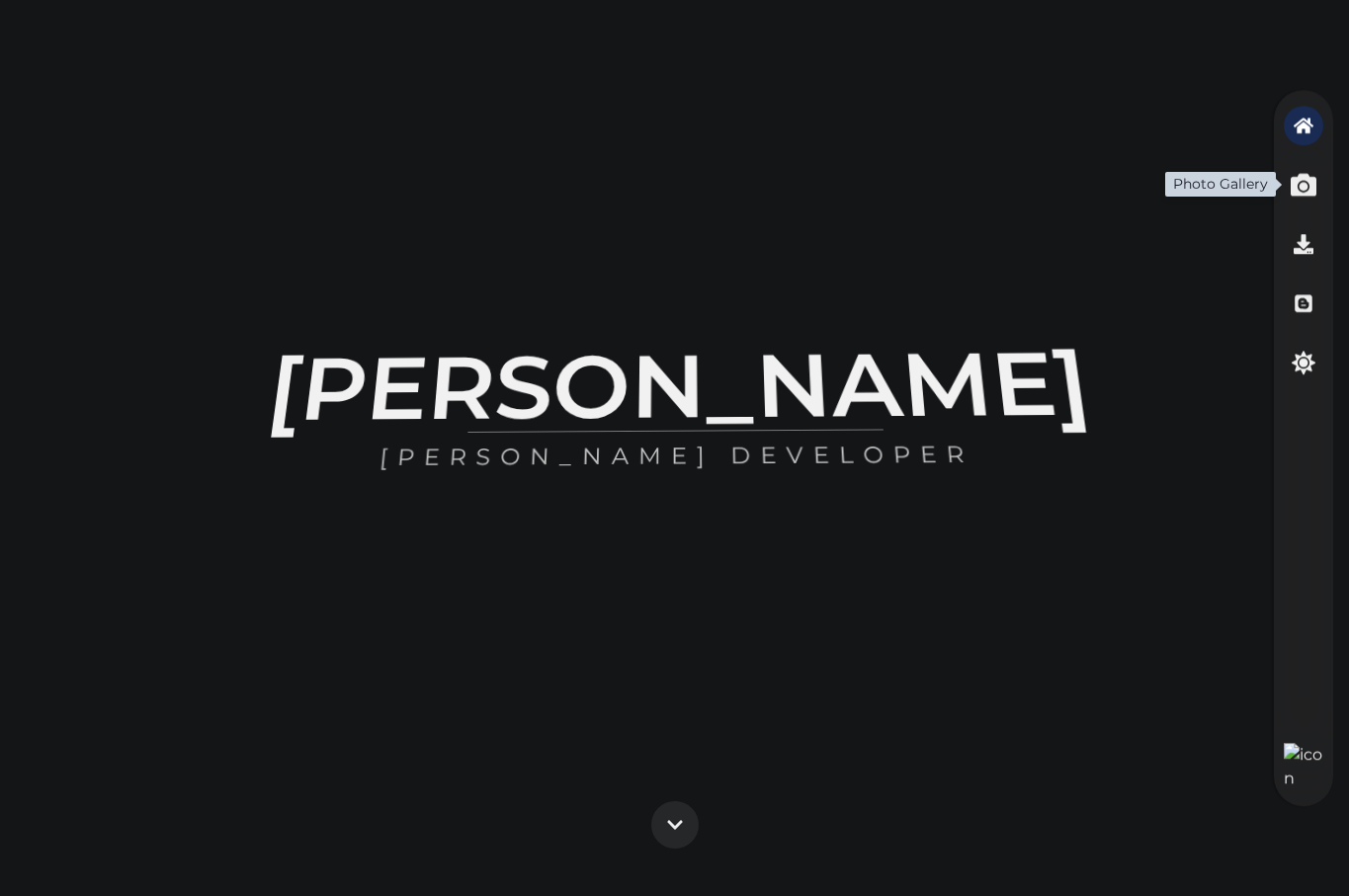 click 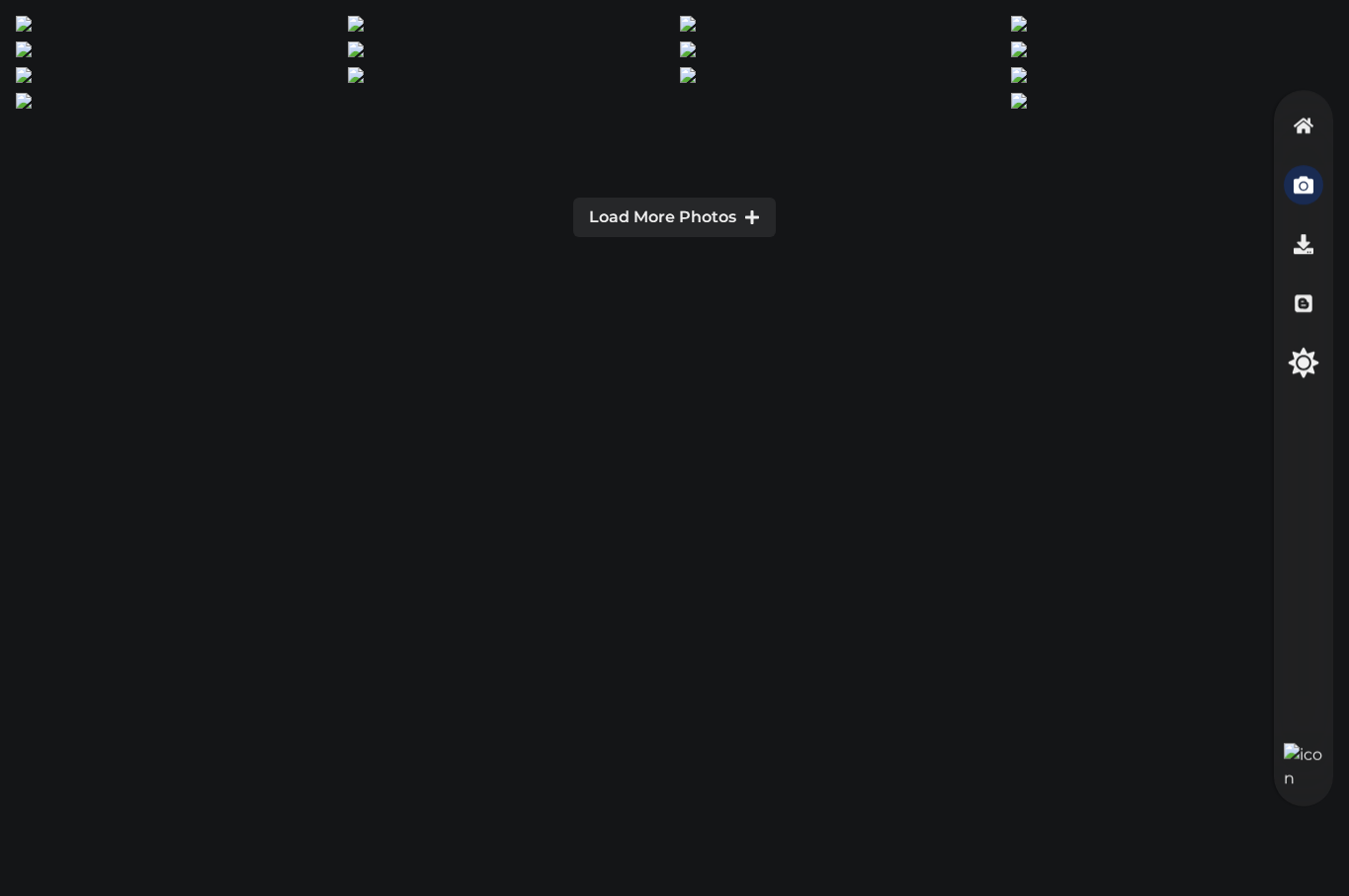 click 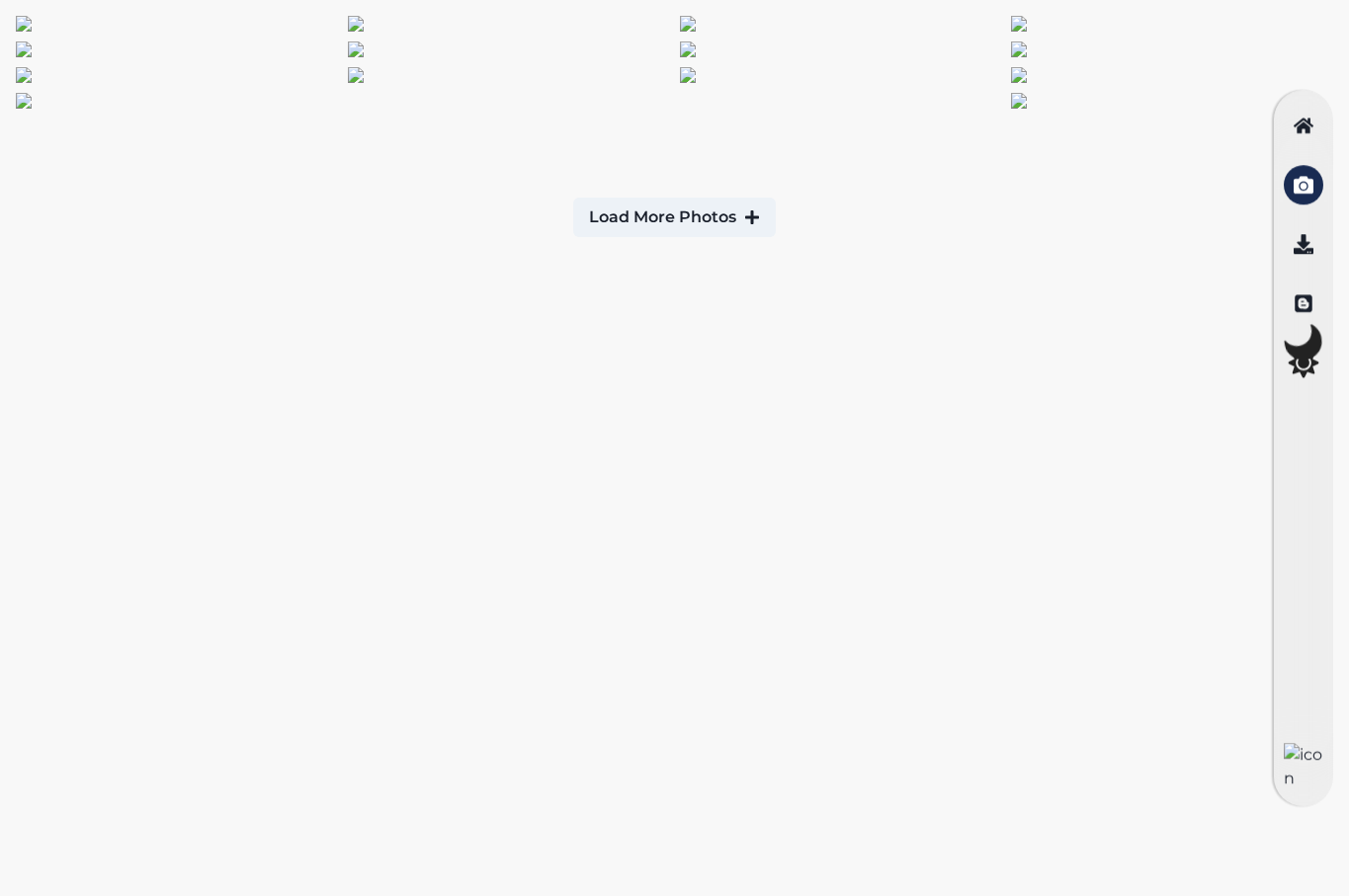 click at bounding box center [1303, 342] 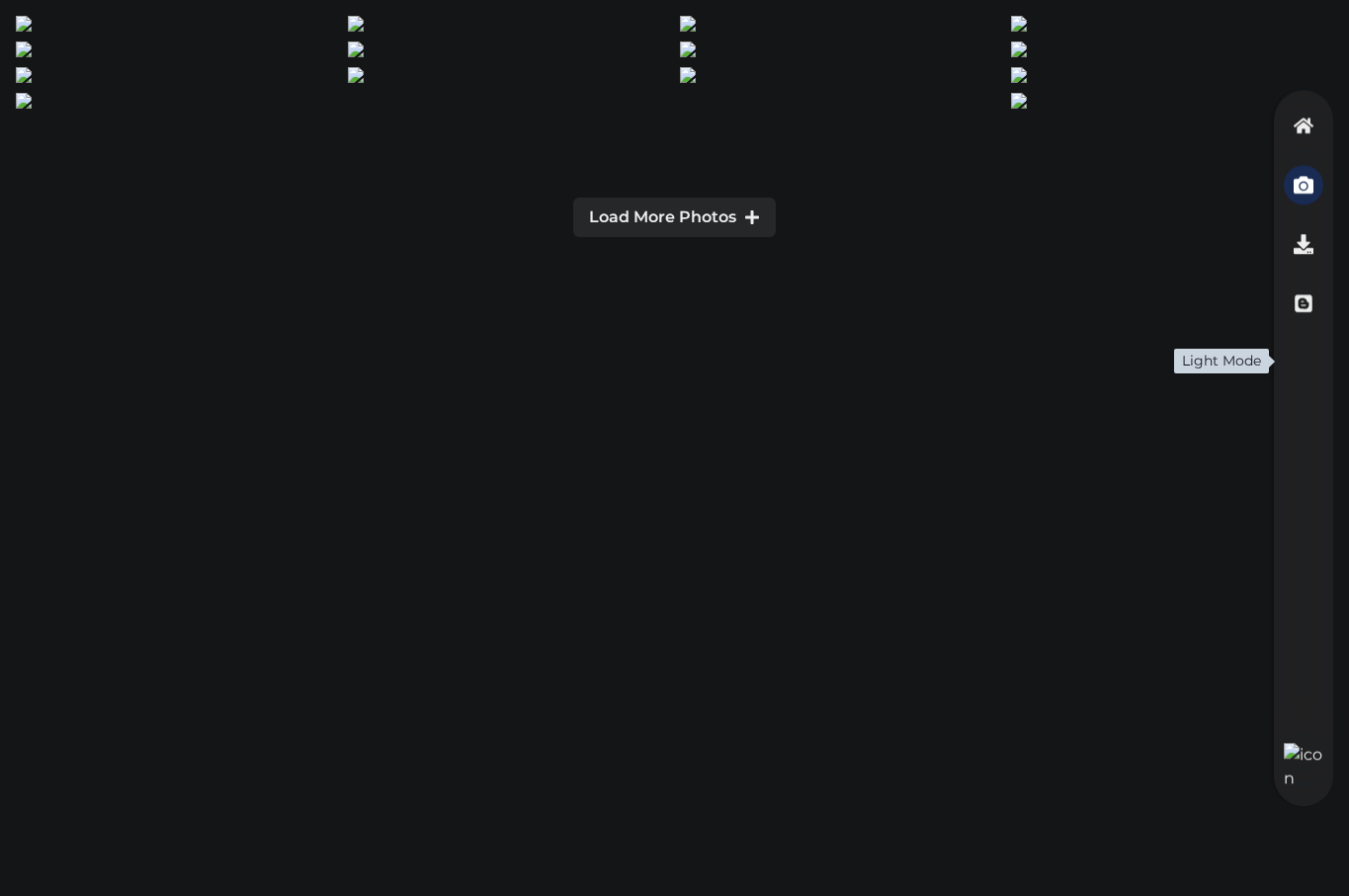 click 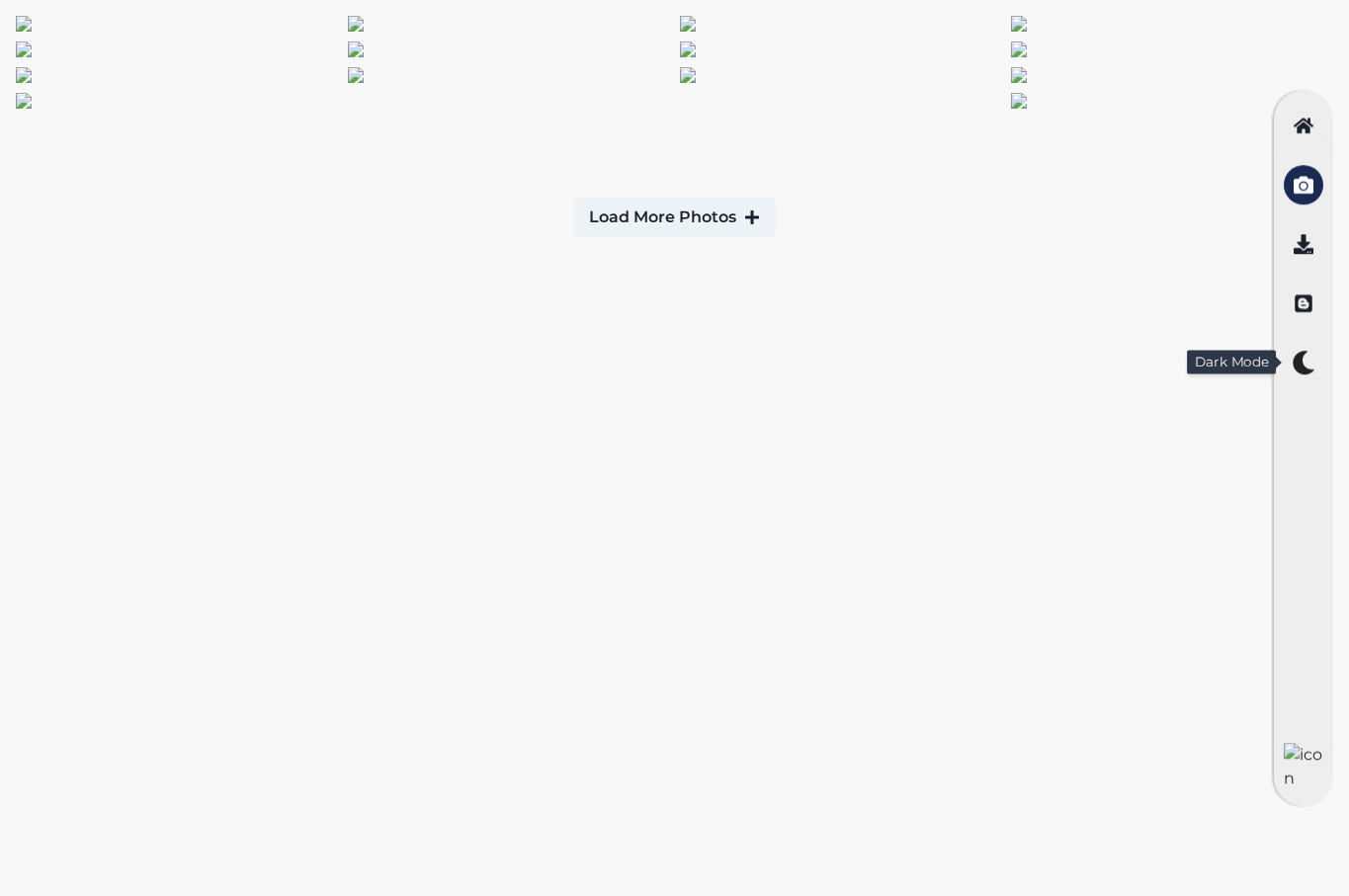 click at bounding box center (1304, 448) 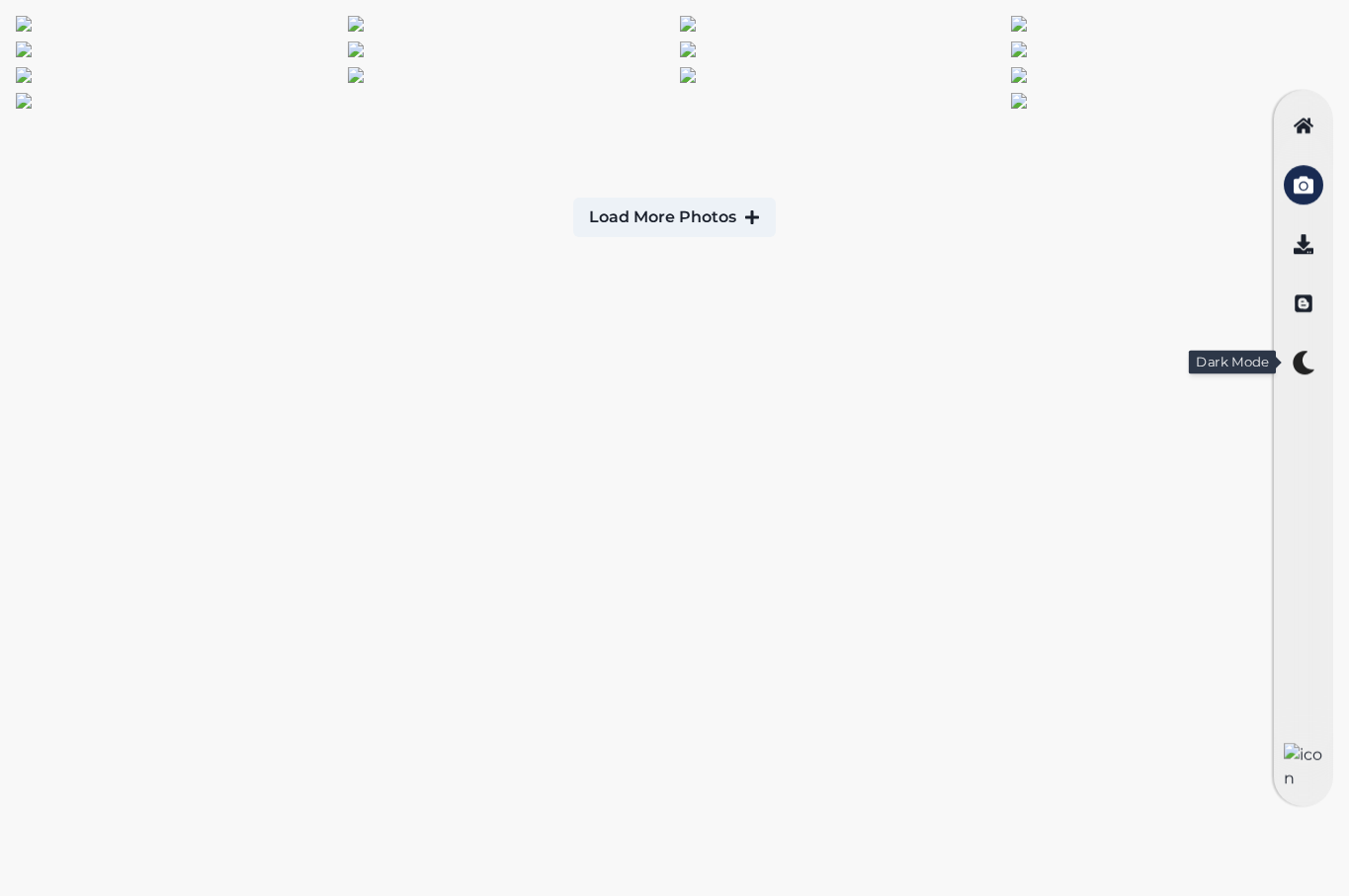 click at bounding box center [1304, 448] 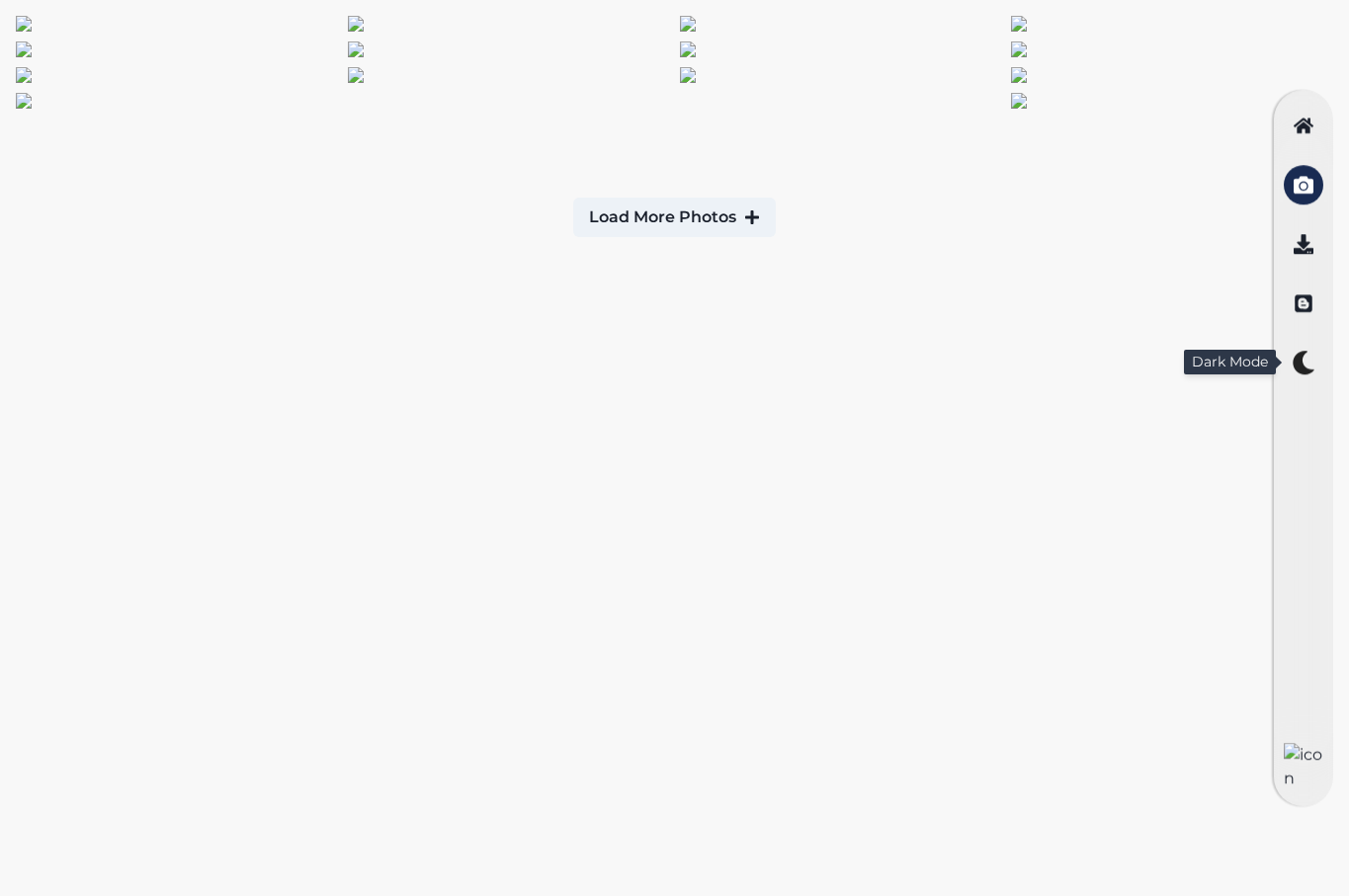 click 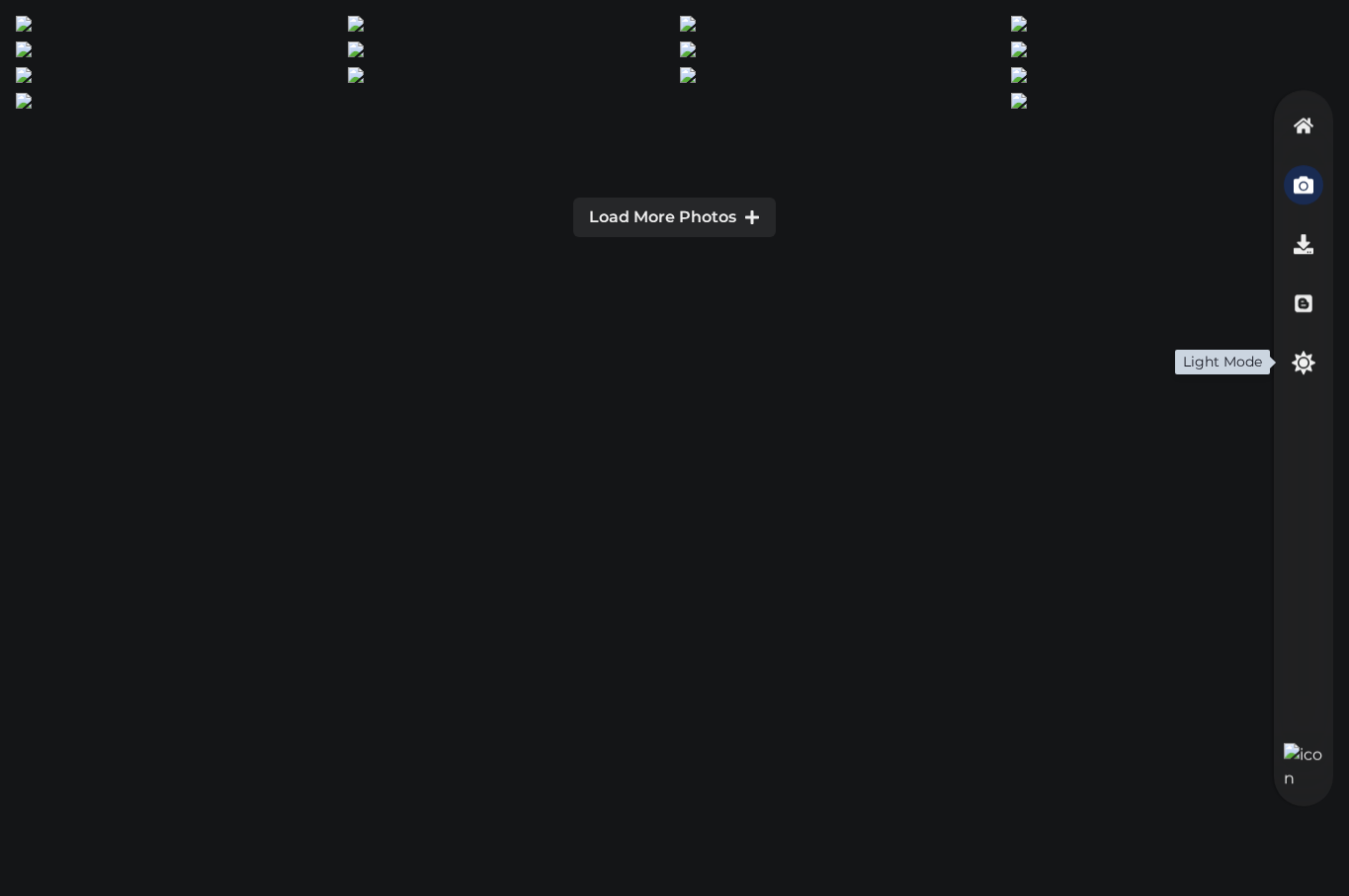 click 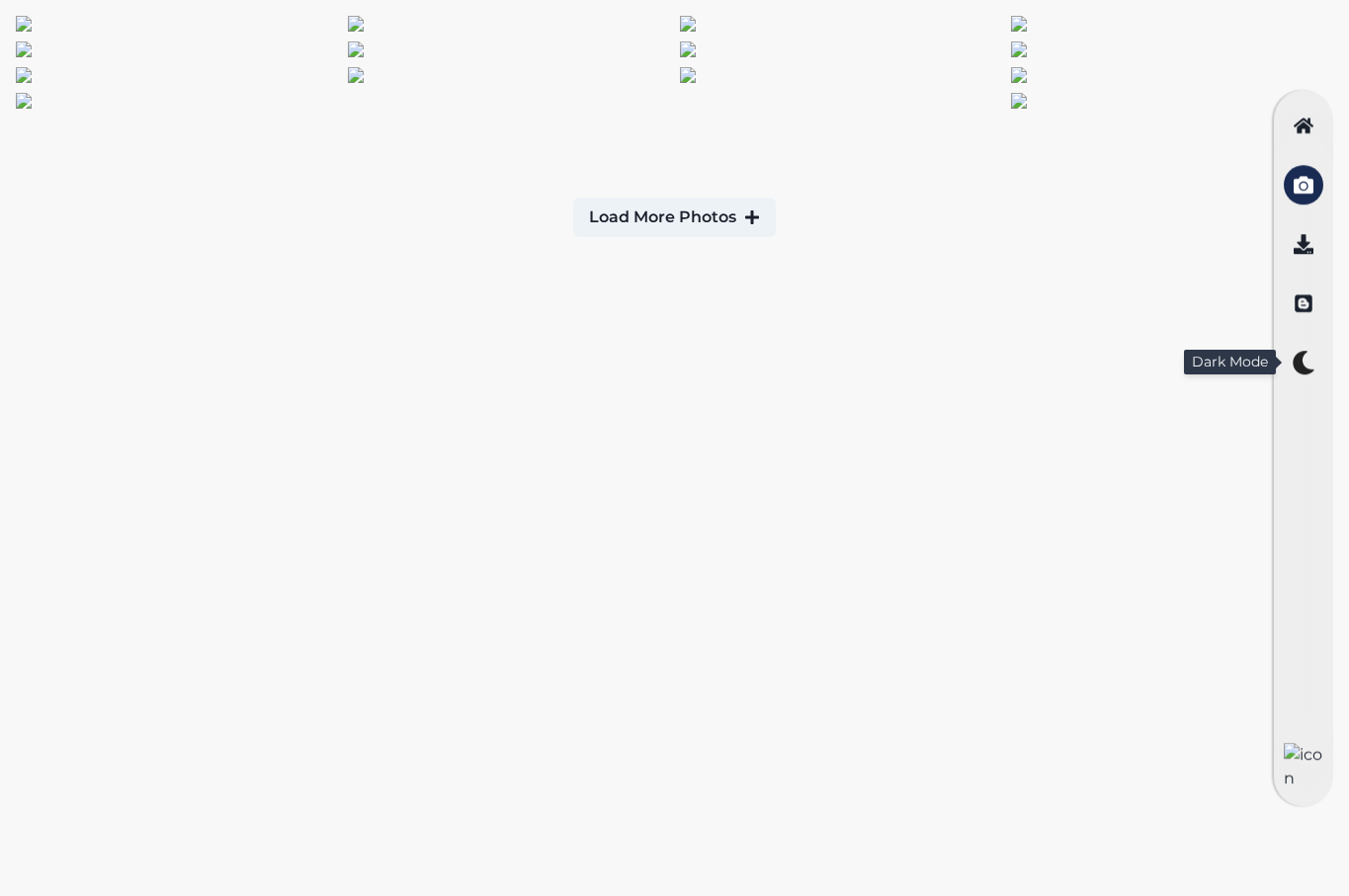 click 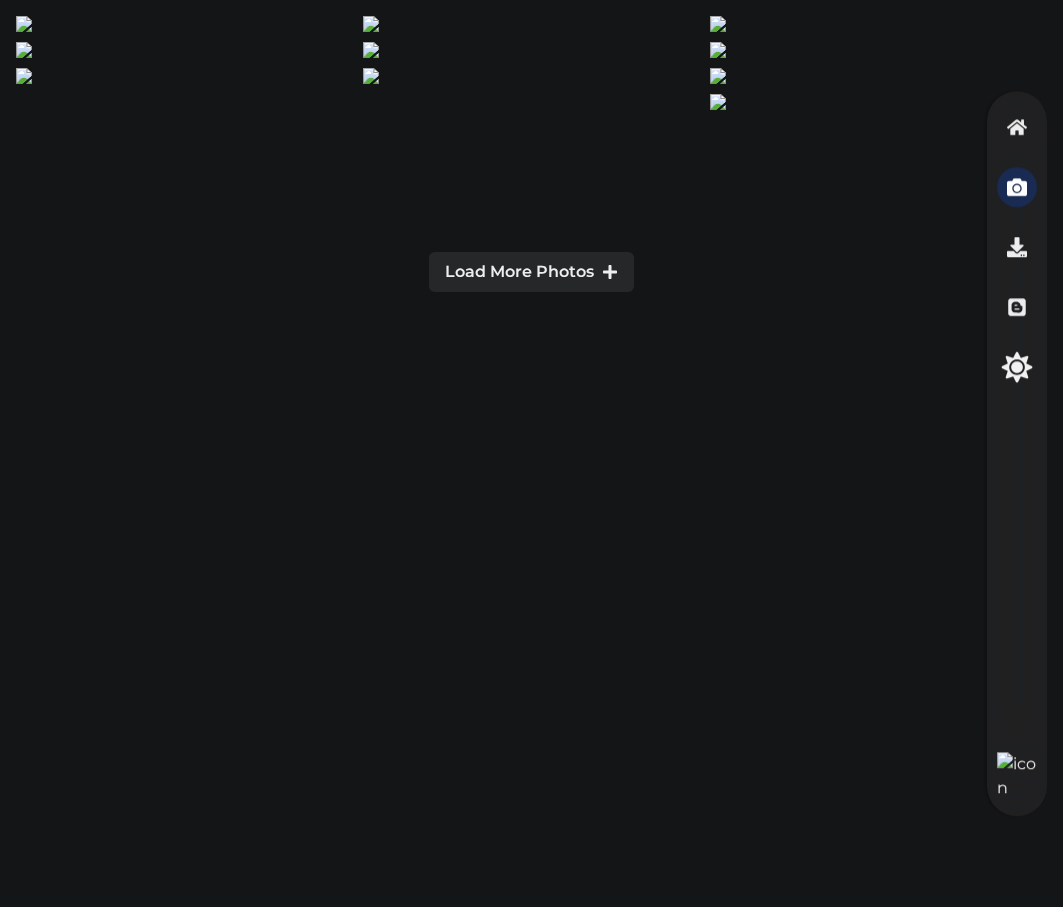 click 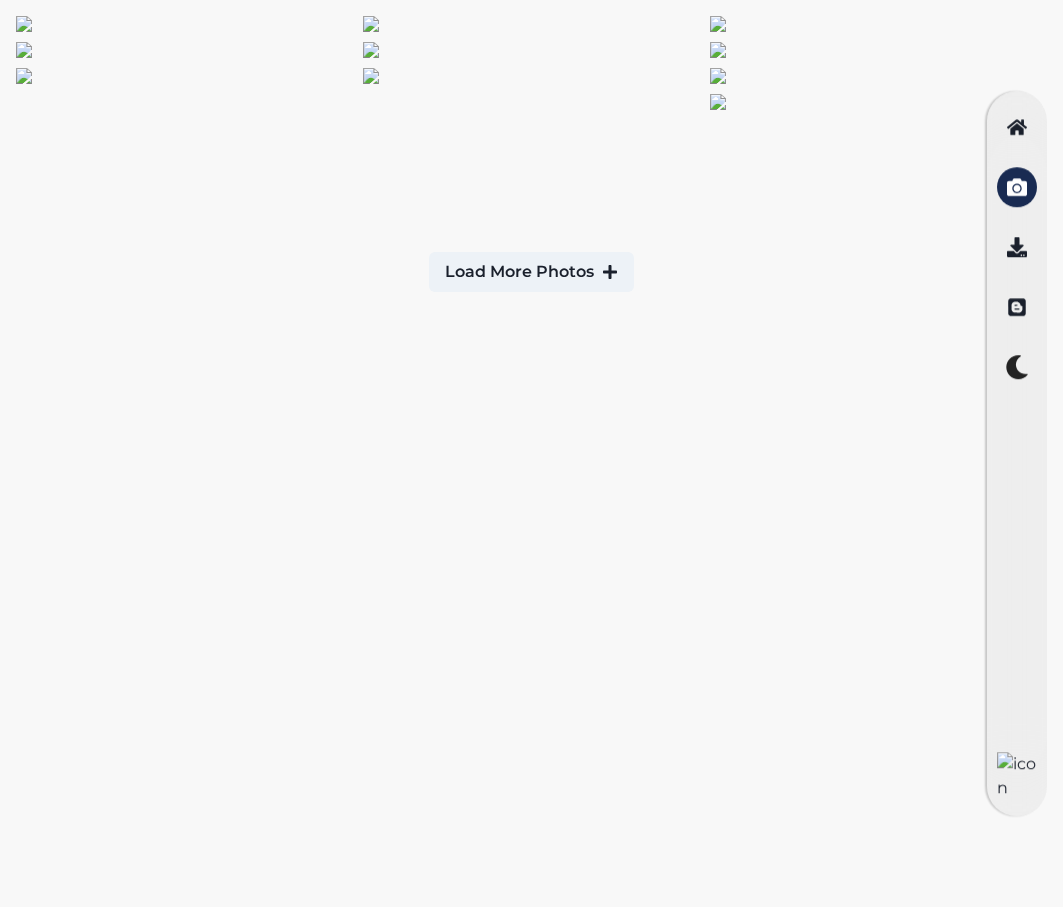 click at bounding box center [1017, 454] 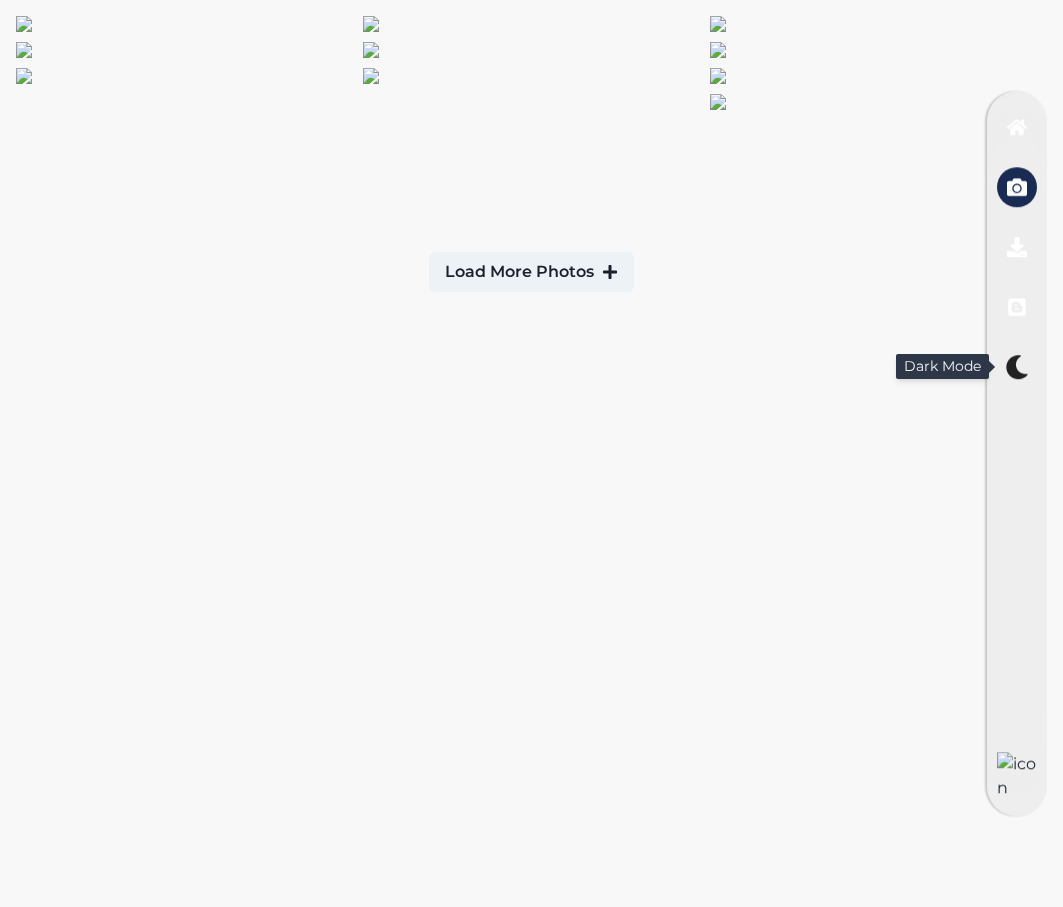 click 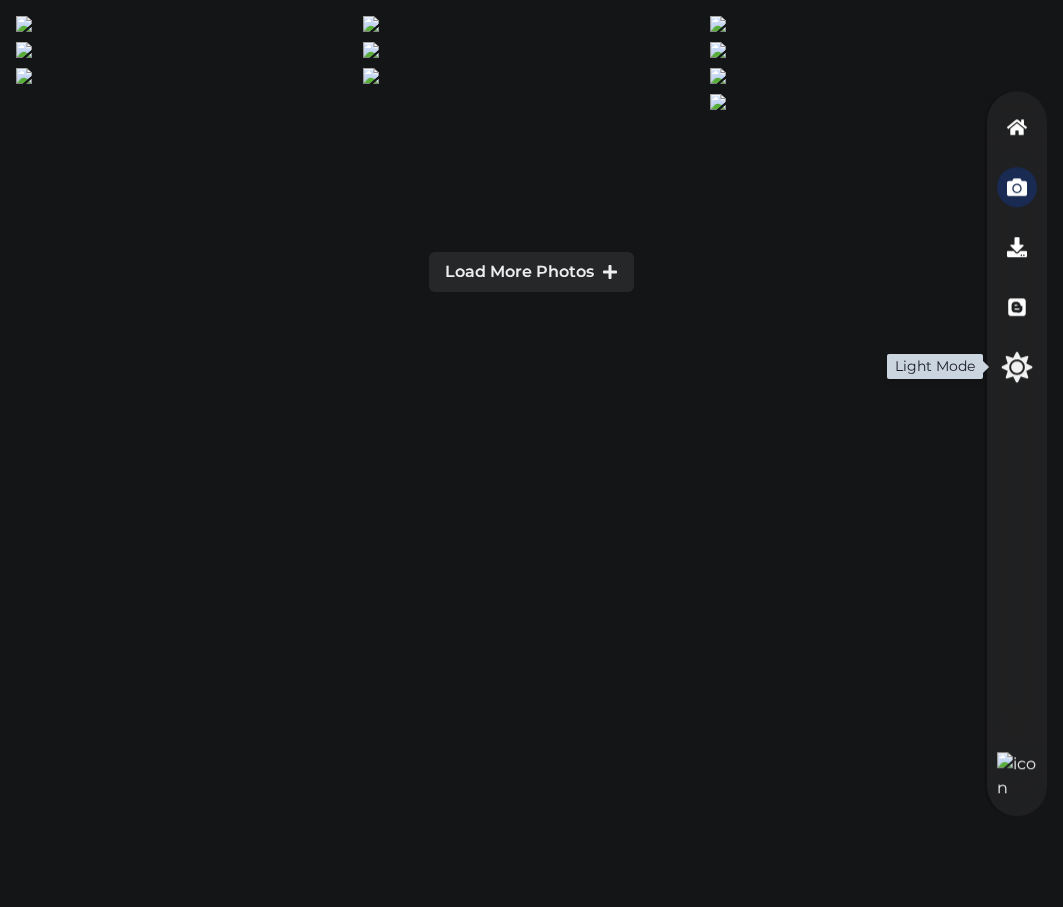 click 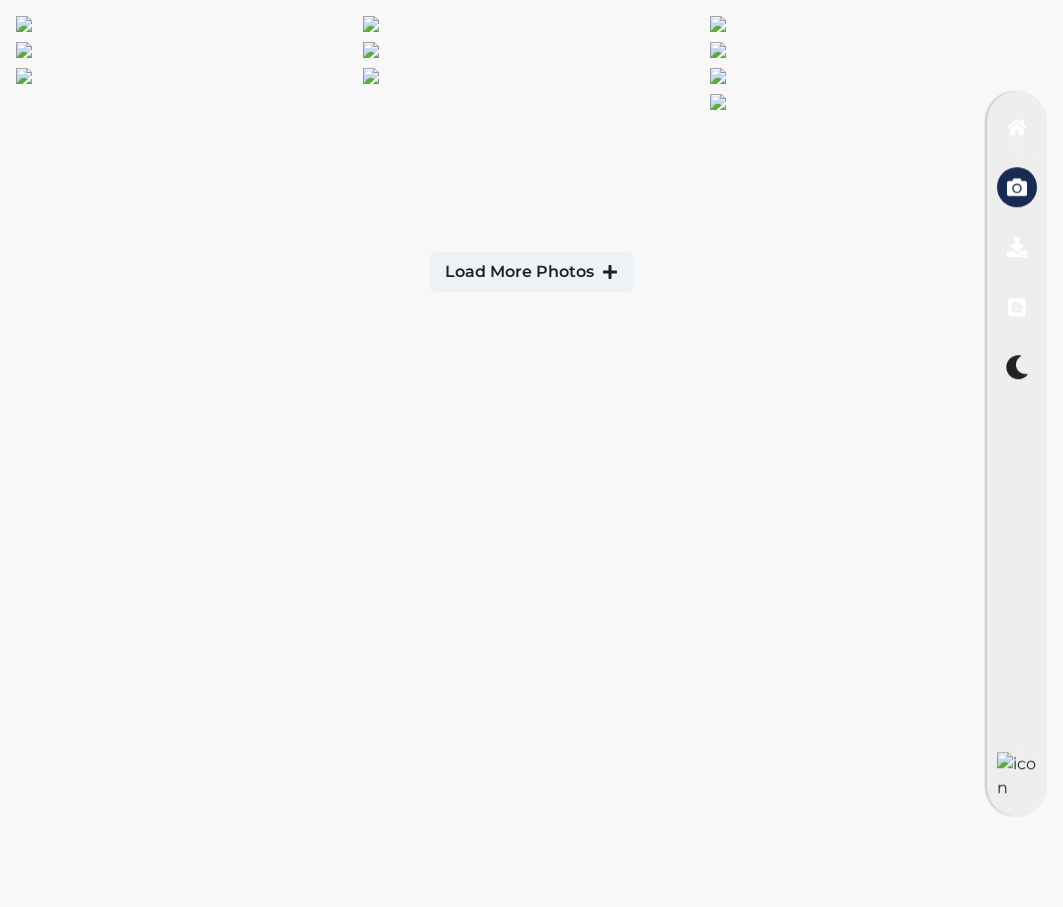 click at bounding box center [1017, 454] 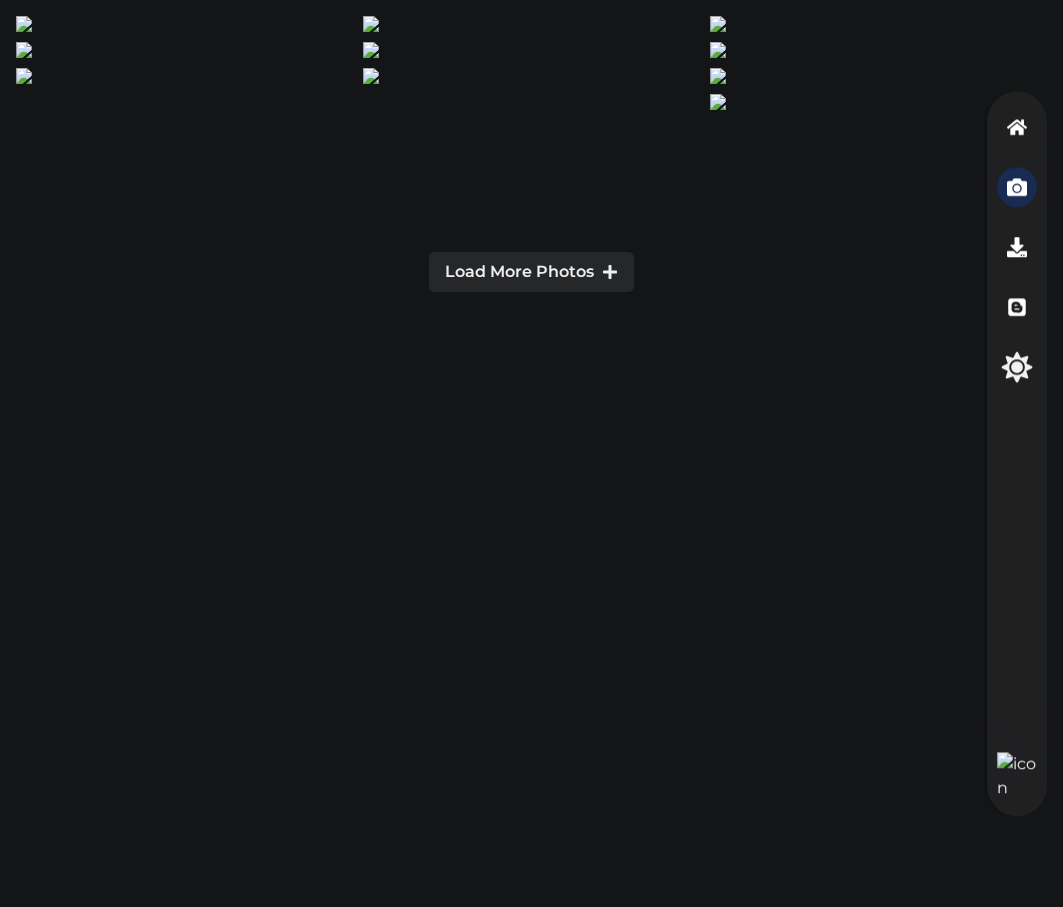 click 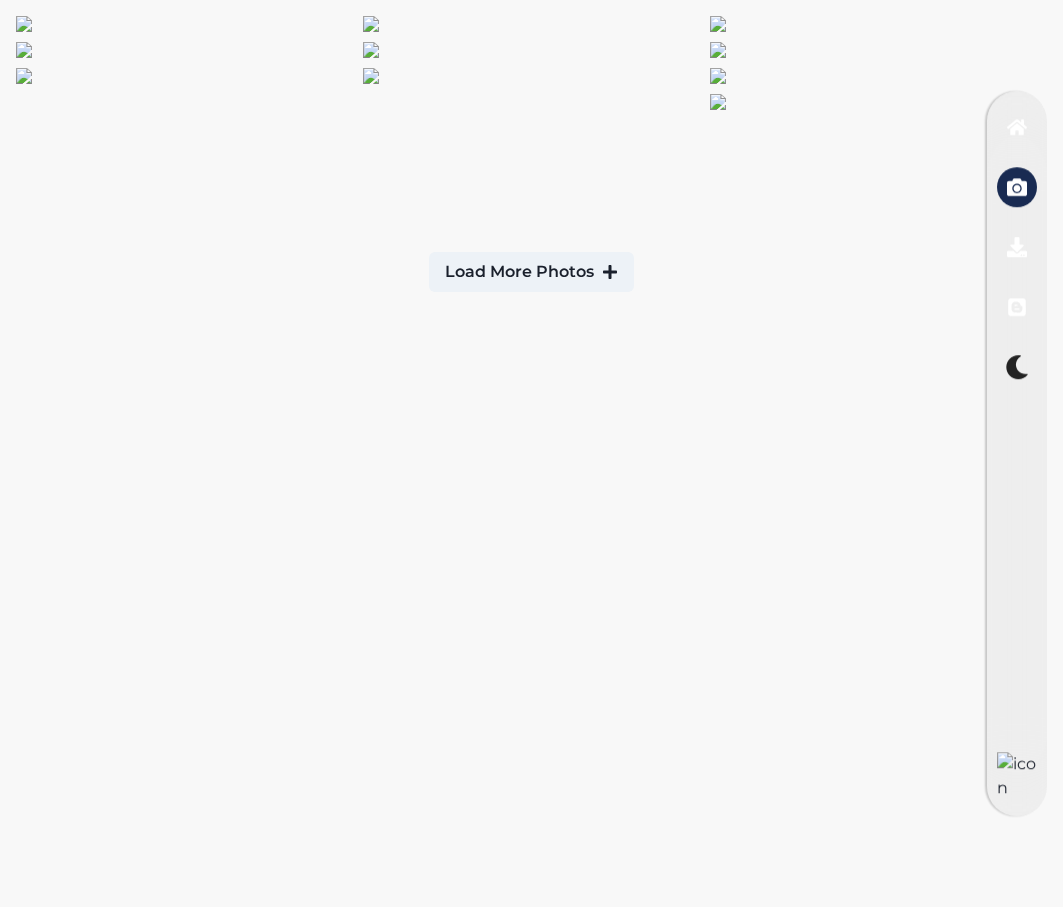 click at bounding box center (1017, 454) 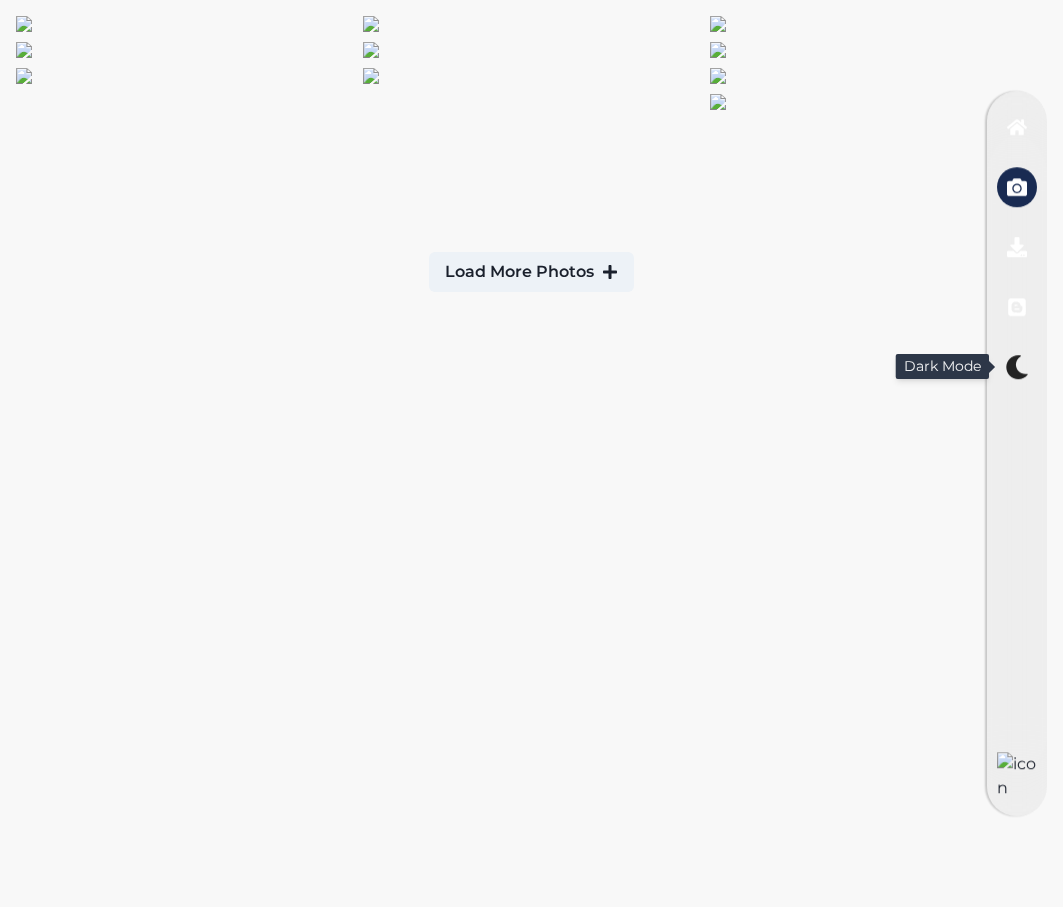 click 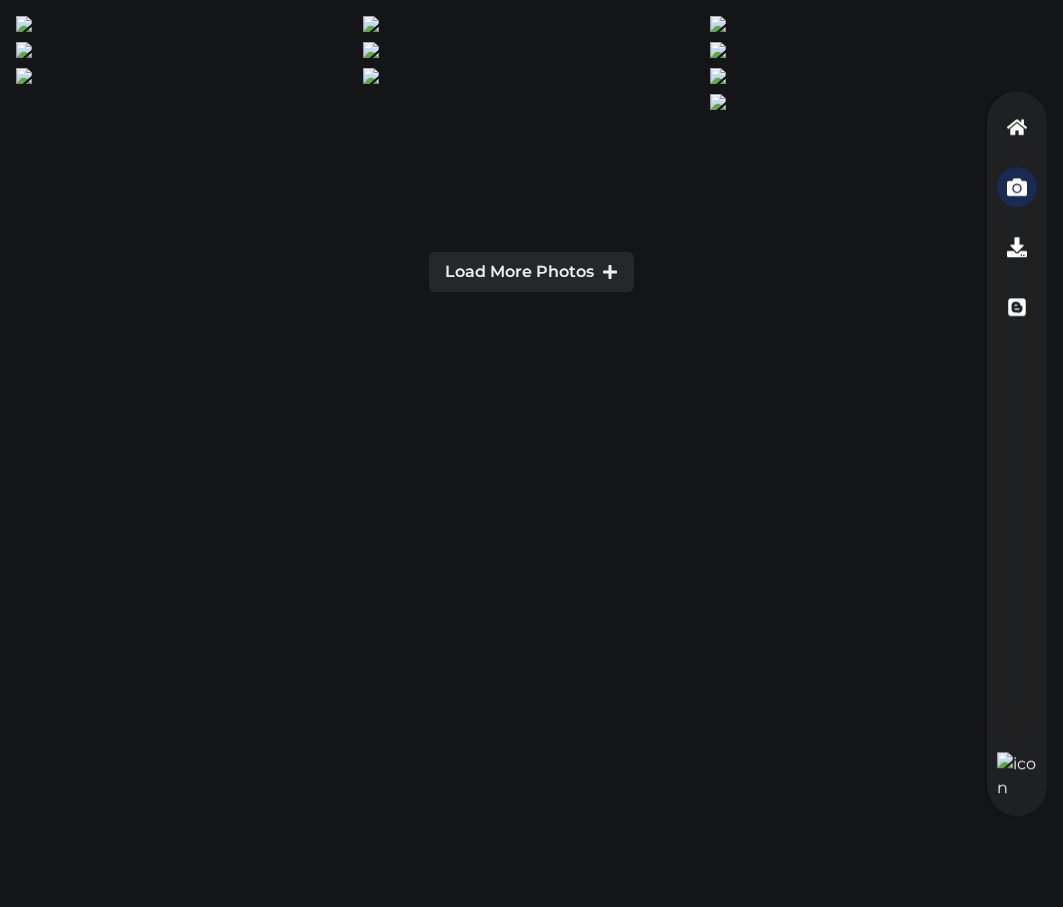 click at bounding box center (1017, 454) 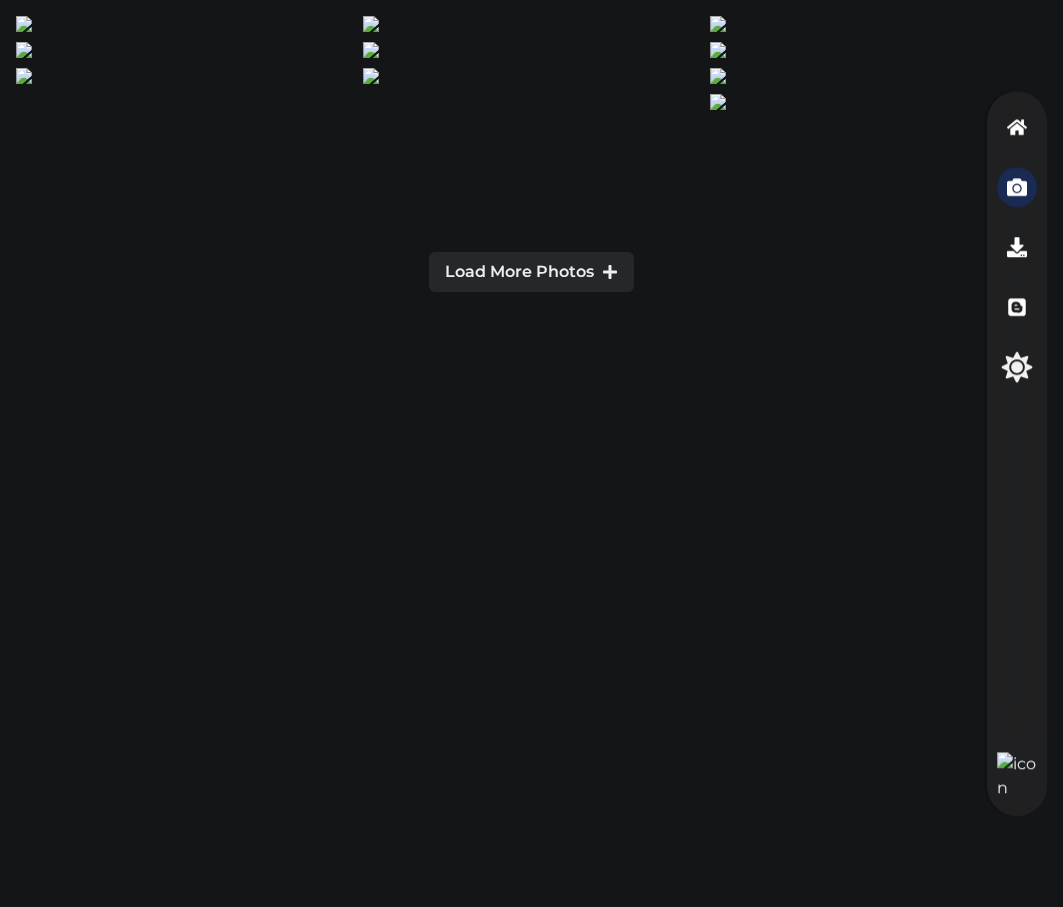 click 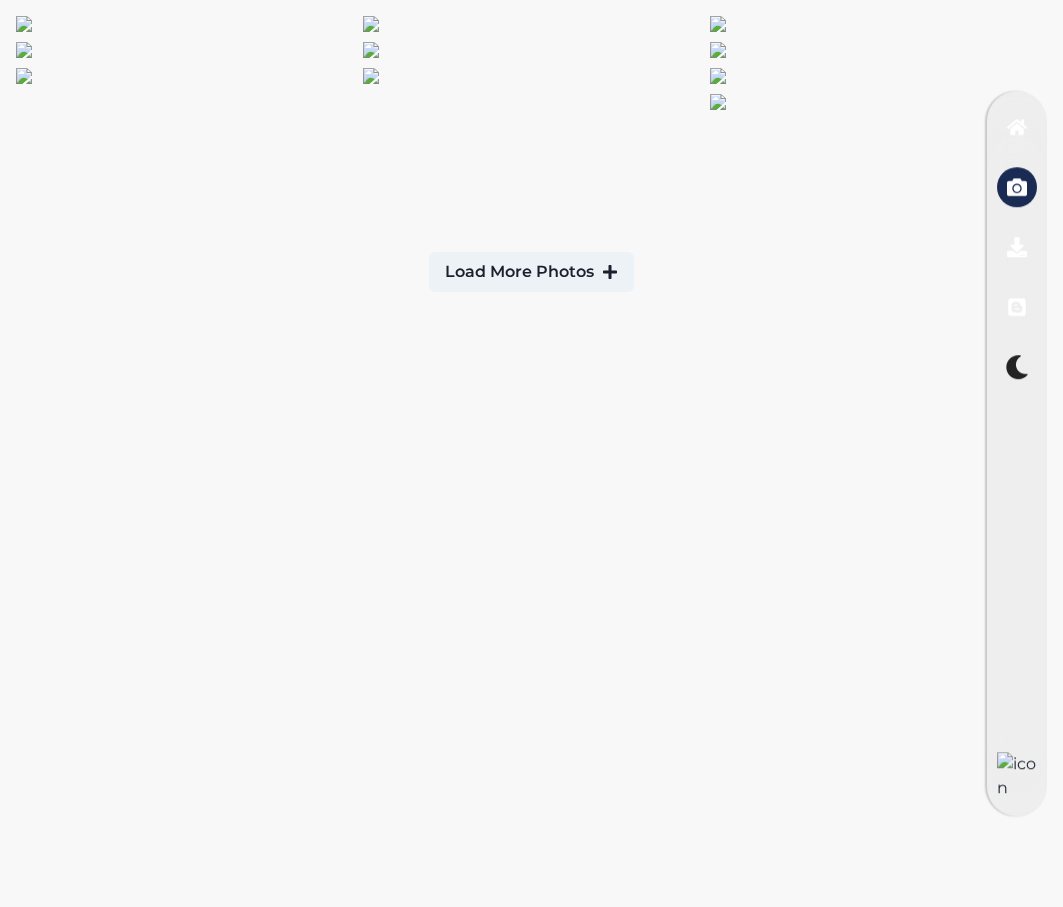 click 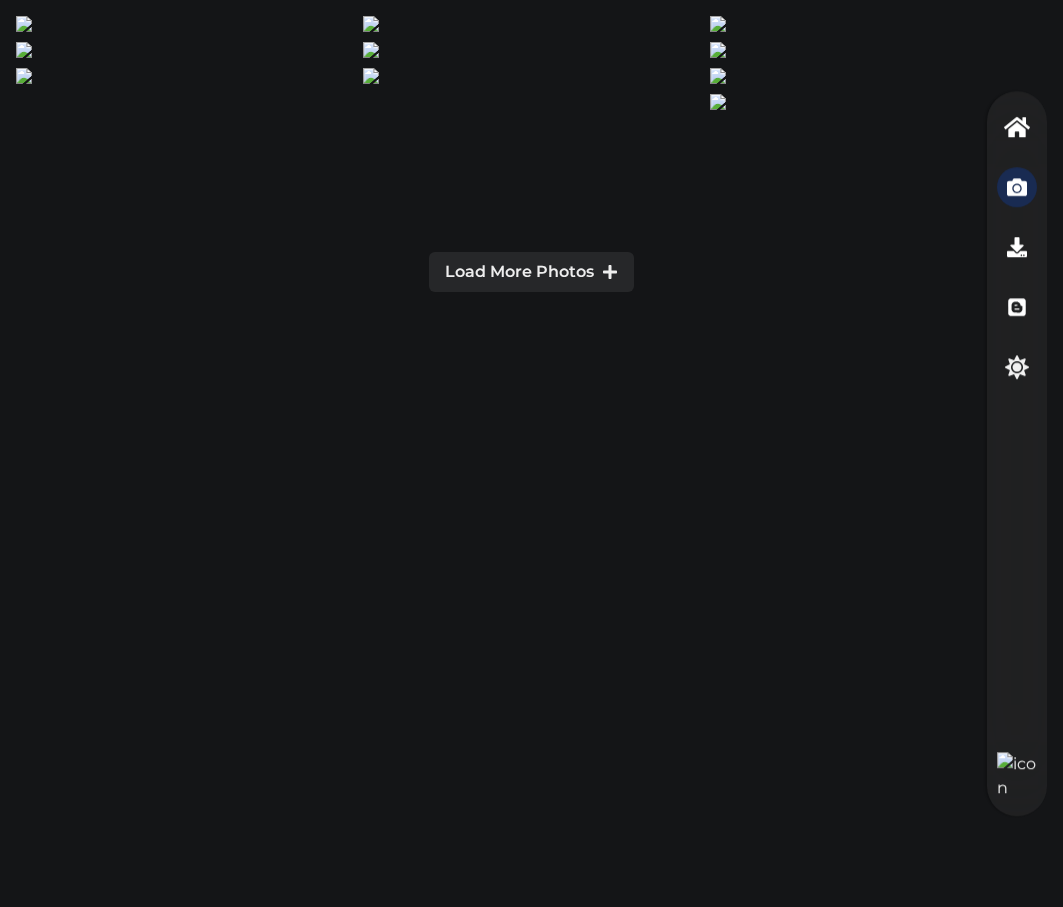 click 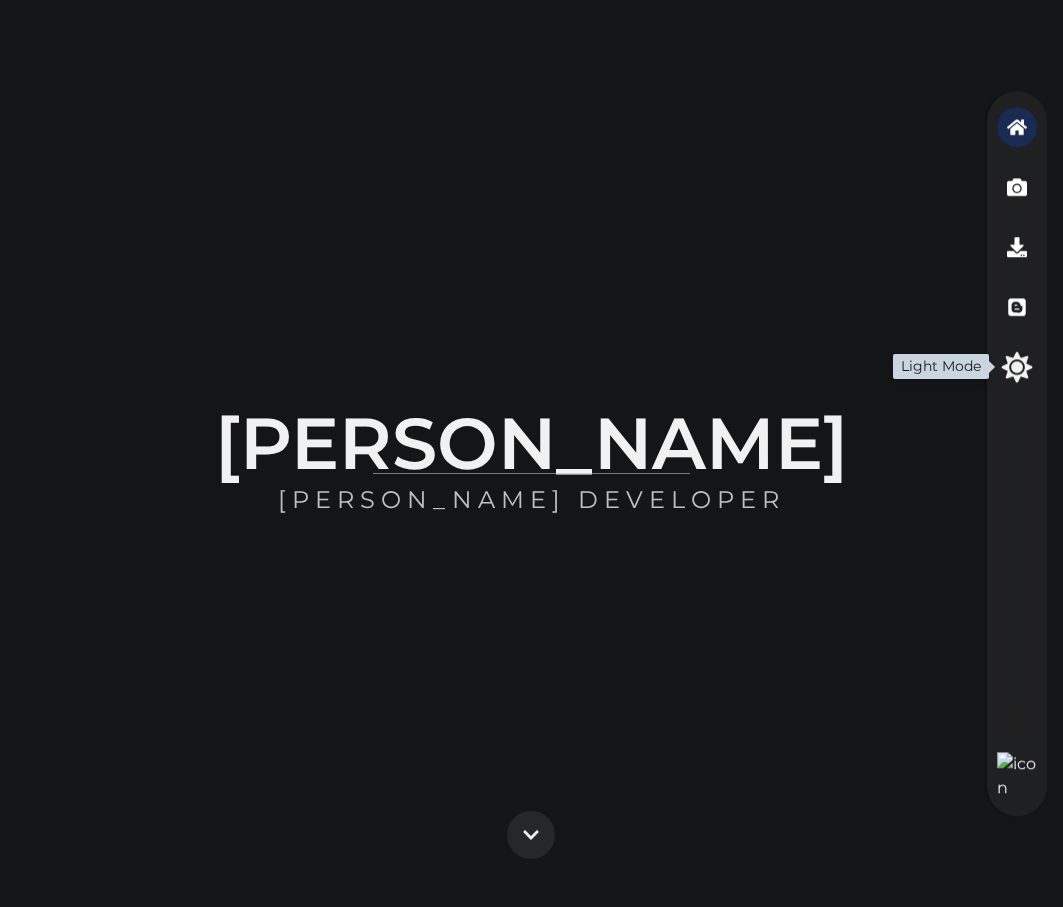 click 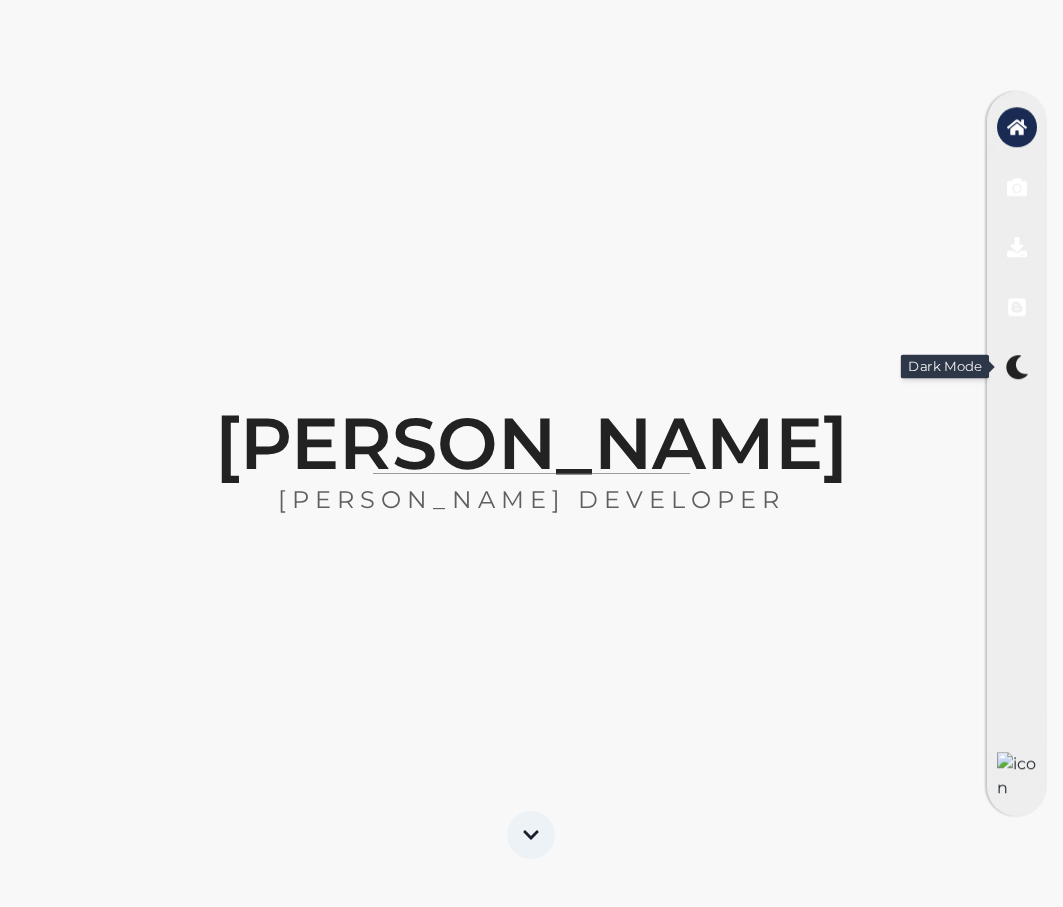 click at bounding box center (1017, 454) 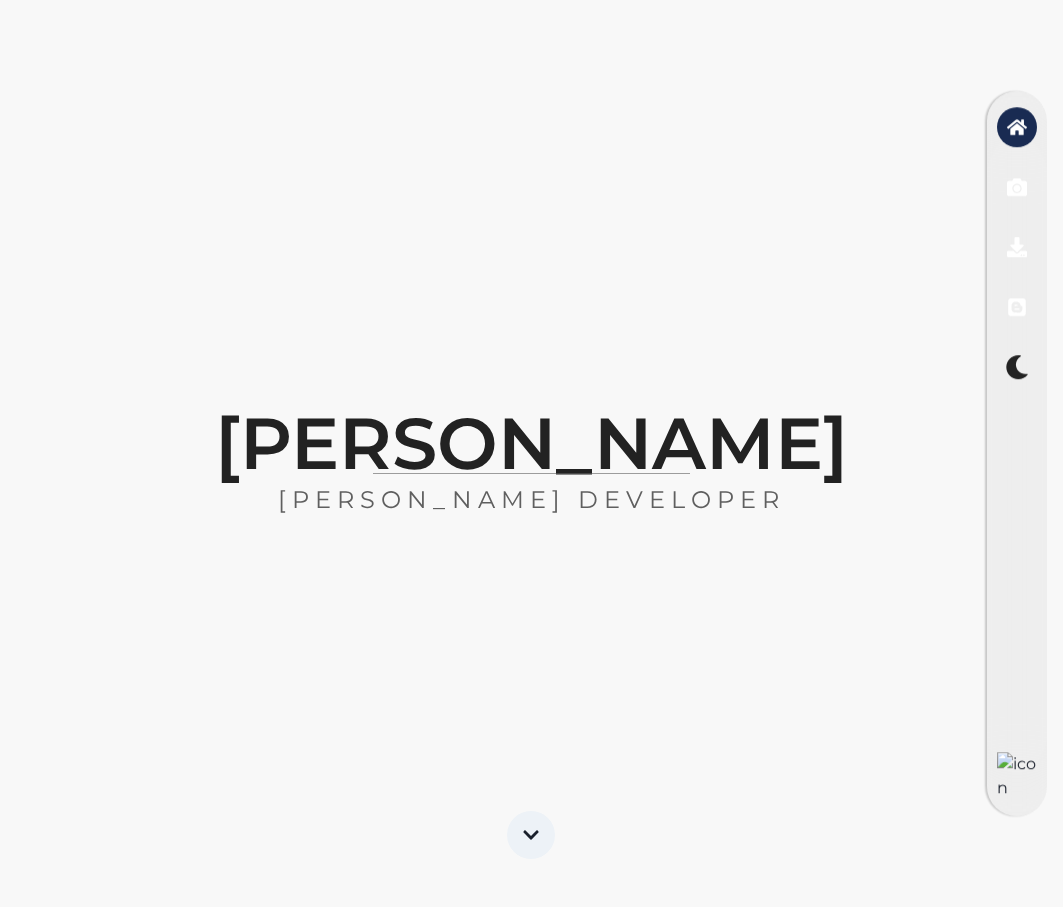 click at bounding box center (1017, 454) 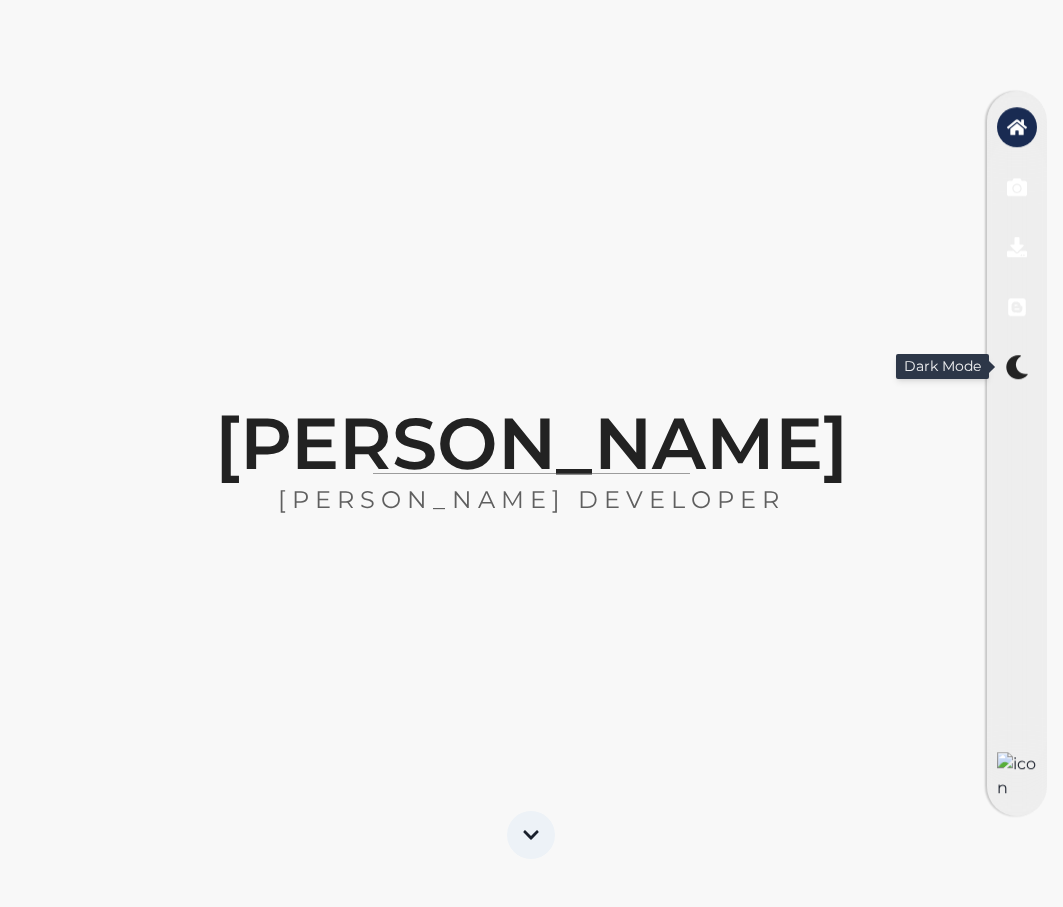 click at bounding box center [1017, 367] 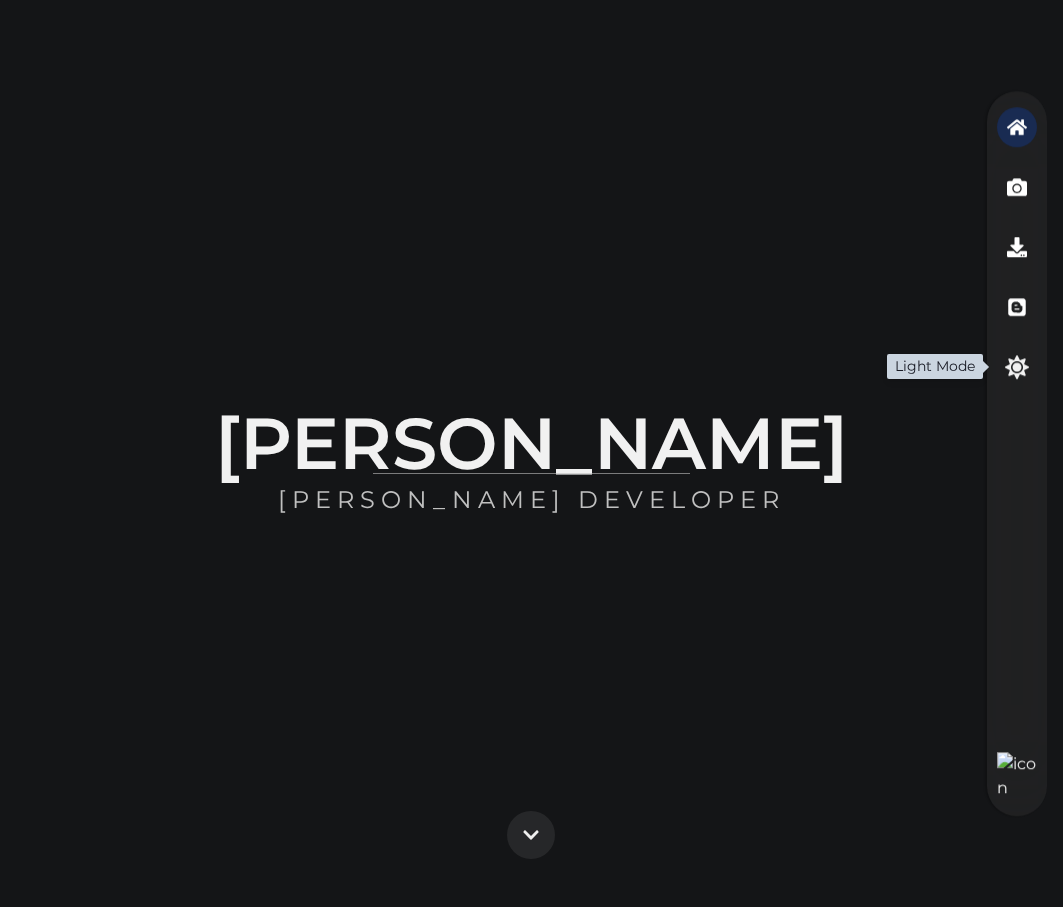 click 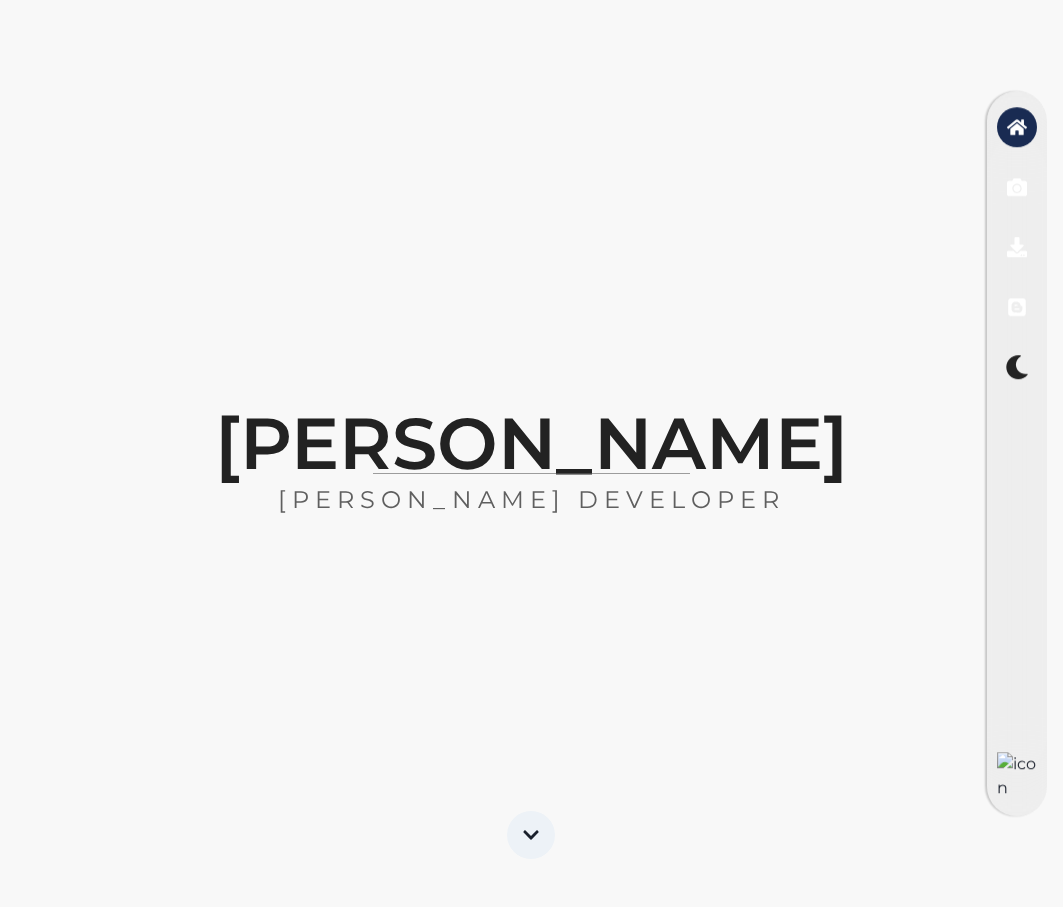 click at bounding box center (1017, 454) 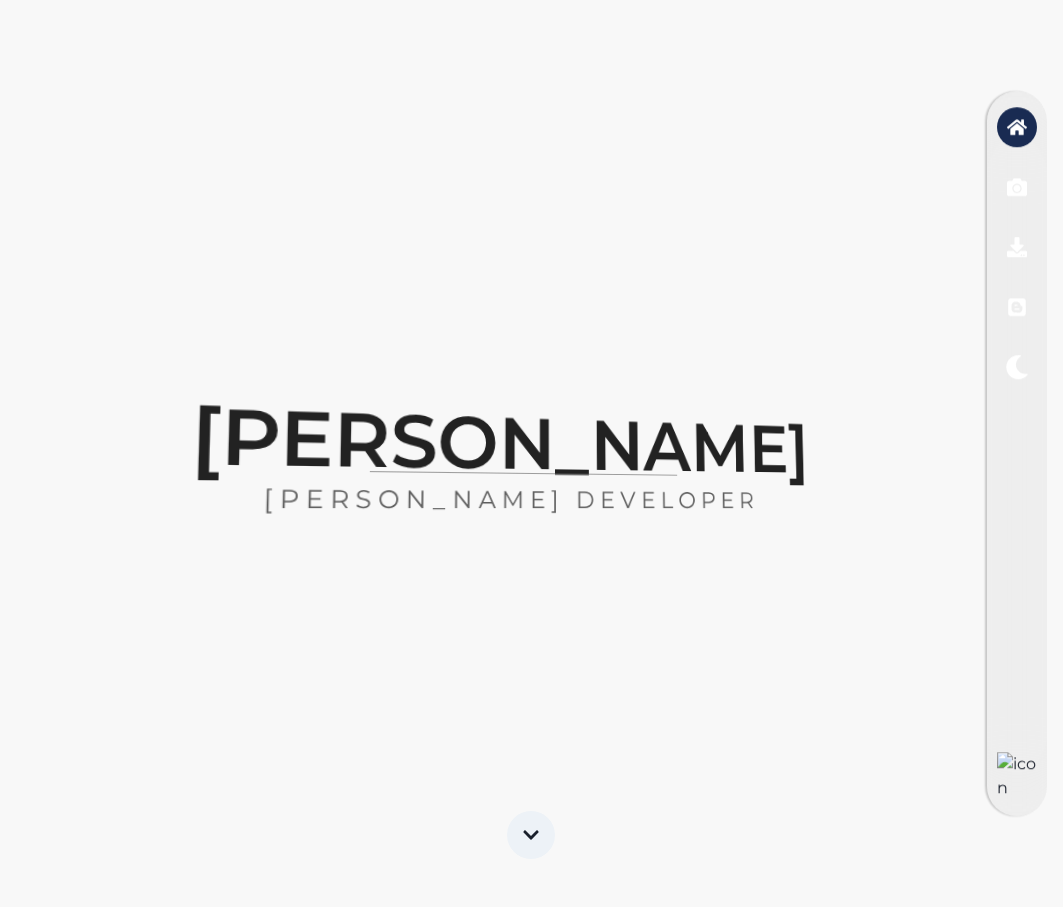 click at bounding box center (1017, 454) 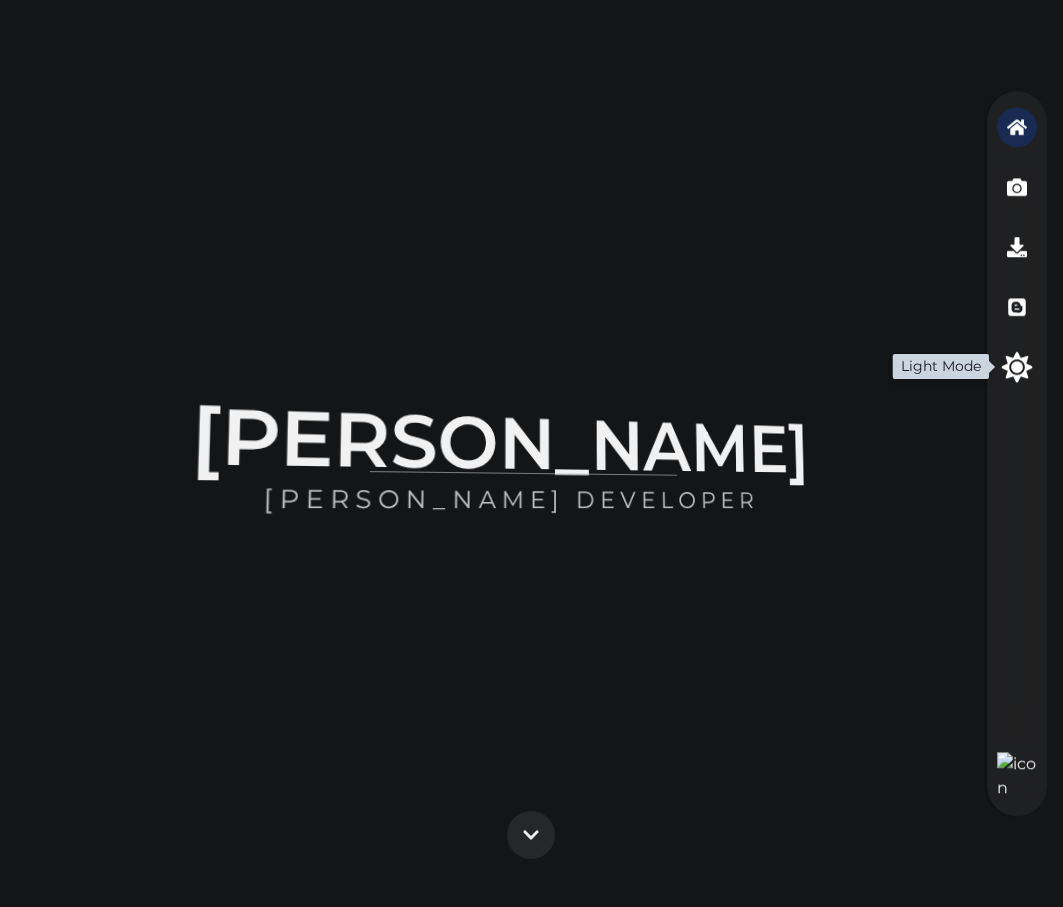 click at bounding box center (1017, 367) 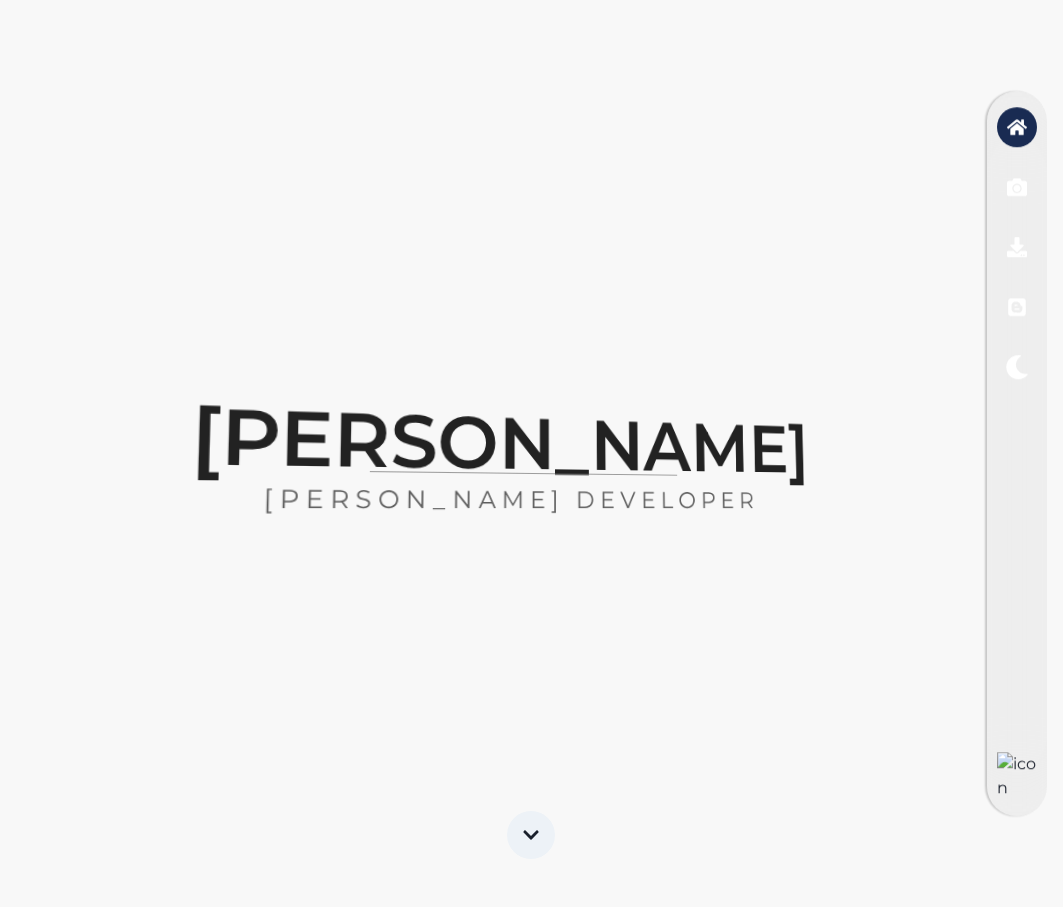 click at bounding box center (1017, 454) 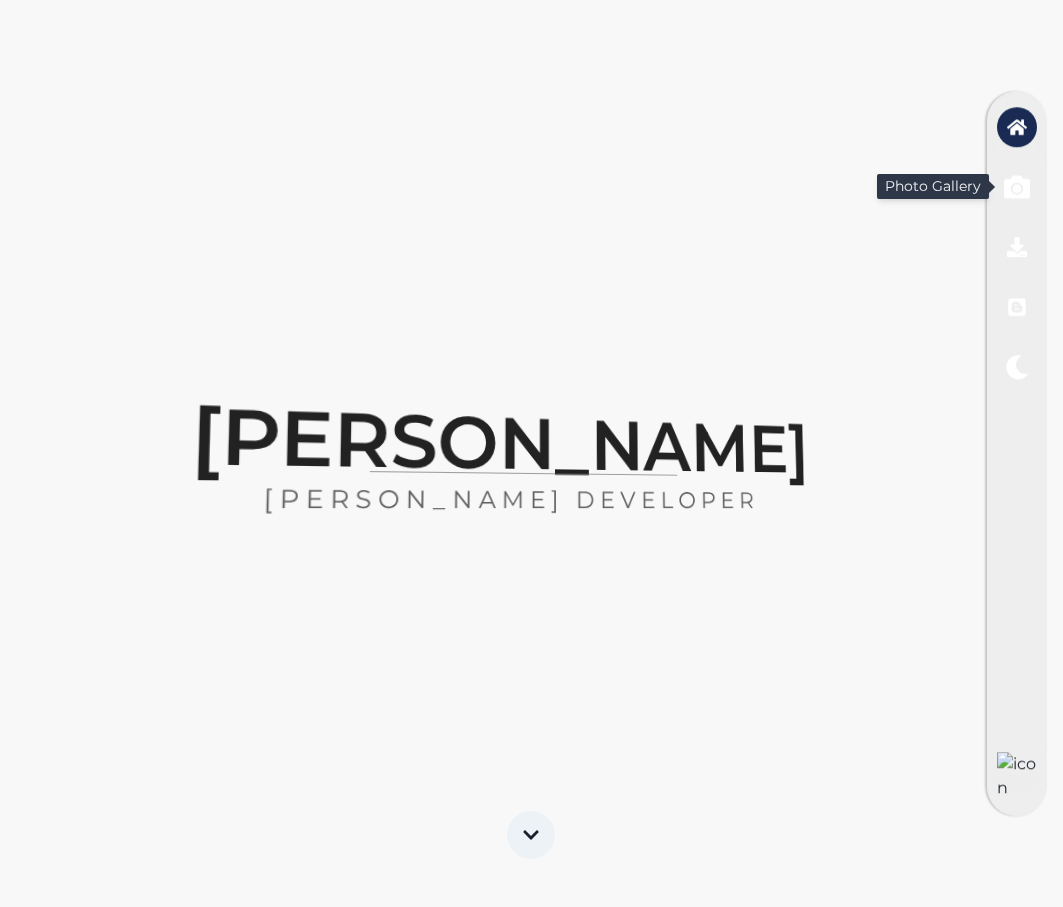 click 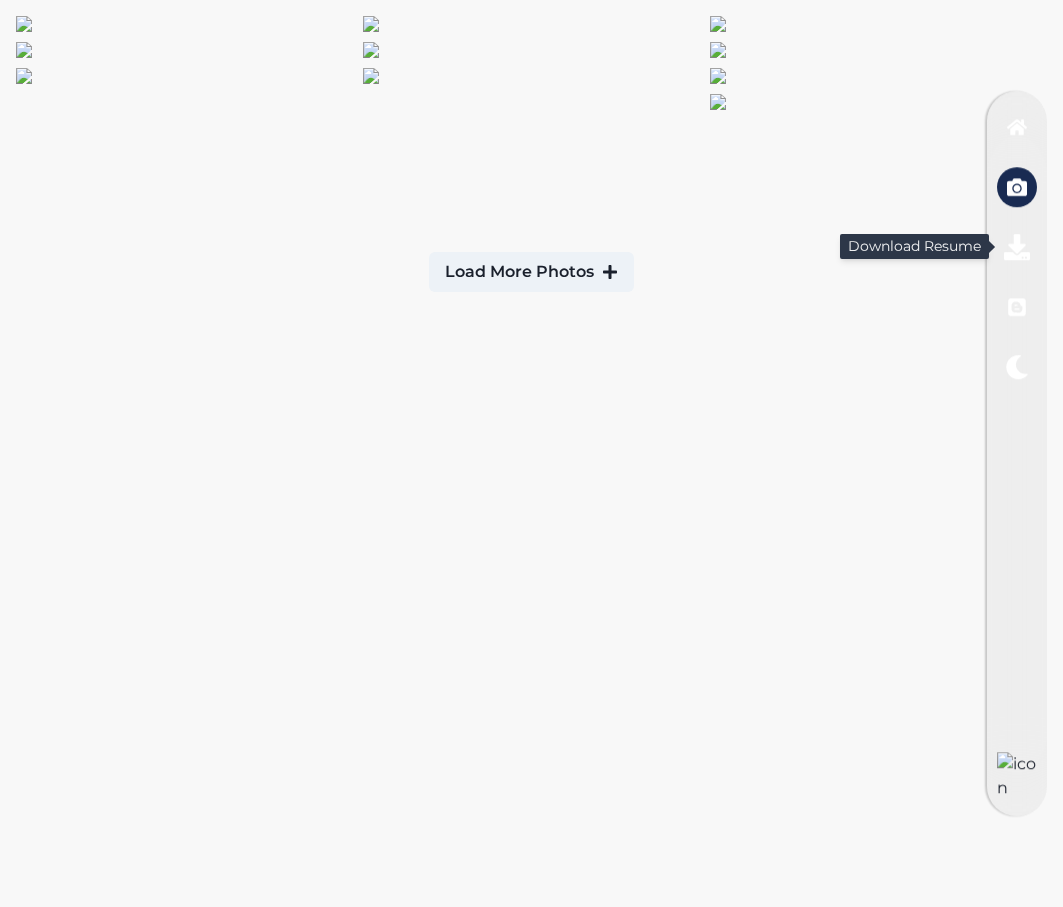 click 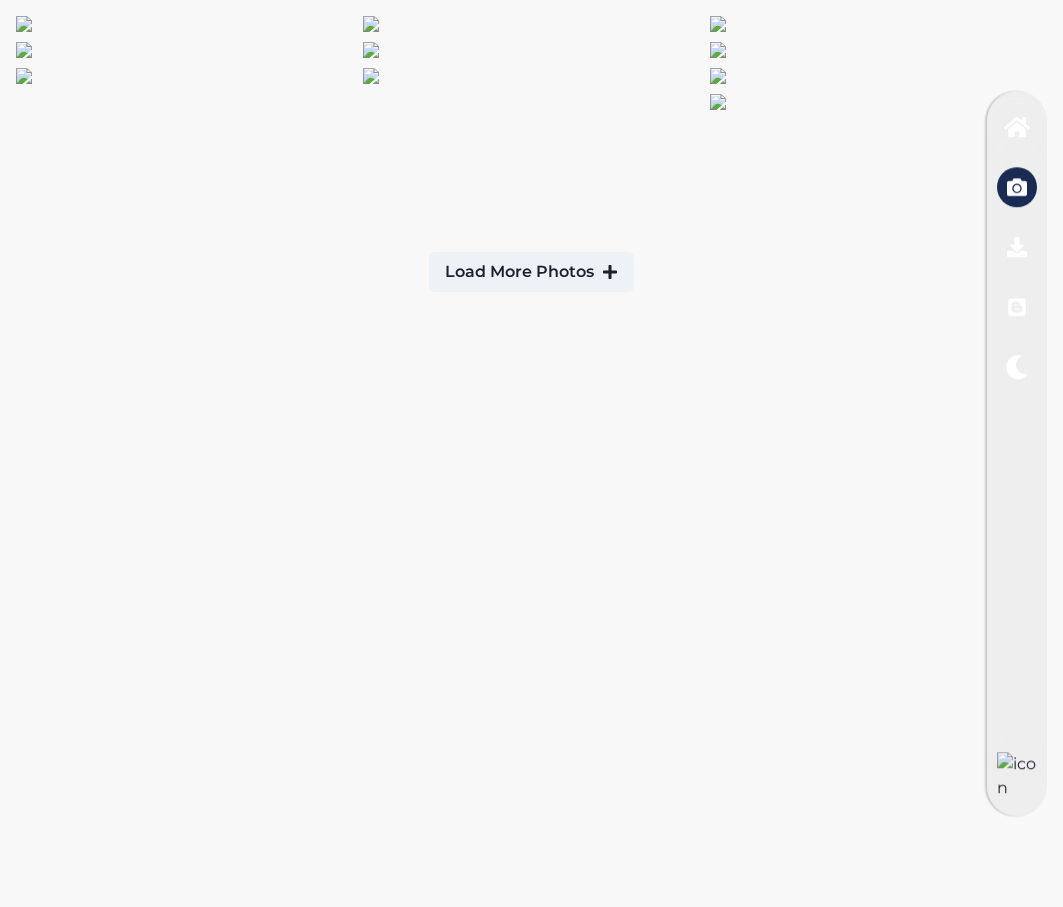 click 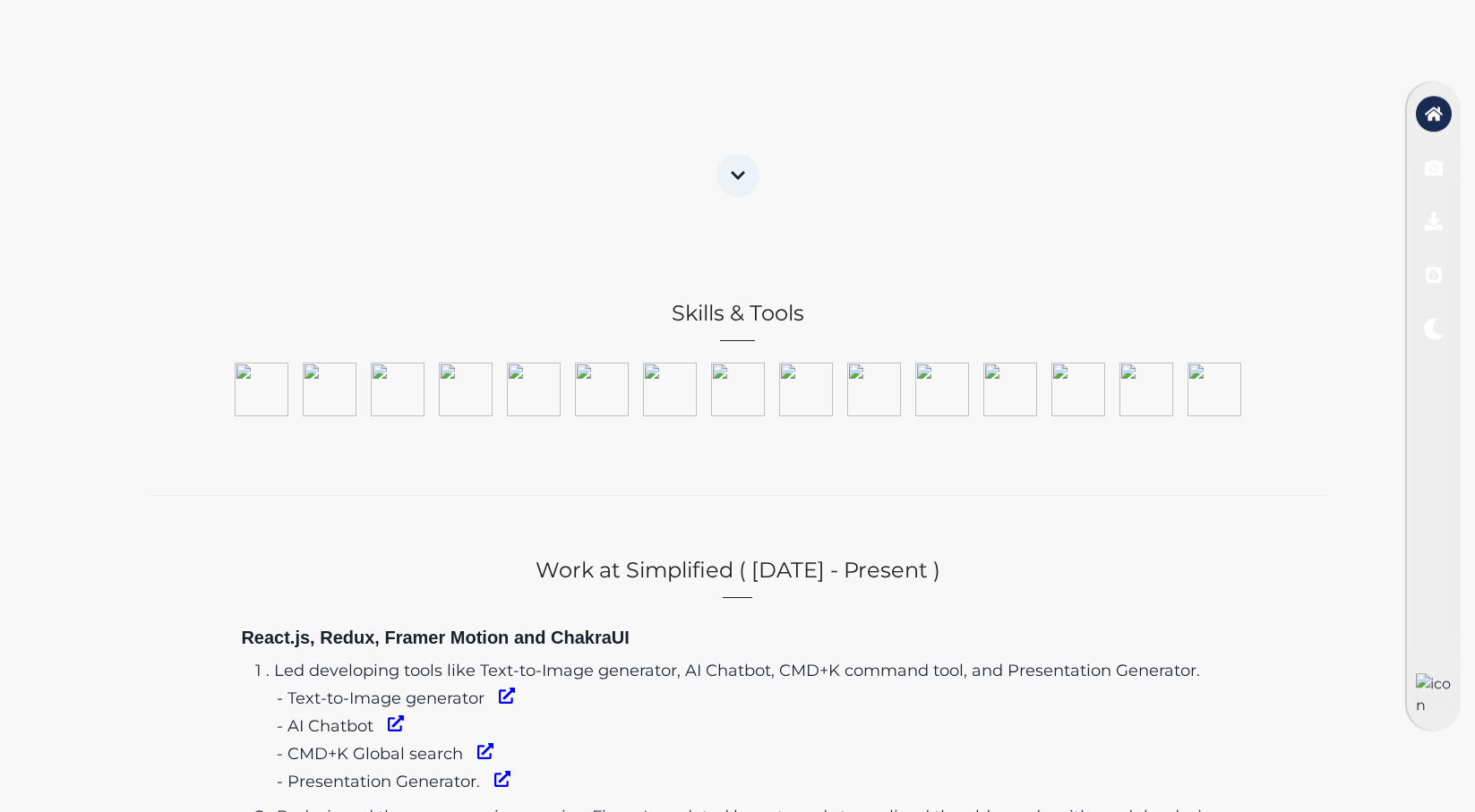 scroll, scrollTop: 0, scrollLeft: 0, axis: both 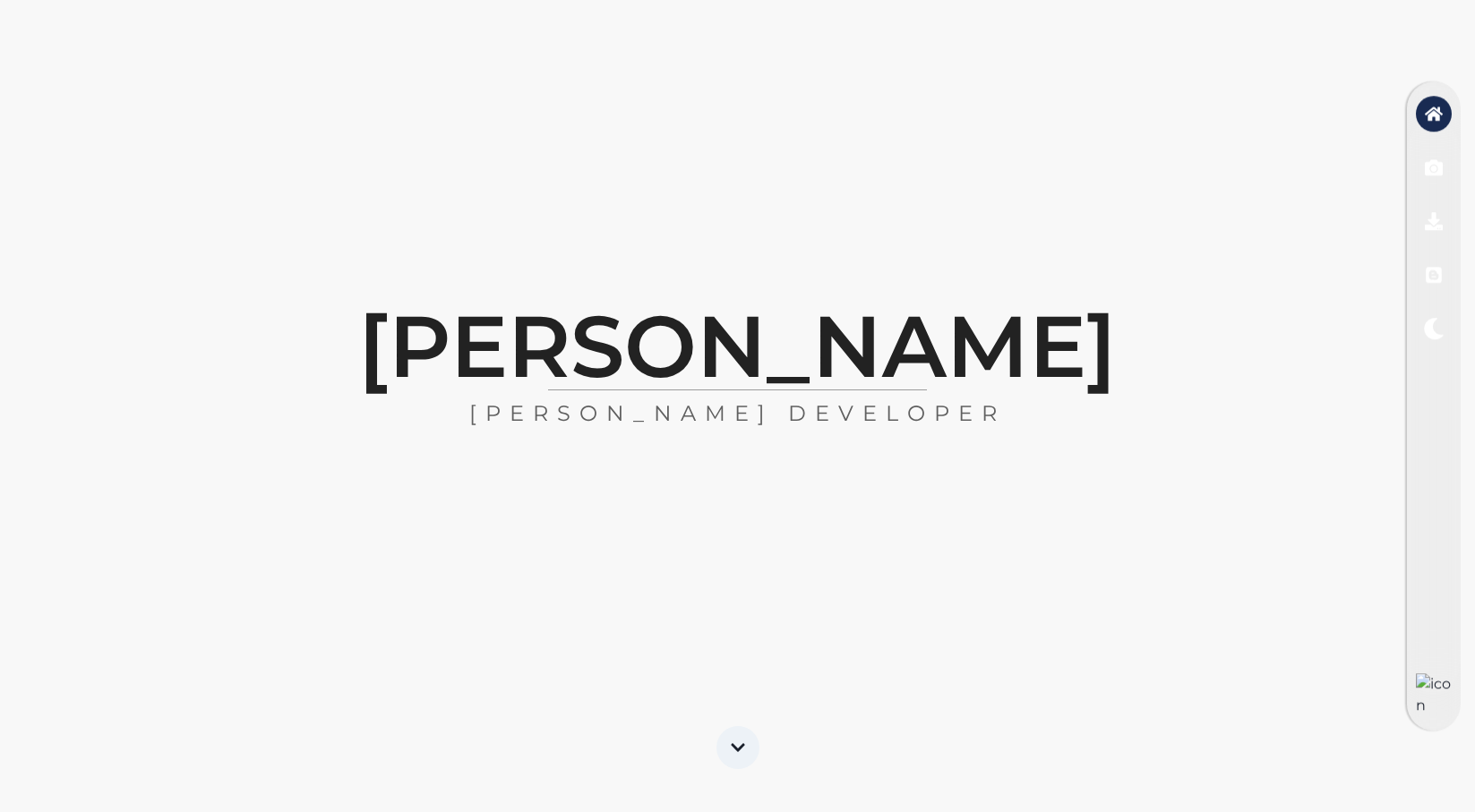 click 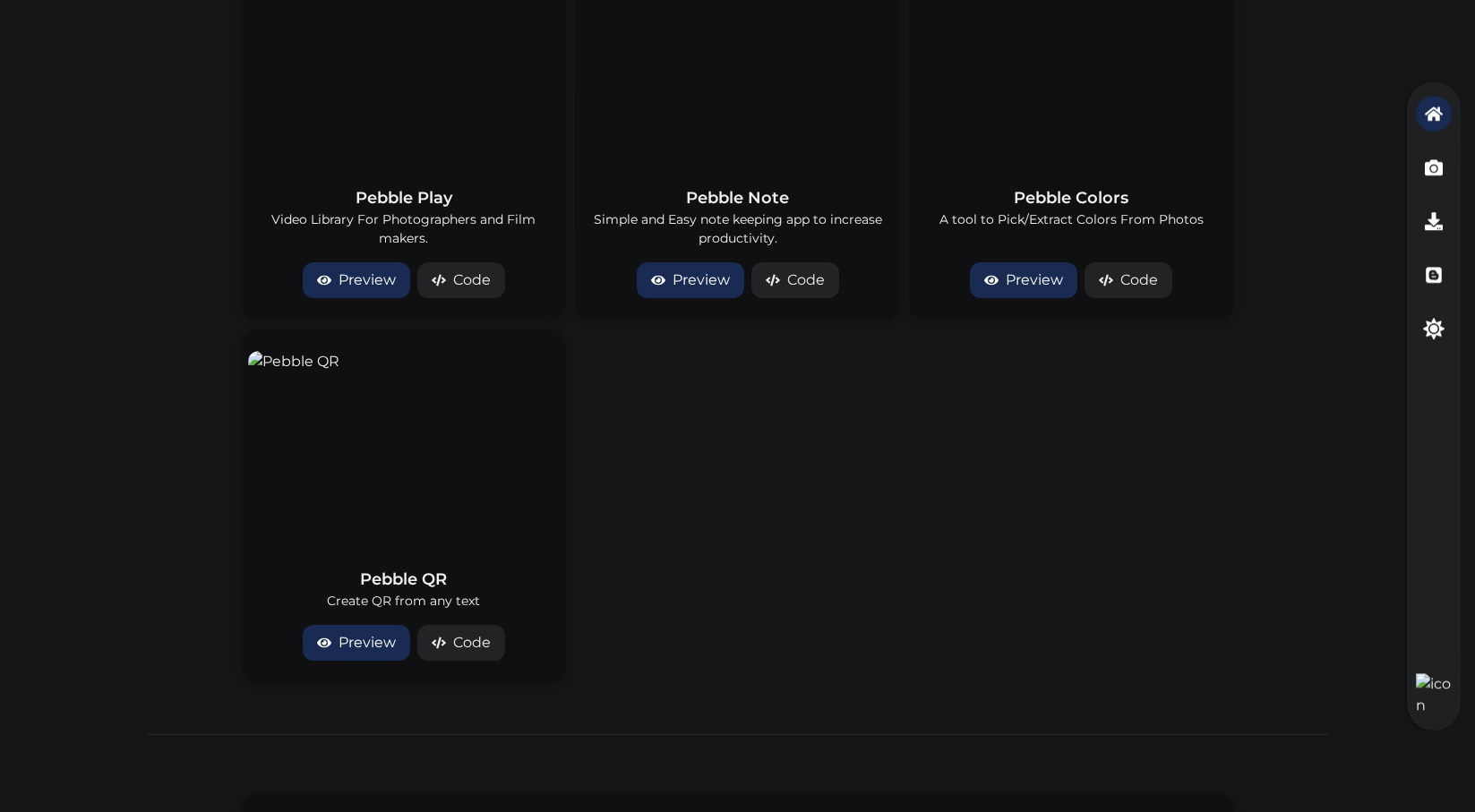 scroll, scrollTop: 3421, scrollLeft: 0, axis: vertical 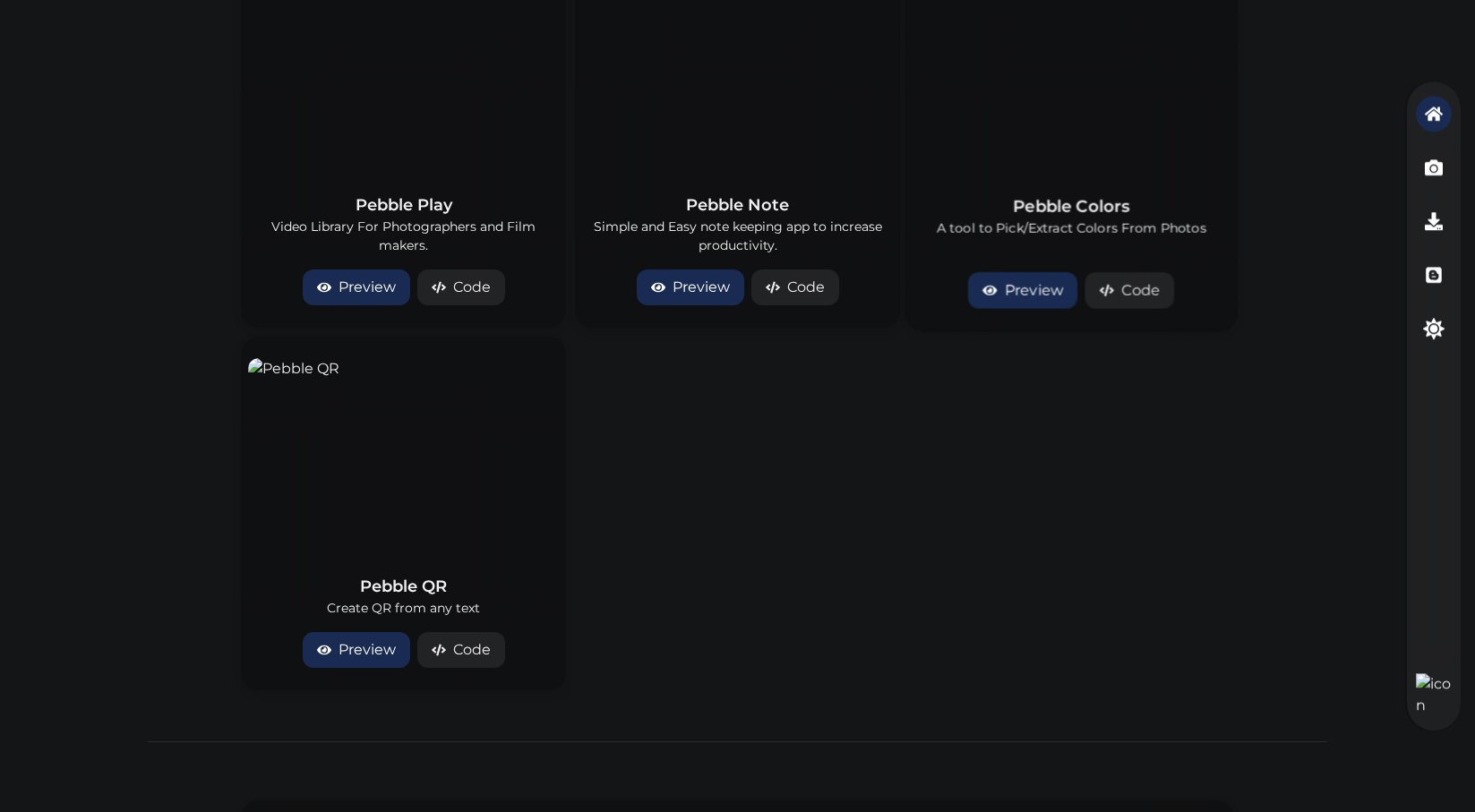 click at bounding box center (1071, 75) 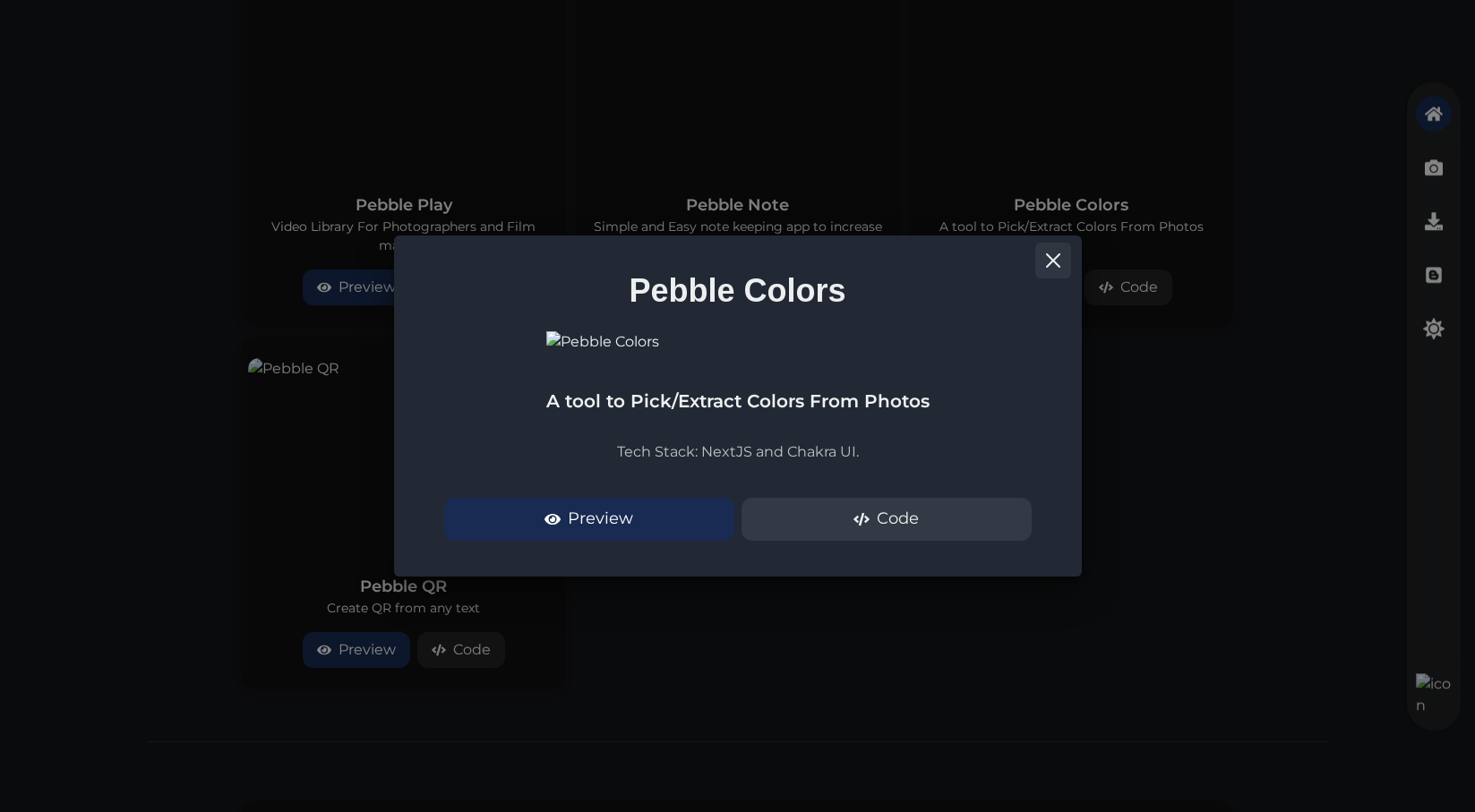 click at bounding box center (1053, 261) 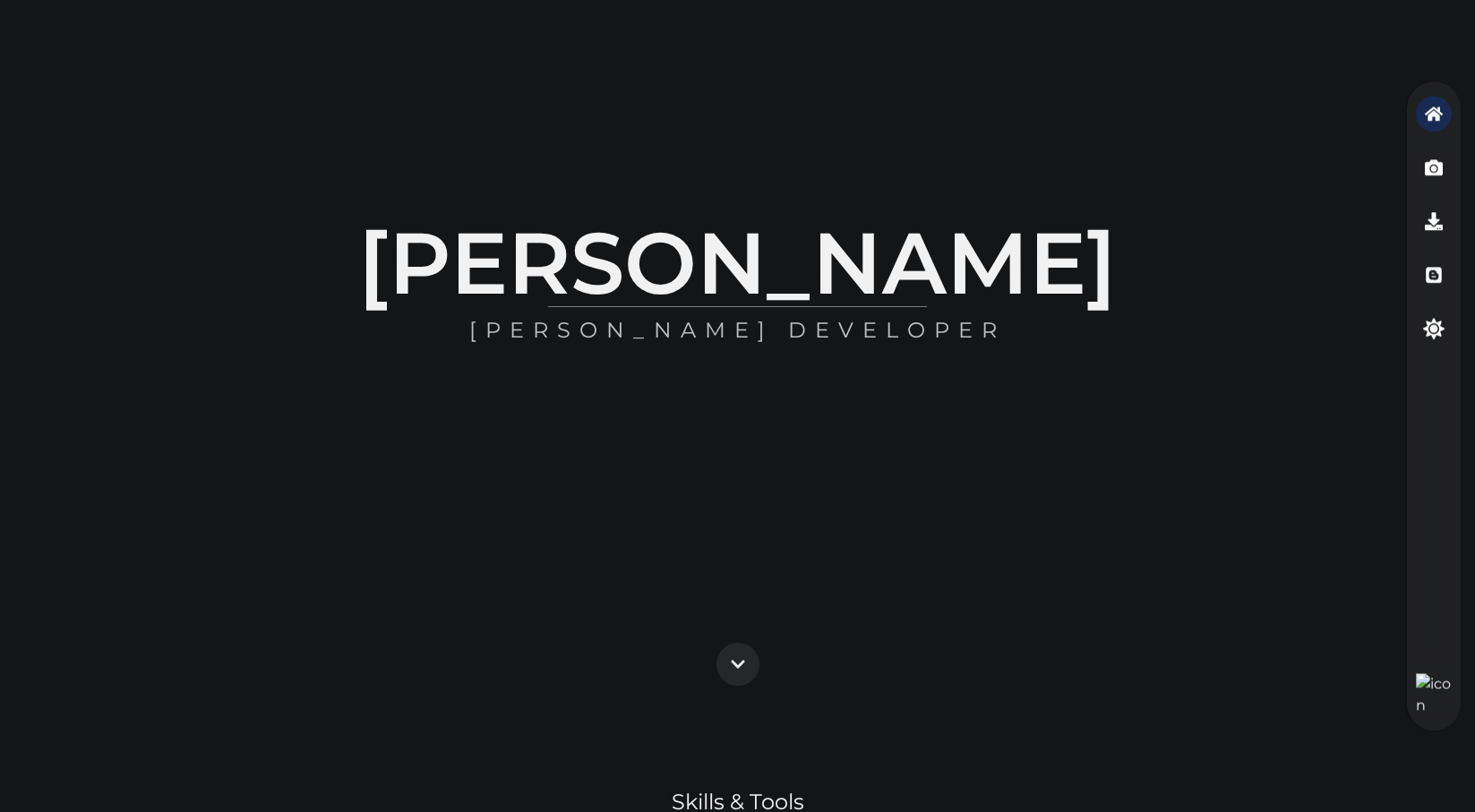 scroll, scrollTop: 0, scrollLeft: 0, axis: both 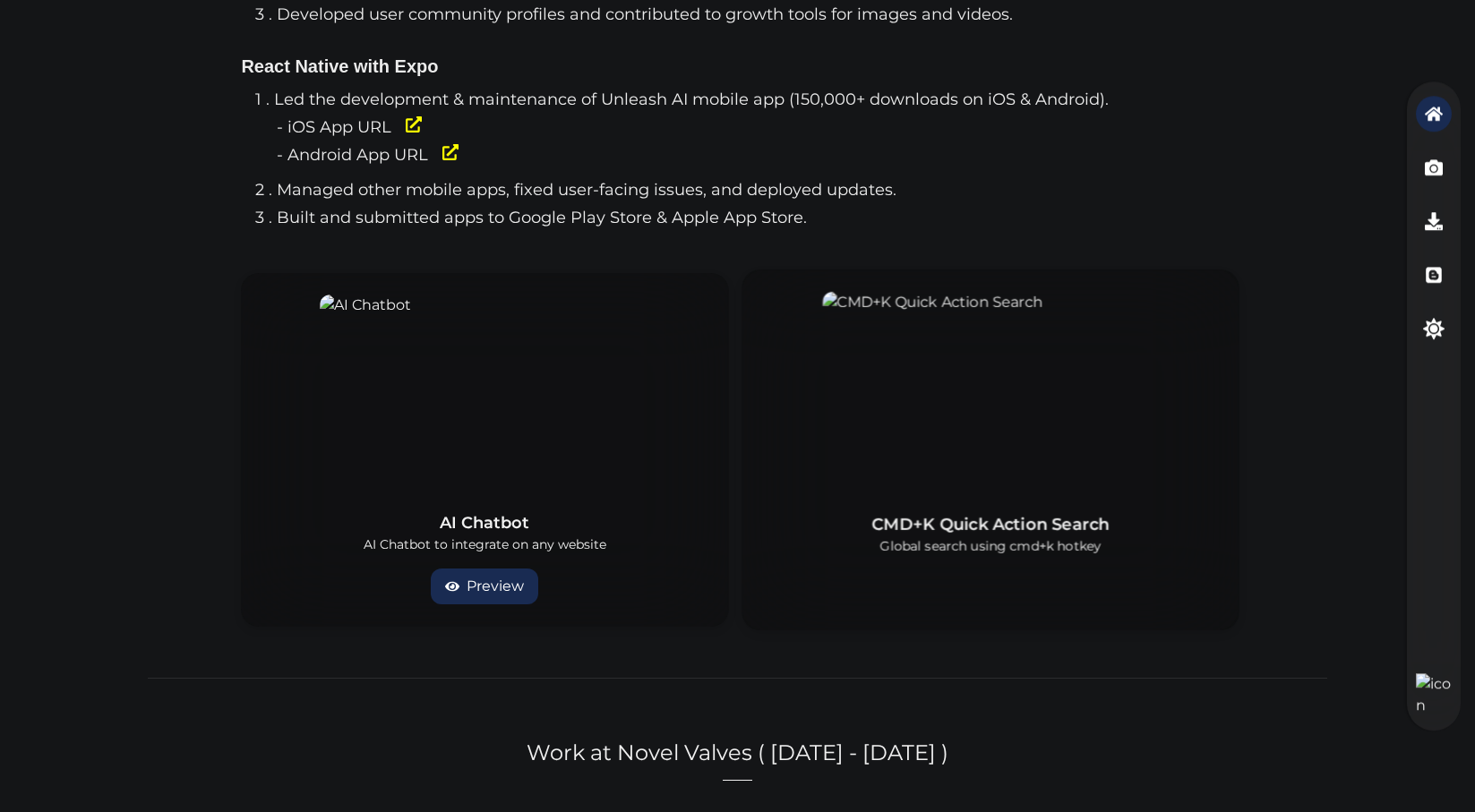 click at bounding box center [990, 393] 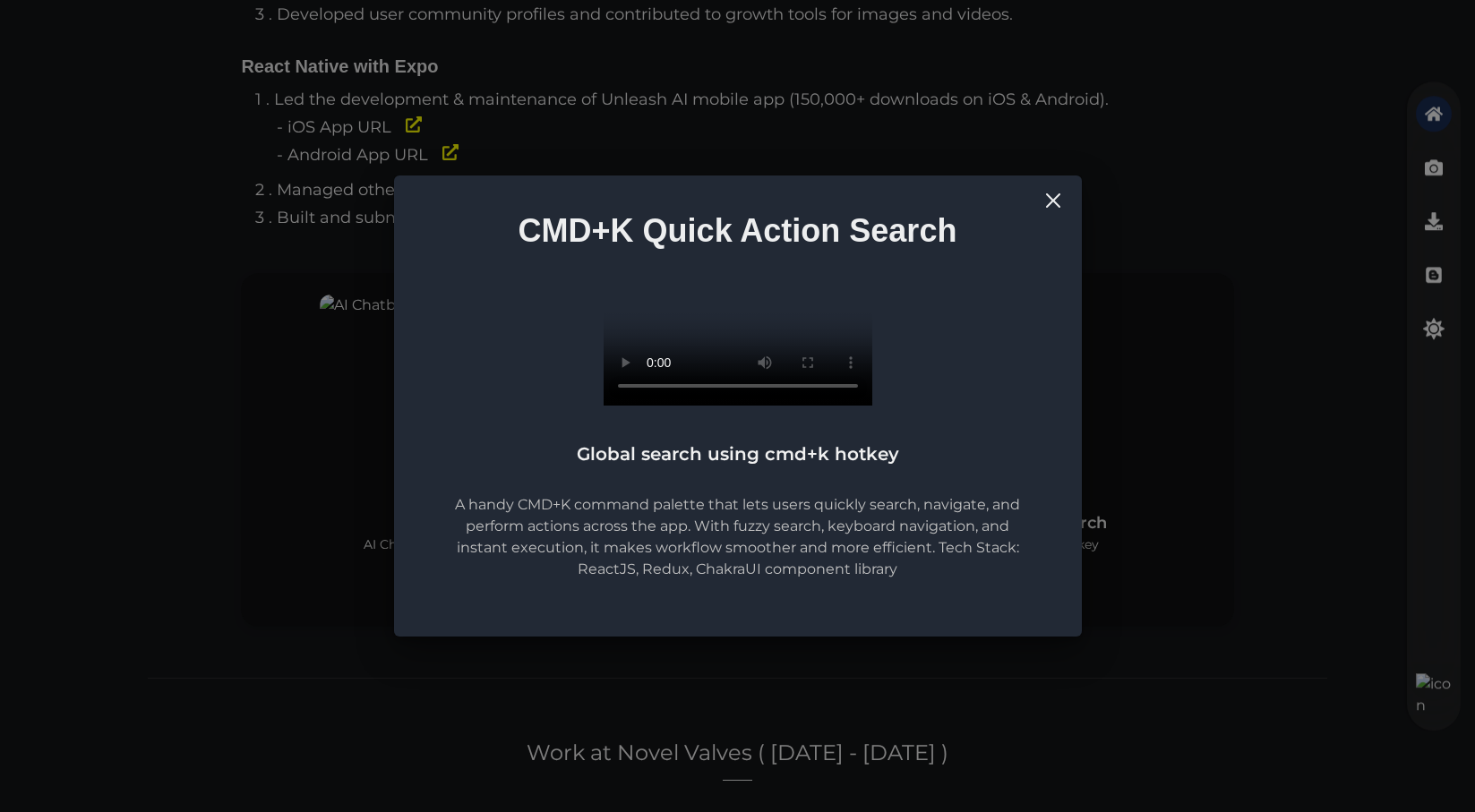 click on "CMD+K Quick Action Search Global search using cmd+k hotkey A handy CMD+K command palette that lets users quickly search, navigate, and perform actions across the app. With fuzzy search, keyboard navigation, and instant execution, it makes workflow smoother and more efficient.
Tech Stack: ReactJS, Redux, ChakraUI component library" at bounding box center [737, 406] 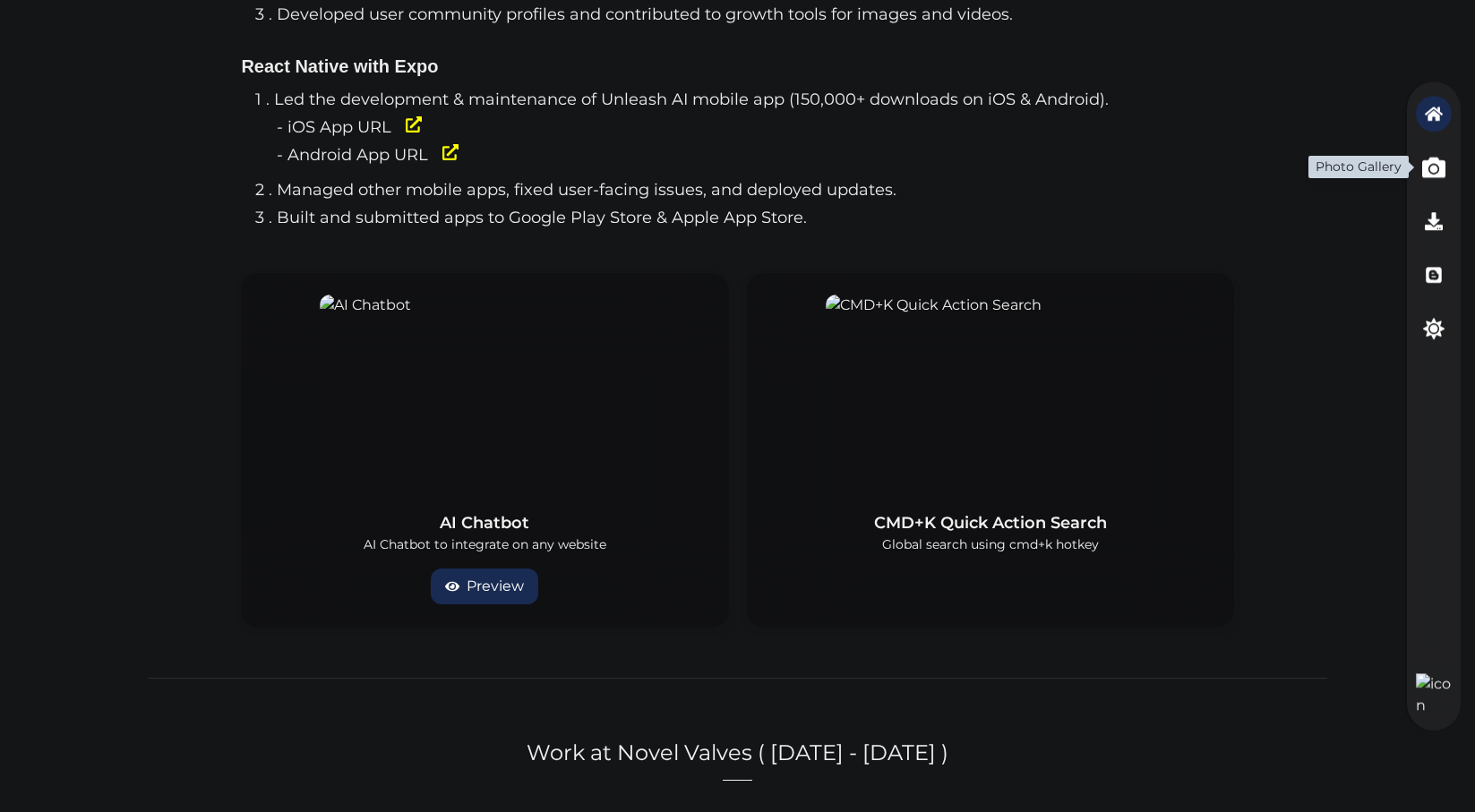 click 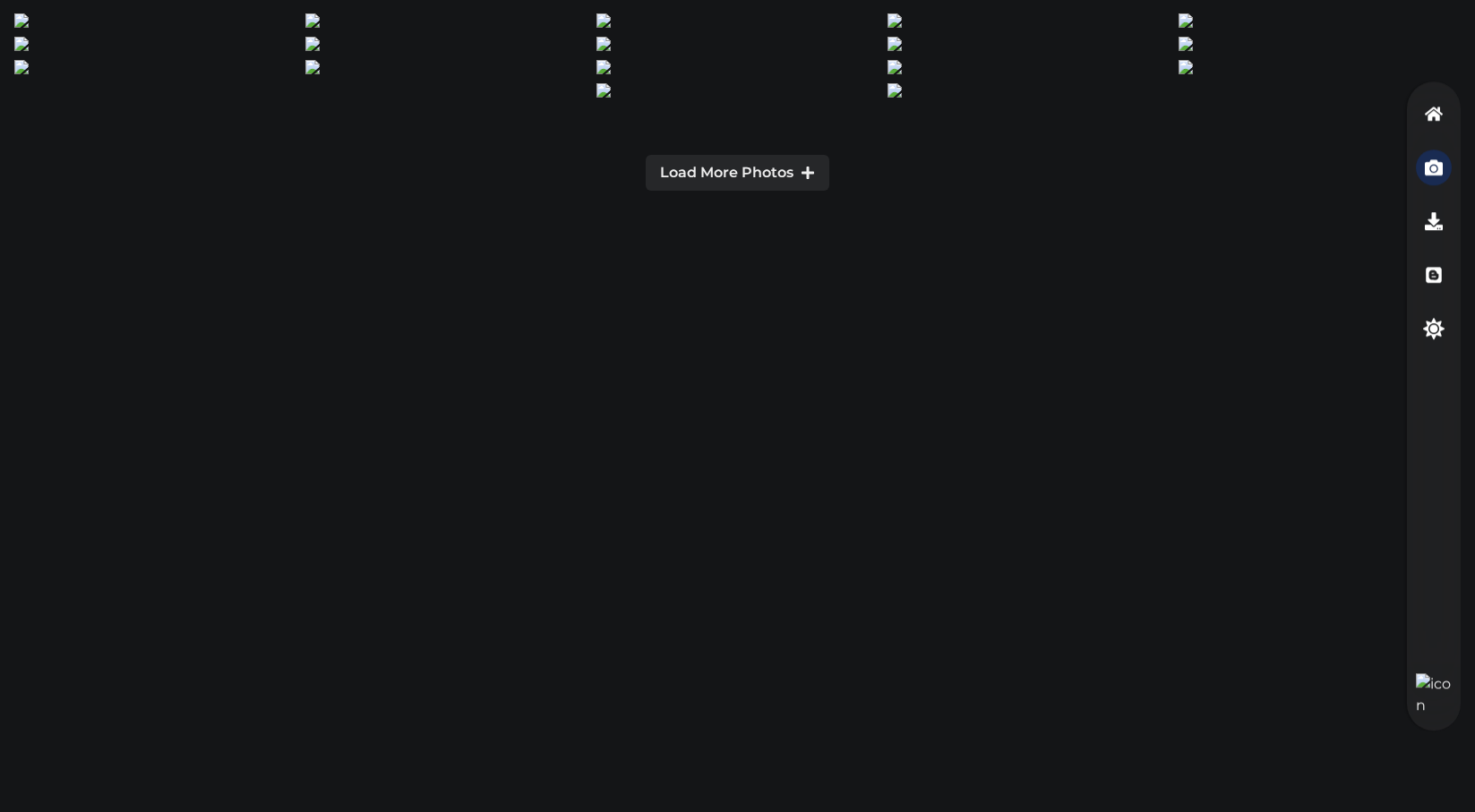 scroll, scrollTop: 0, scrollLeft: 0, axis: both 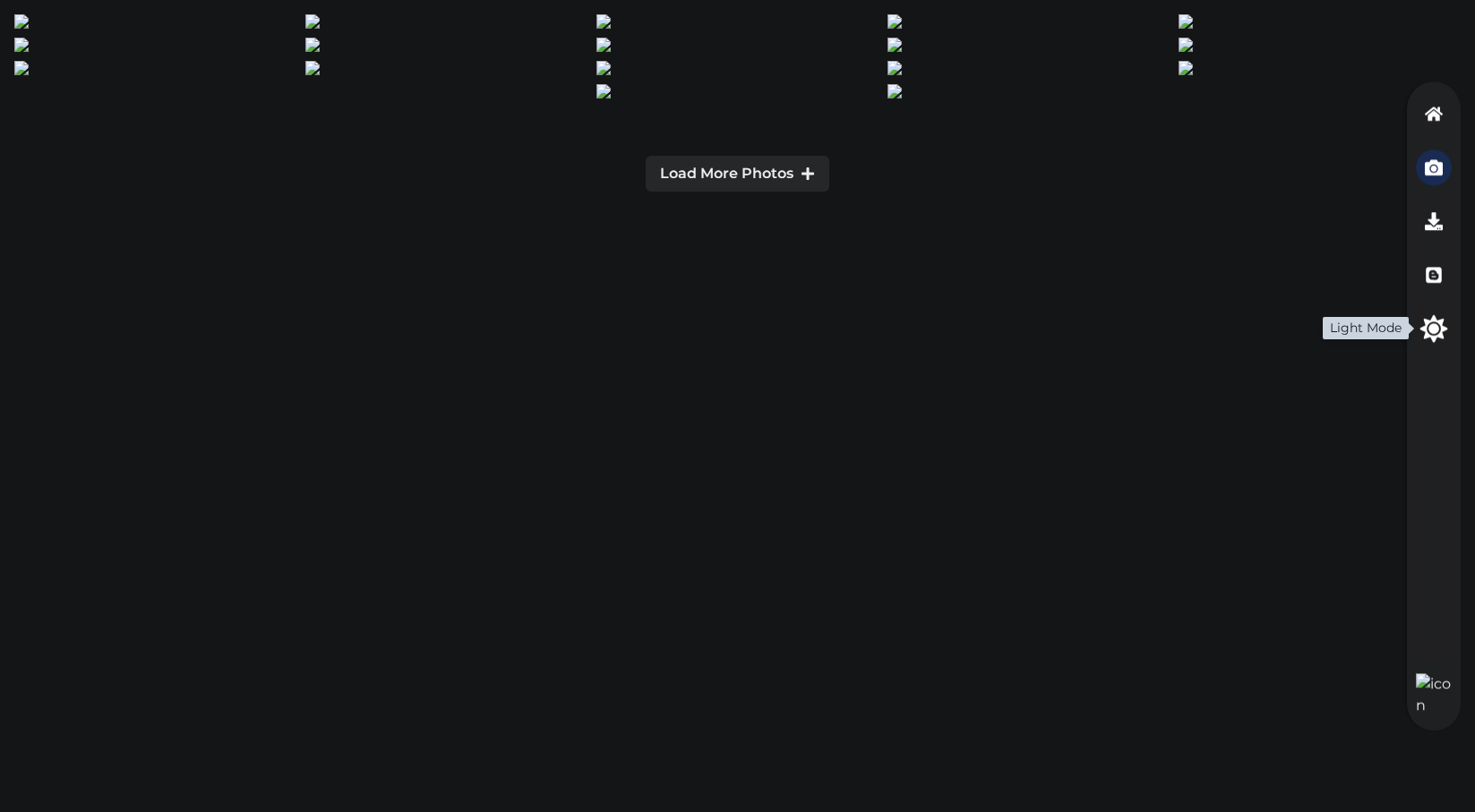 click 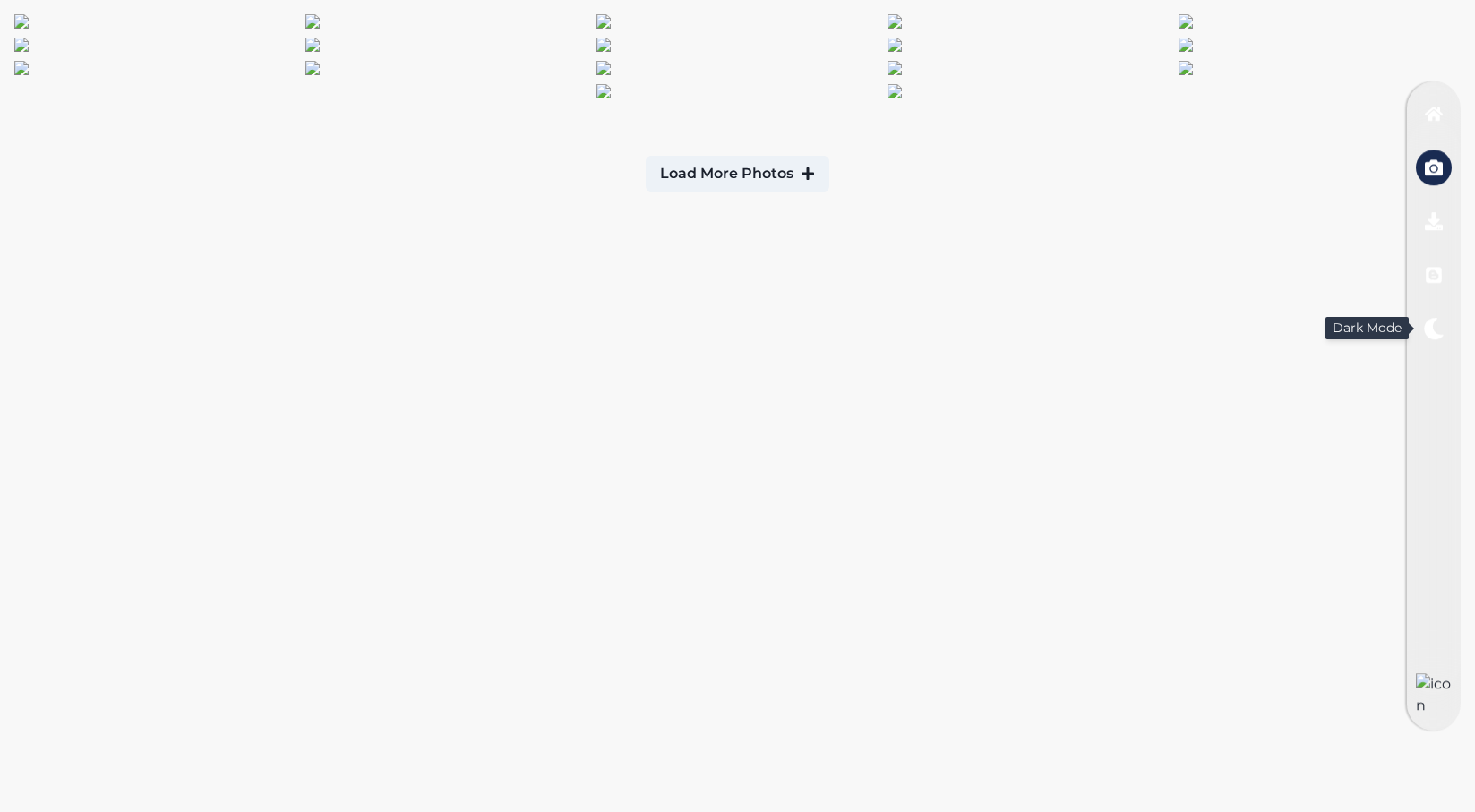 click 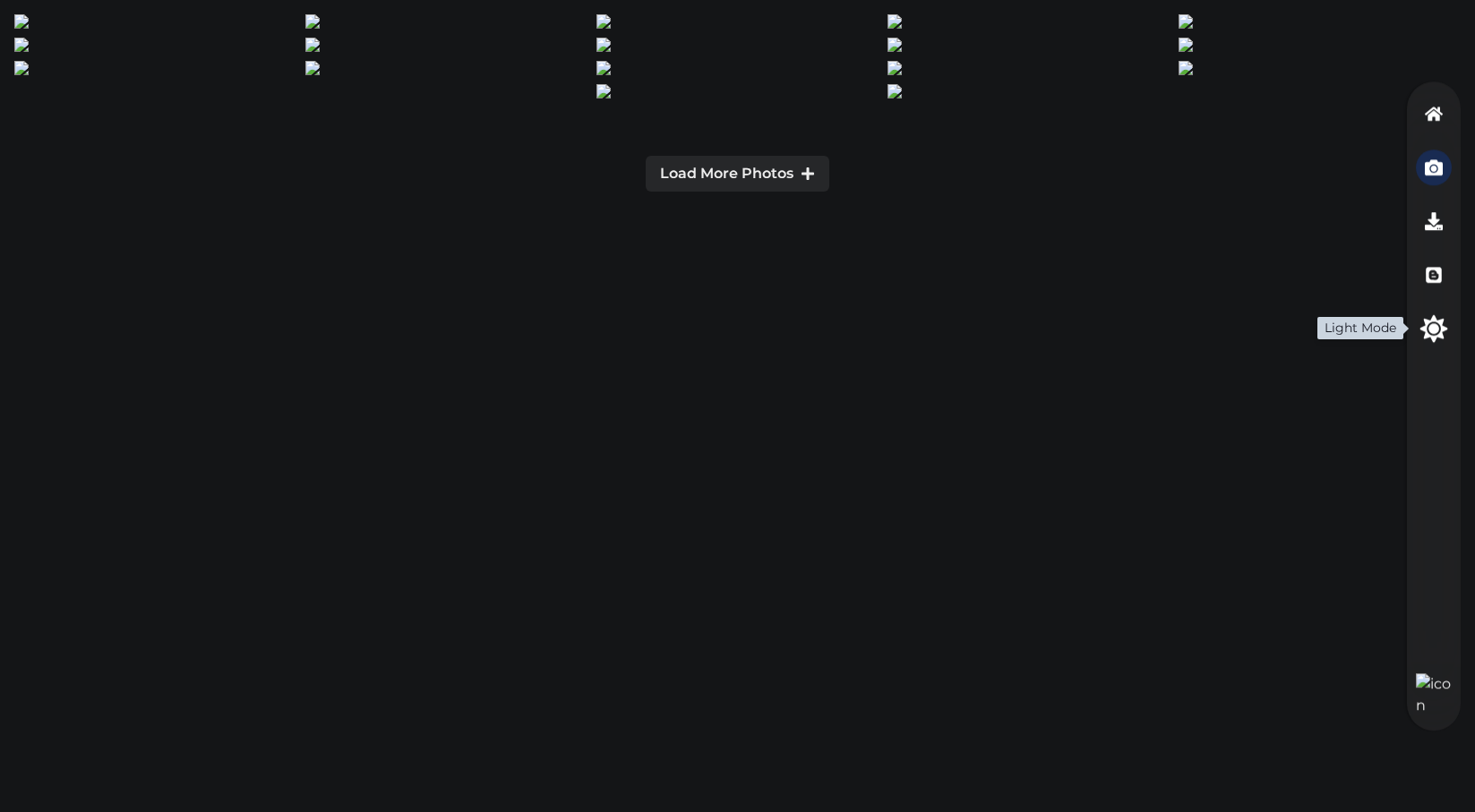 click 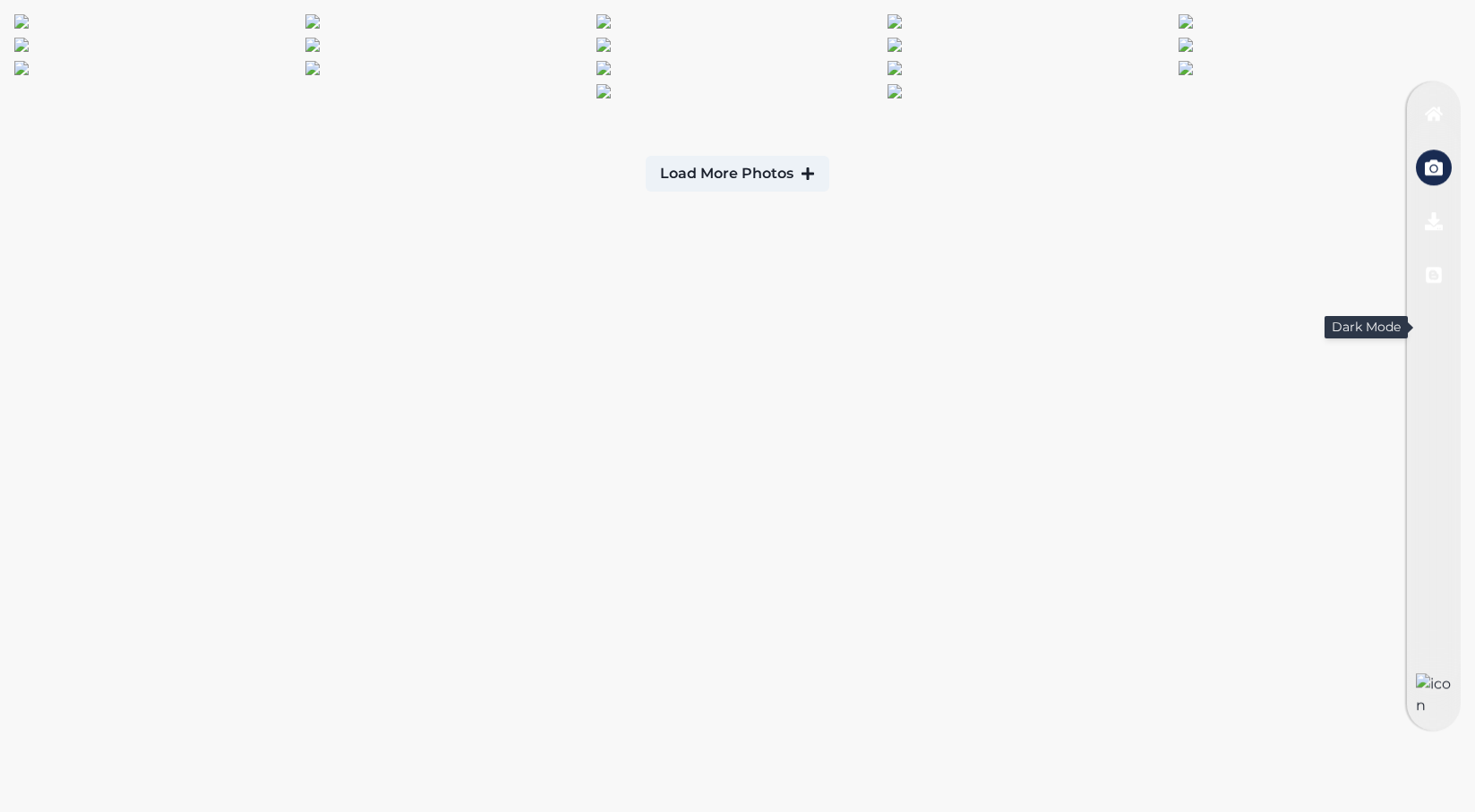 click 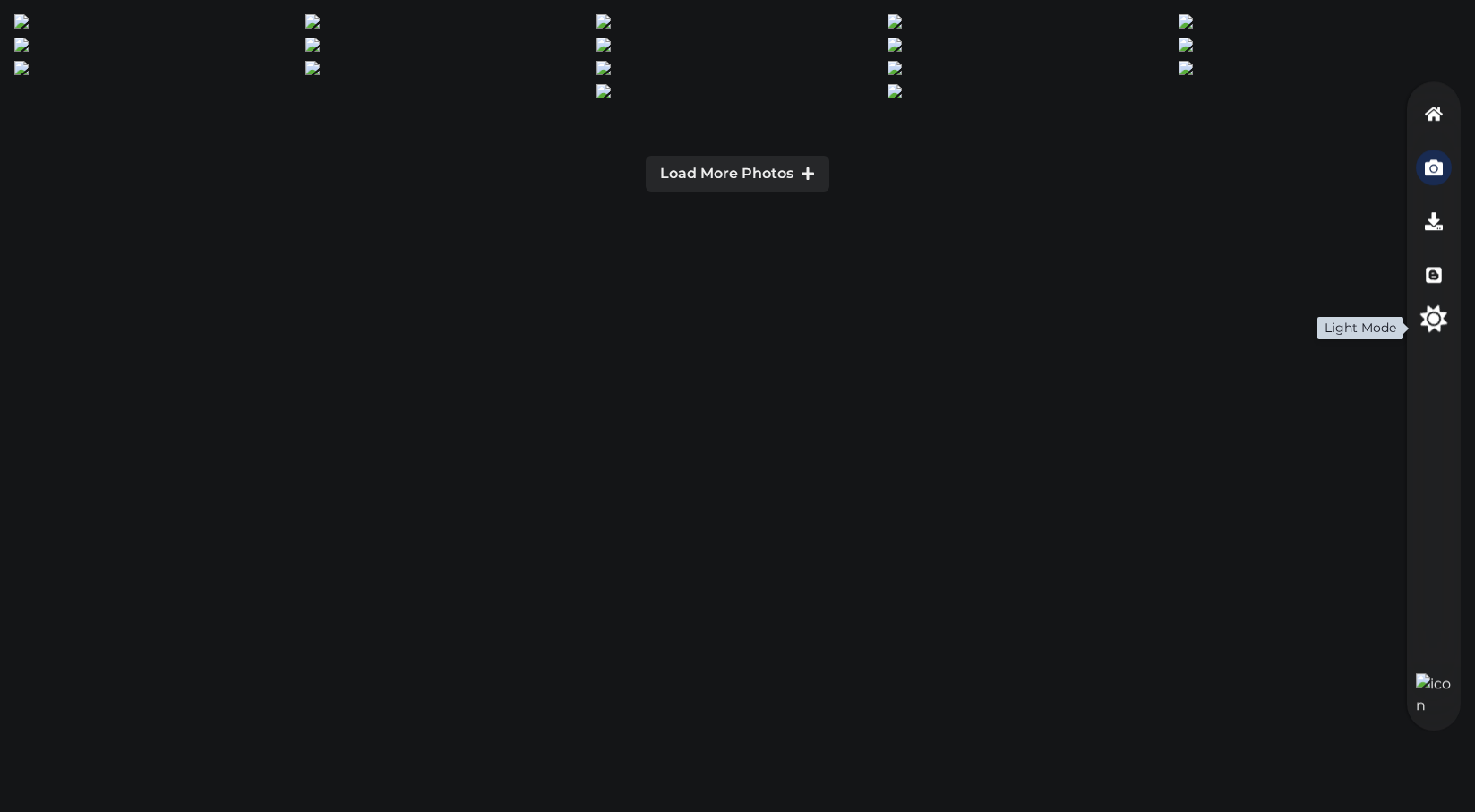 click 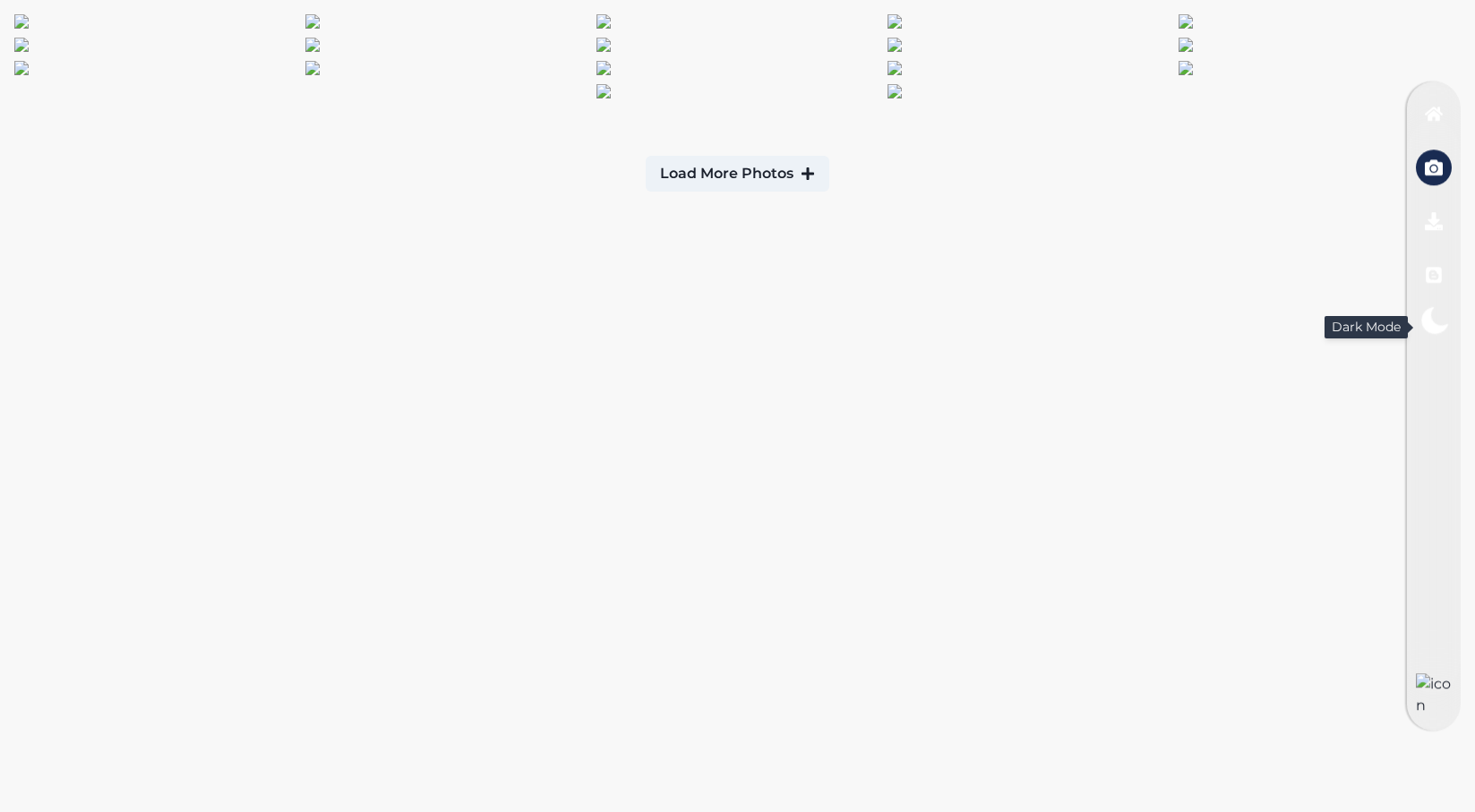 click at bounding box center [1434, 321] 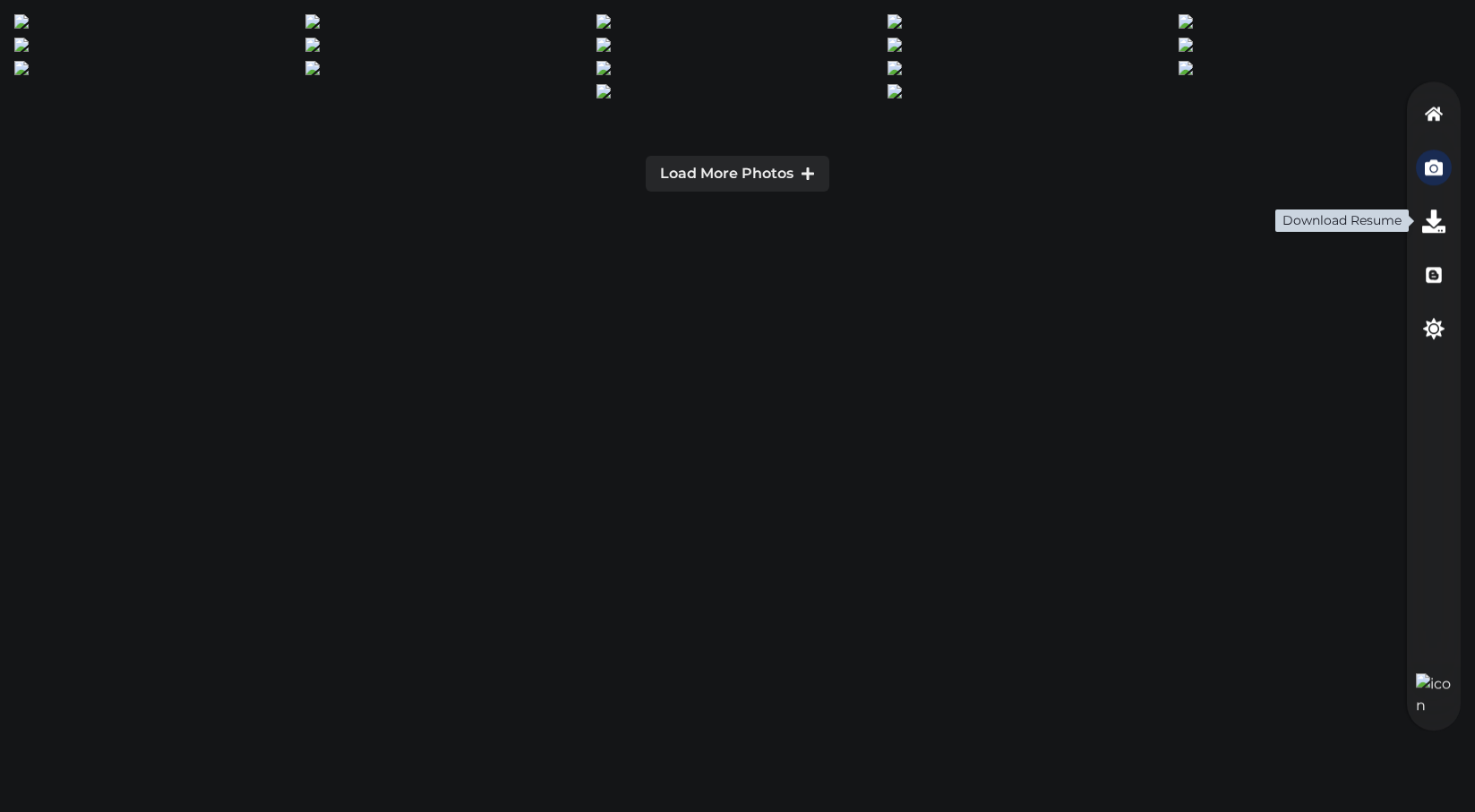 click at bounding box center [1434, 221] 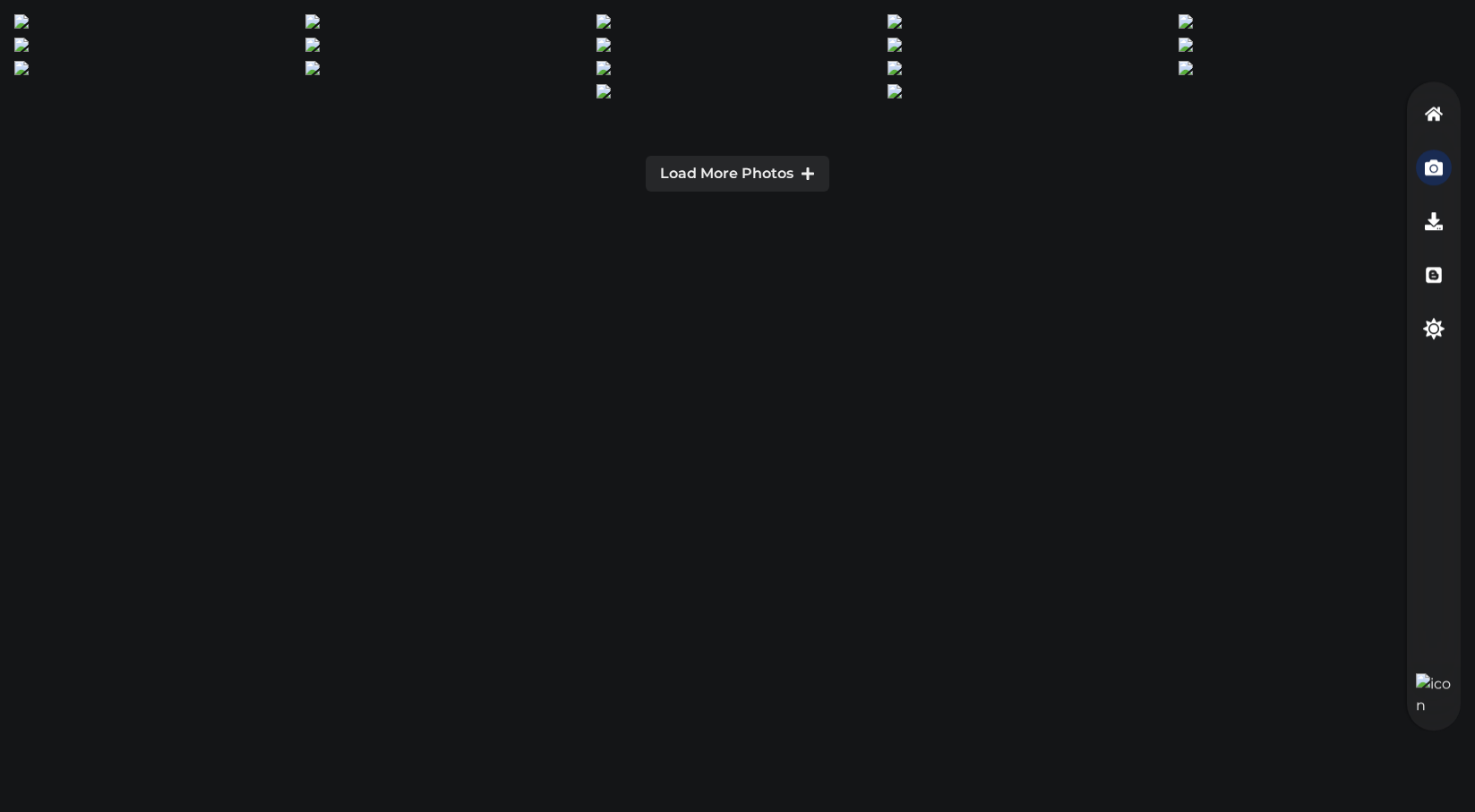 click at bounding box center (1434, 695) 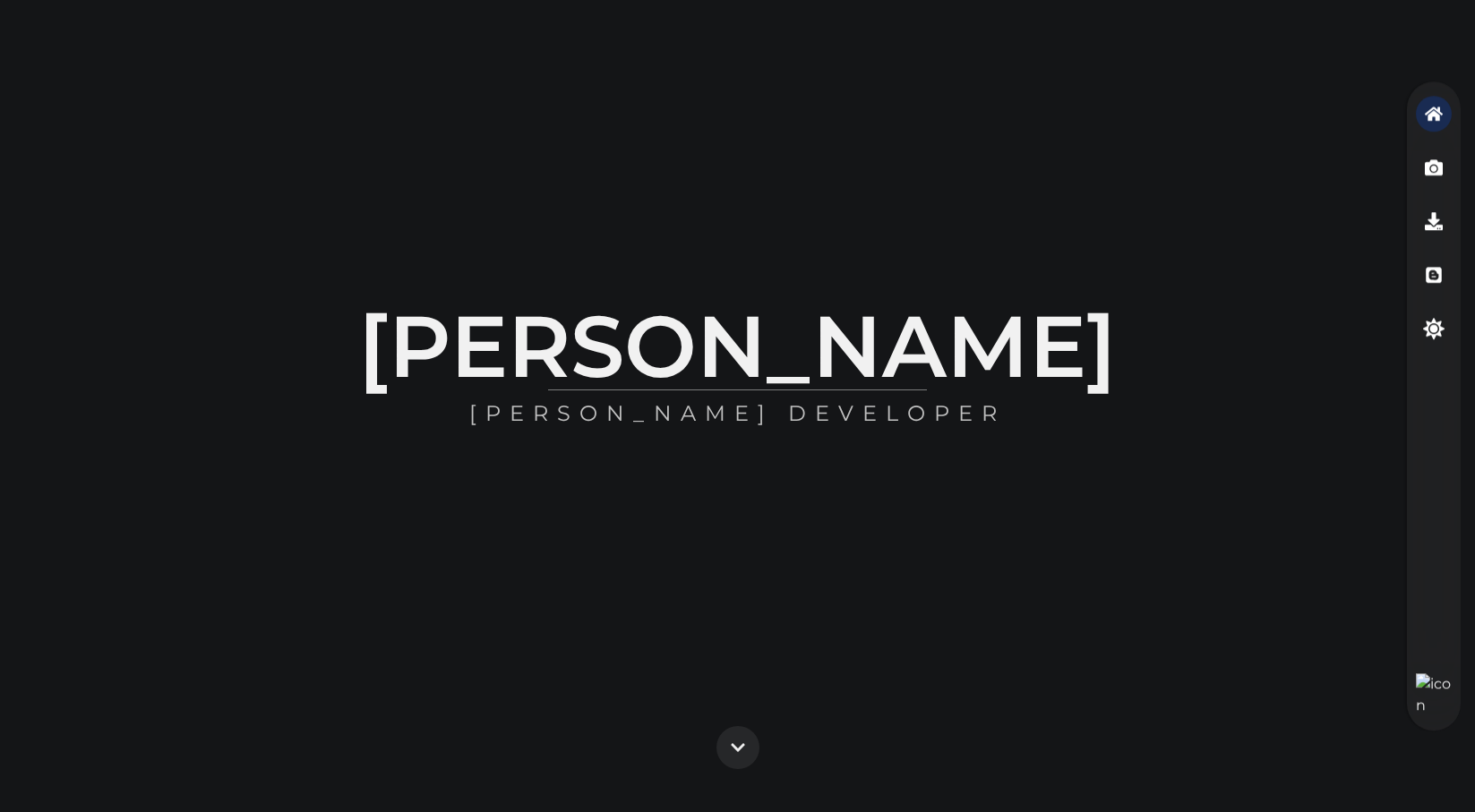 click on "Saurabh Chirde MERN STACK DEVELOPER" at bounding box center [738, 406] 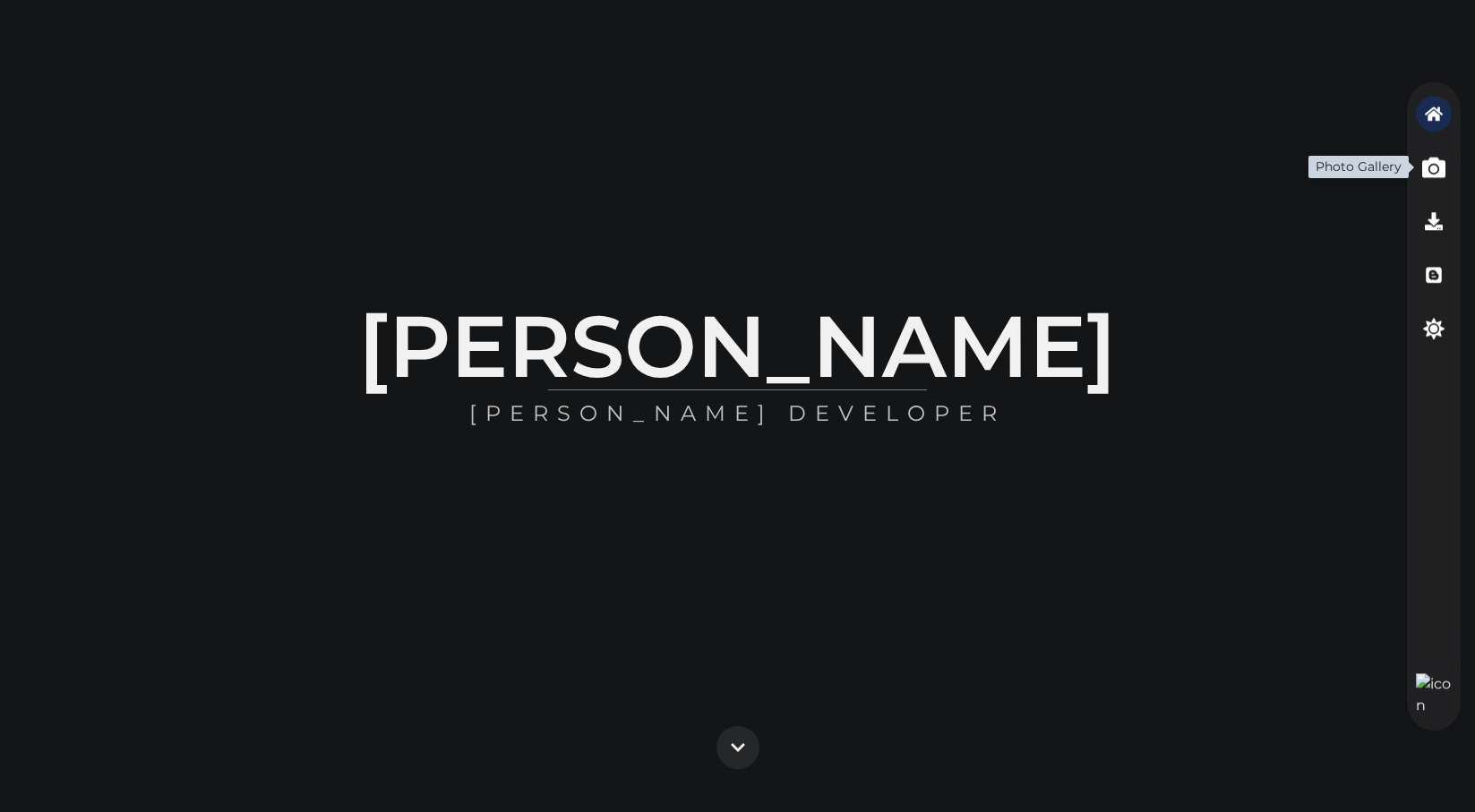 click 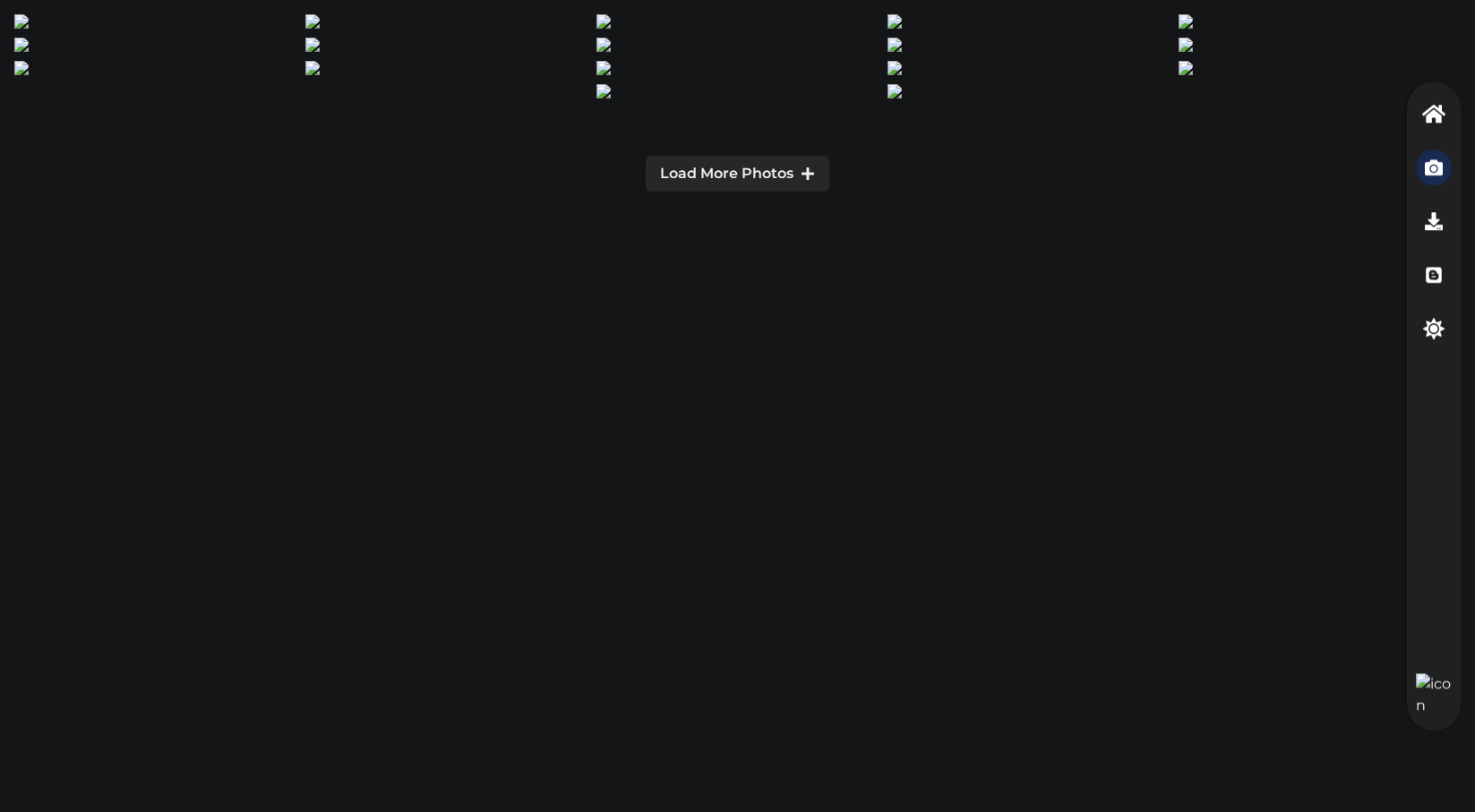 click at bounding box center [1434, 114] 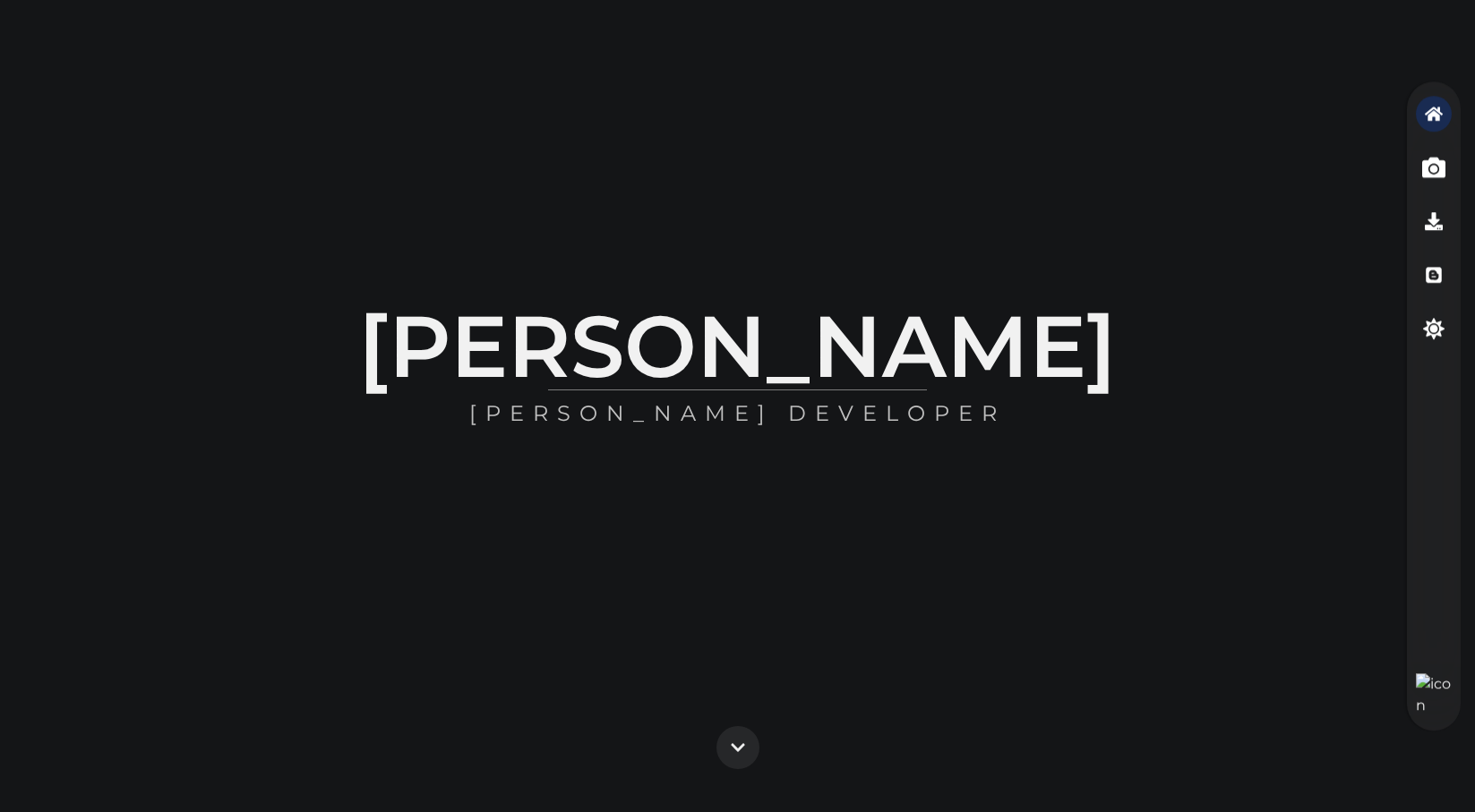 click at bounding box center [1434, 167] 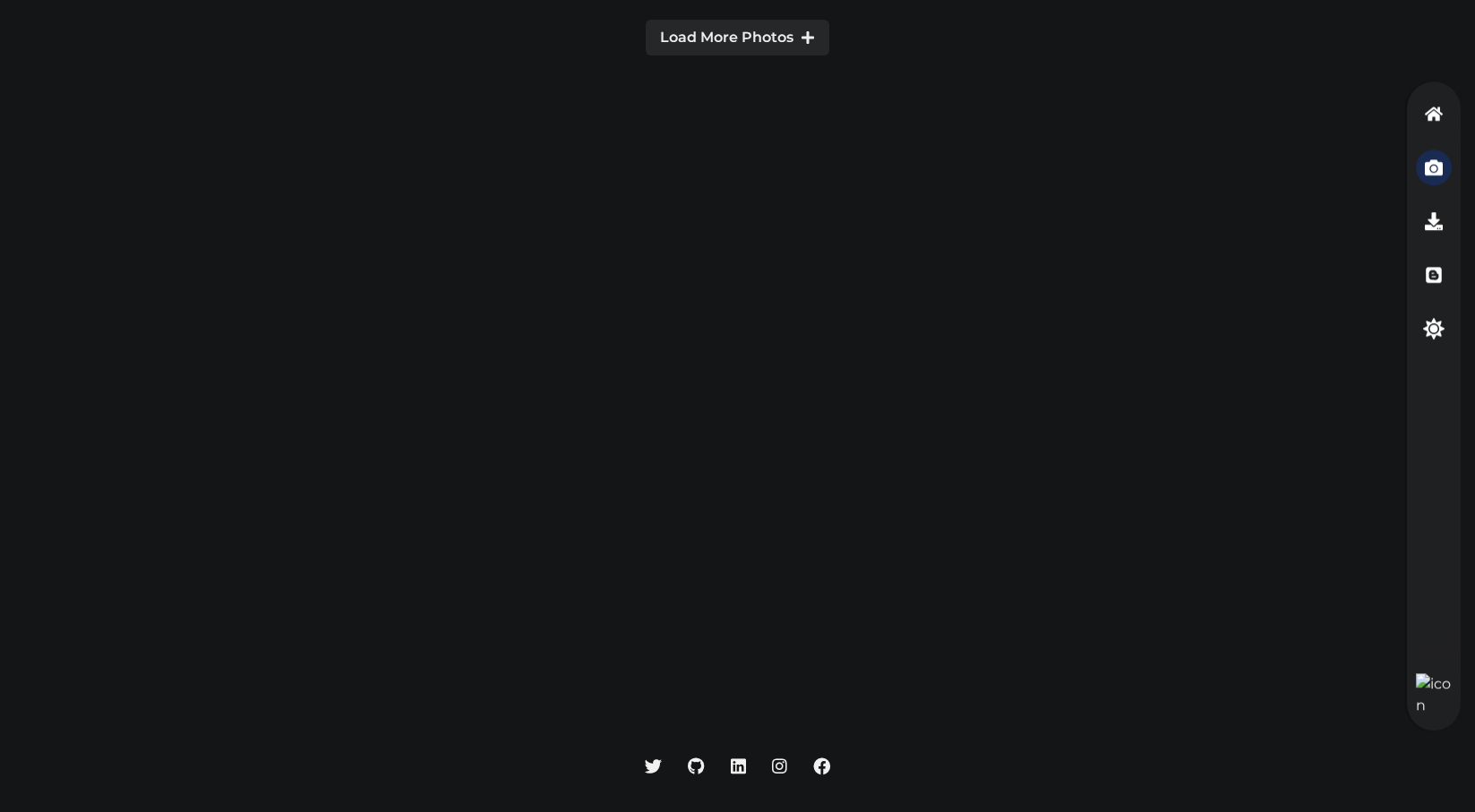 scroll, scrollTop: 810, scrollLeft: 0, axis: vertical 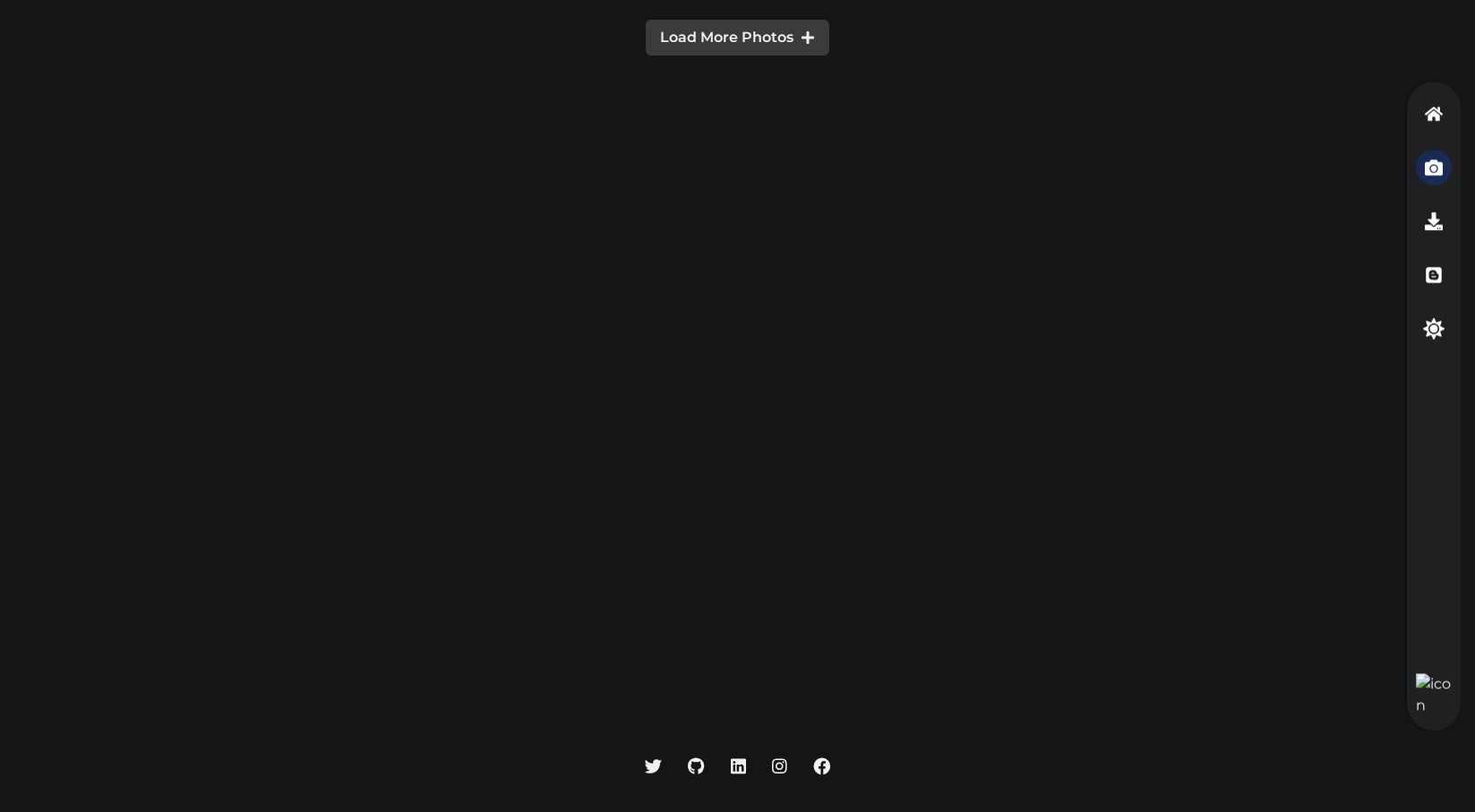 click 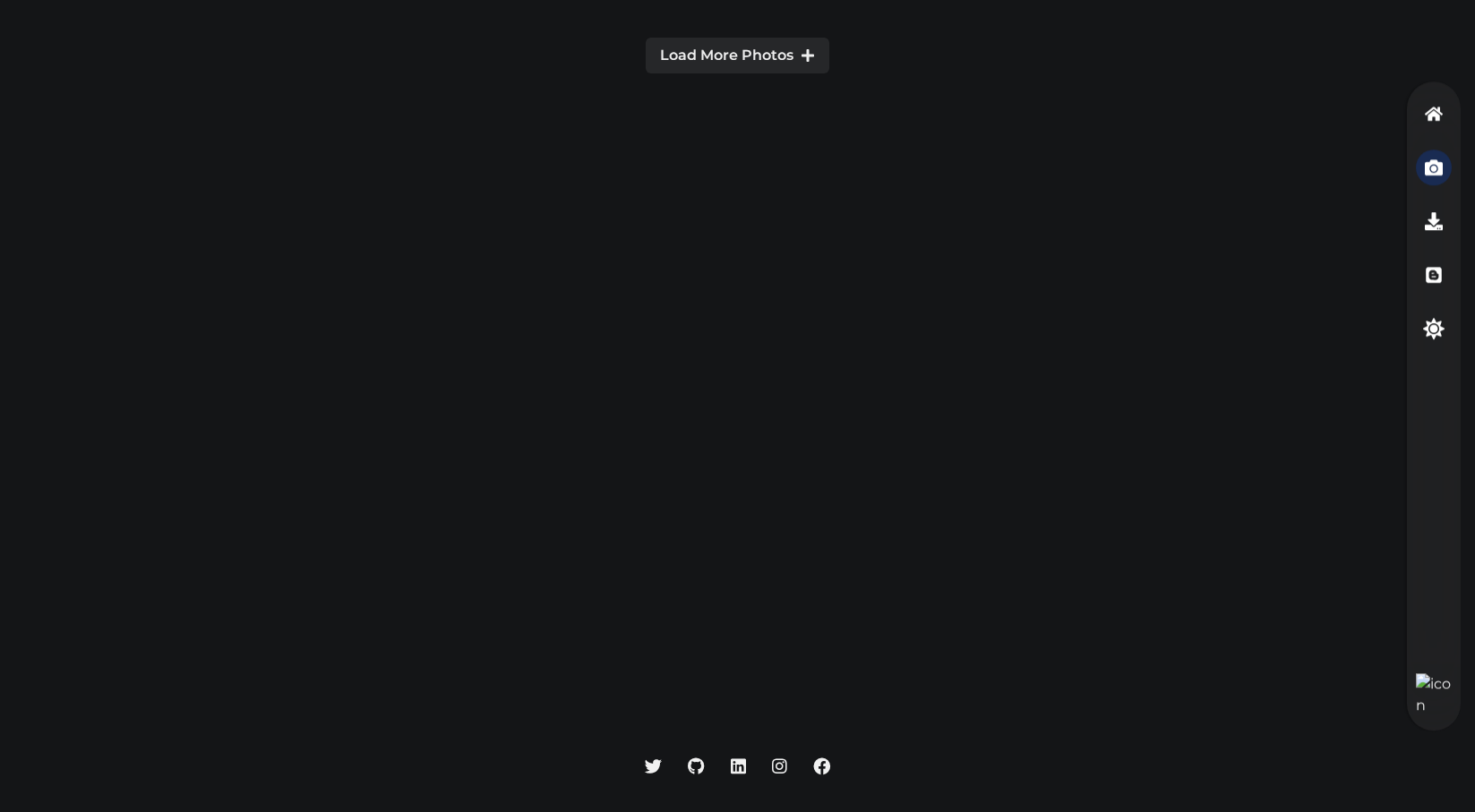 scroll, scrollTop: 1204, scrollLeft: 0, axis: vertical 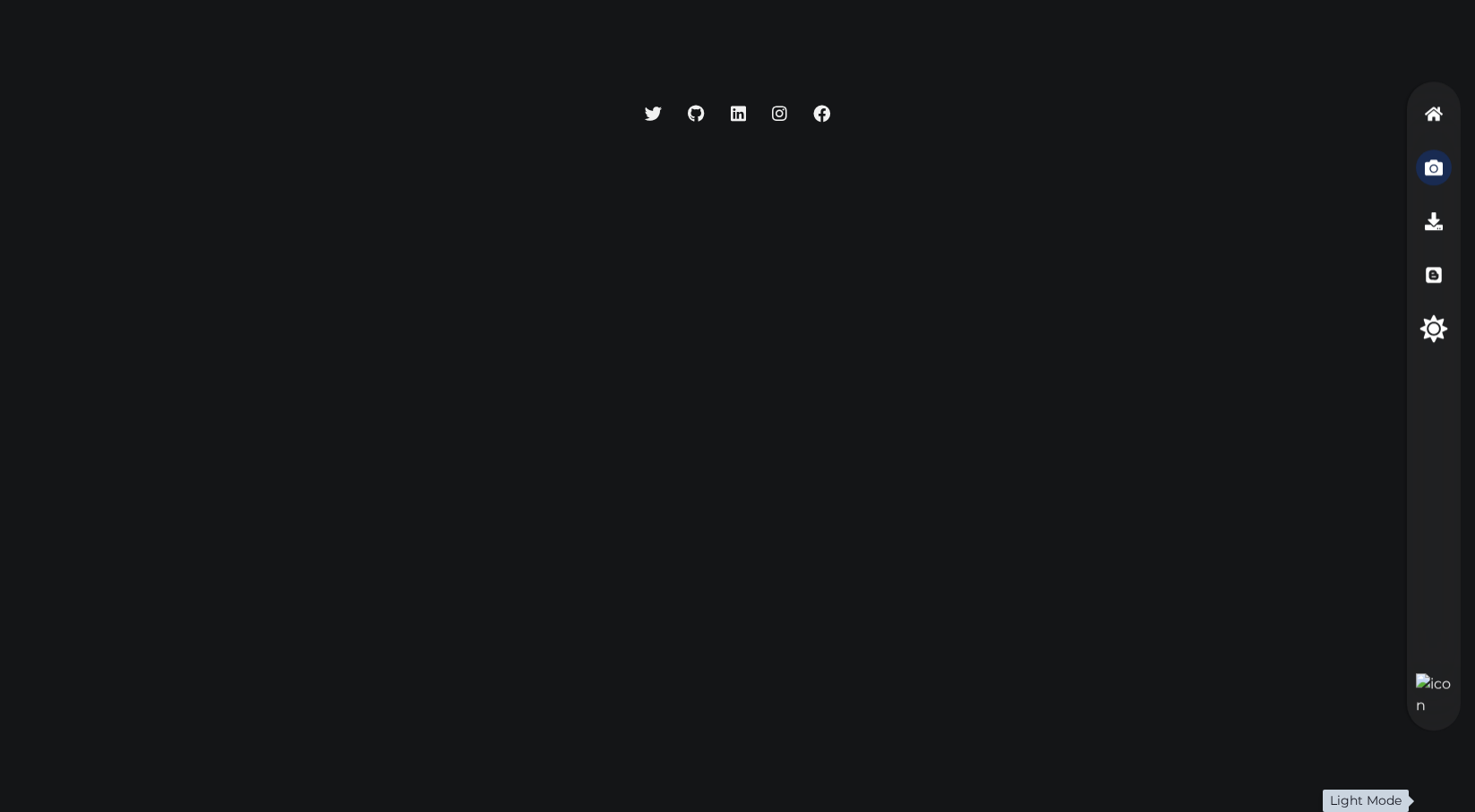click 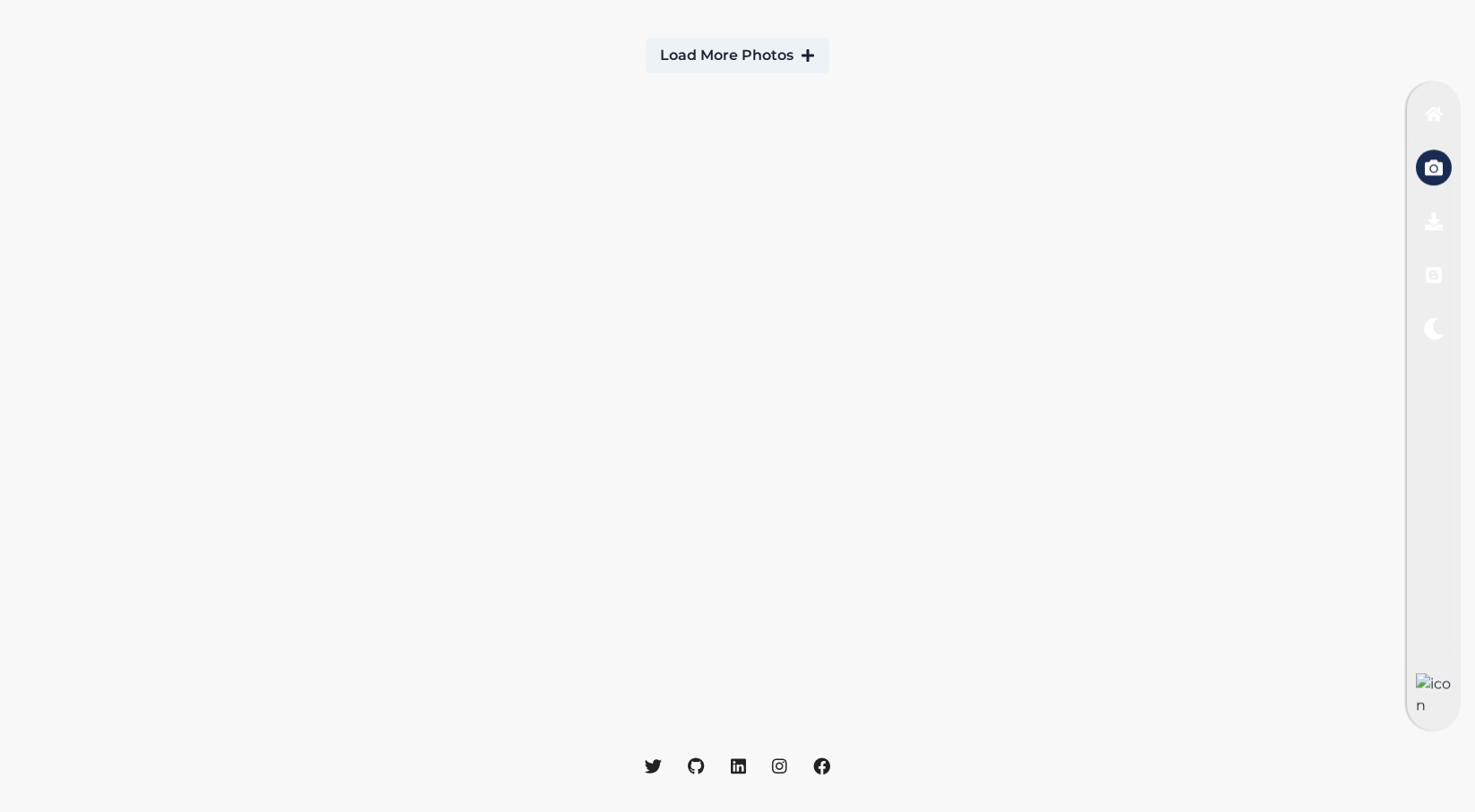 scroll, scrollTop: 1204, scrollLeft: 0, axis: vertical 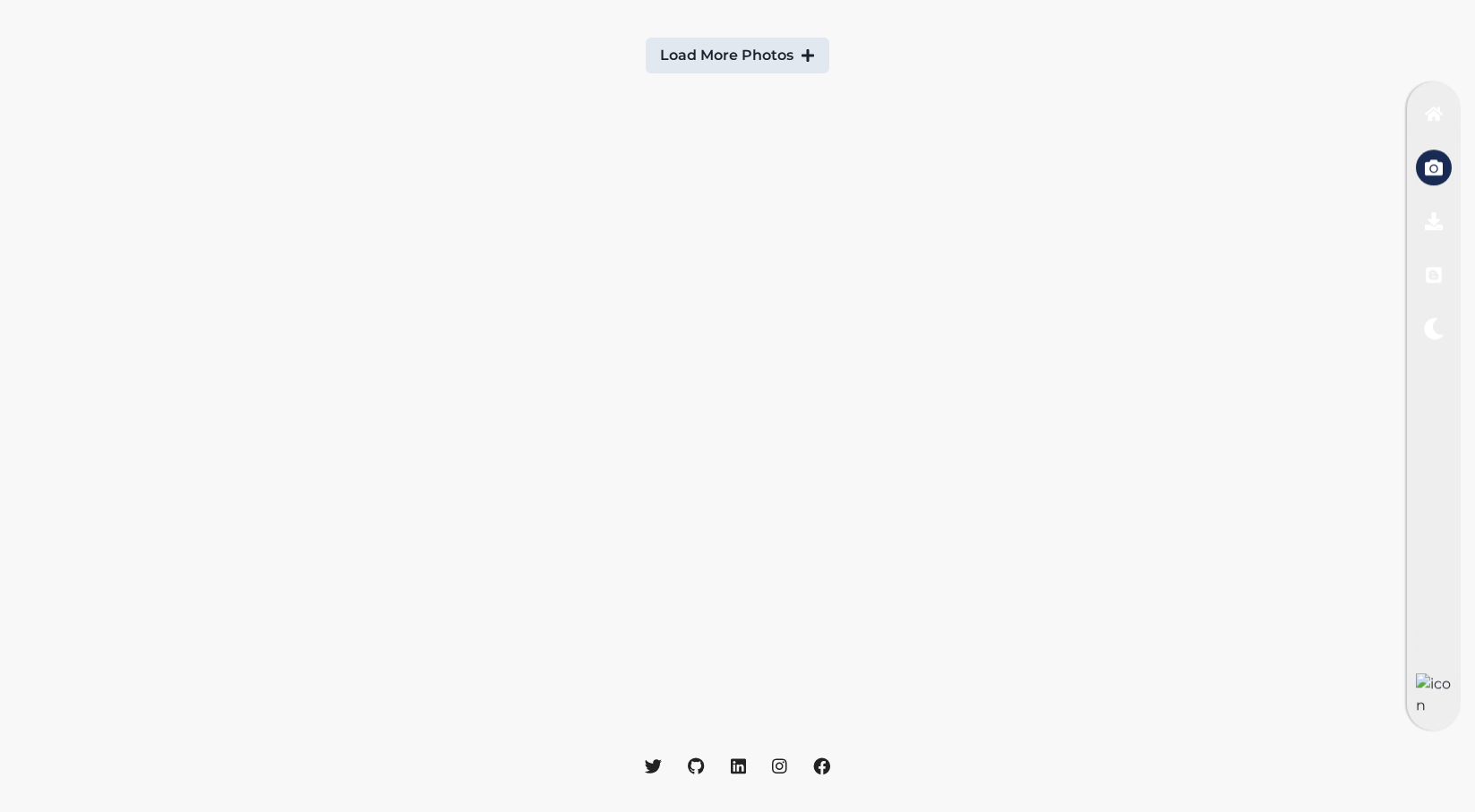 click on "Load More Photos" at bounding box center (737, 56) 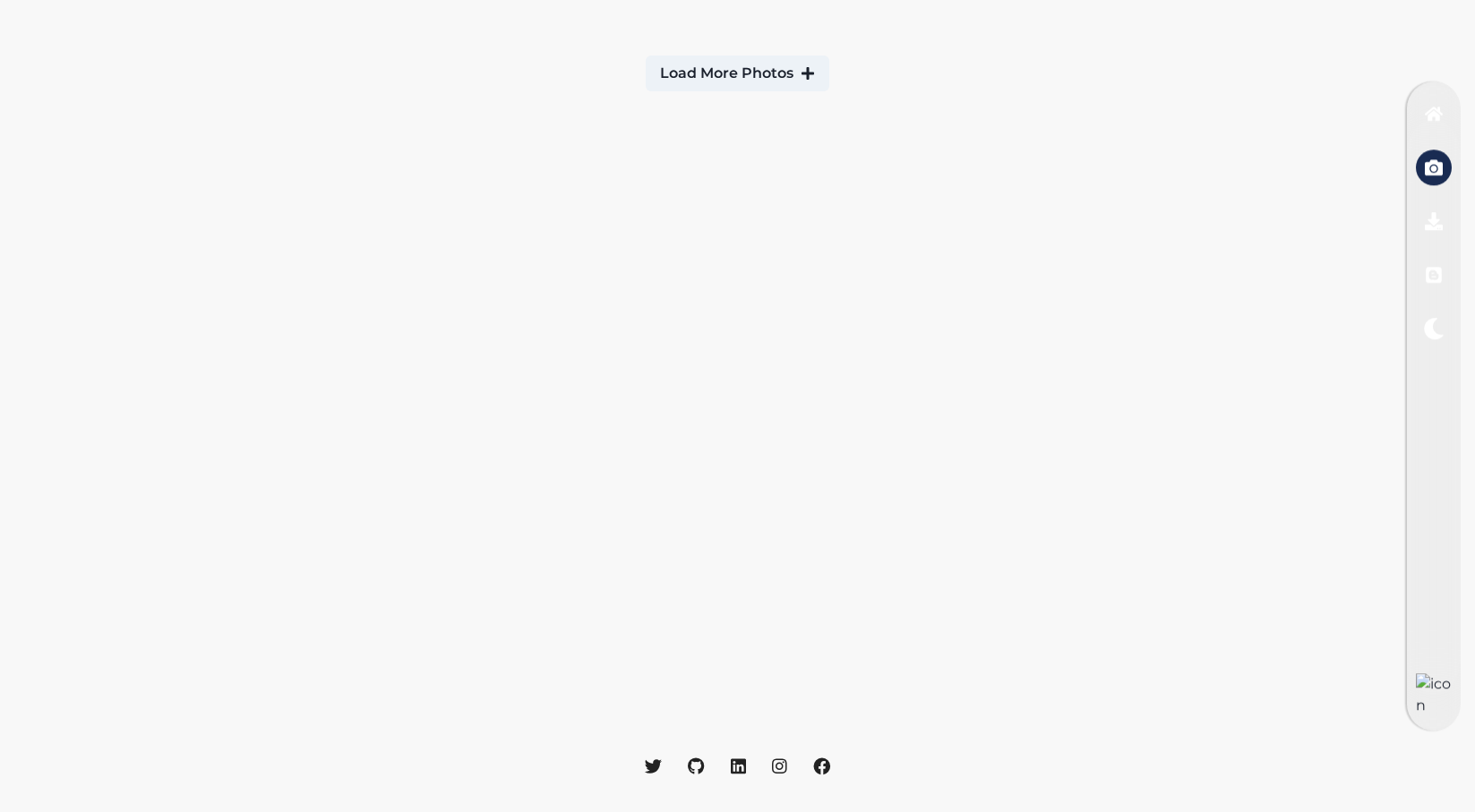 scroll, scrollTop: 0, scrollLeft: 0, axis: both 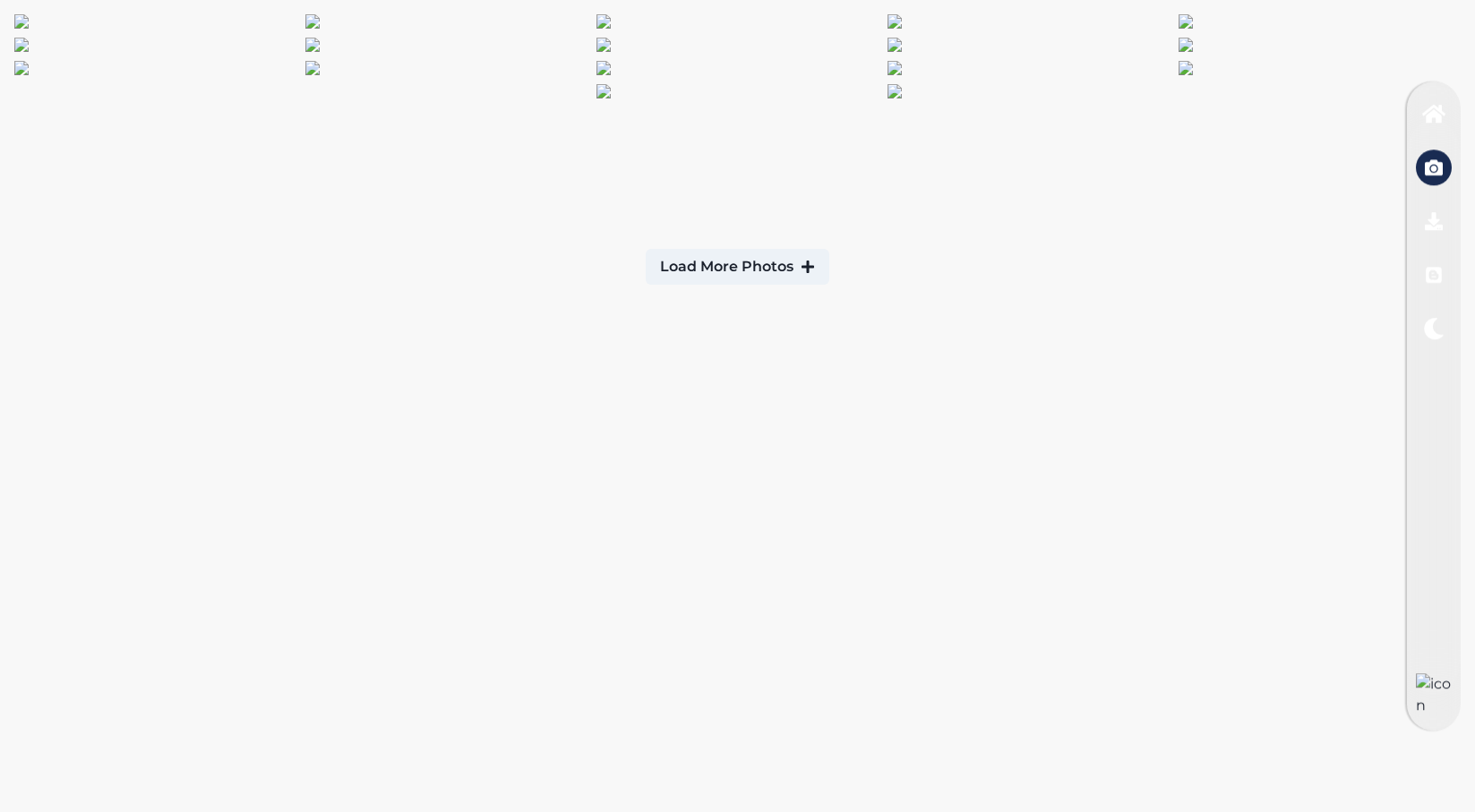 click 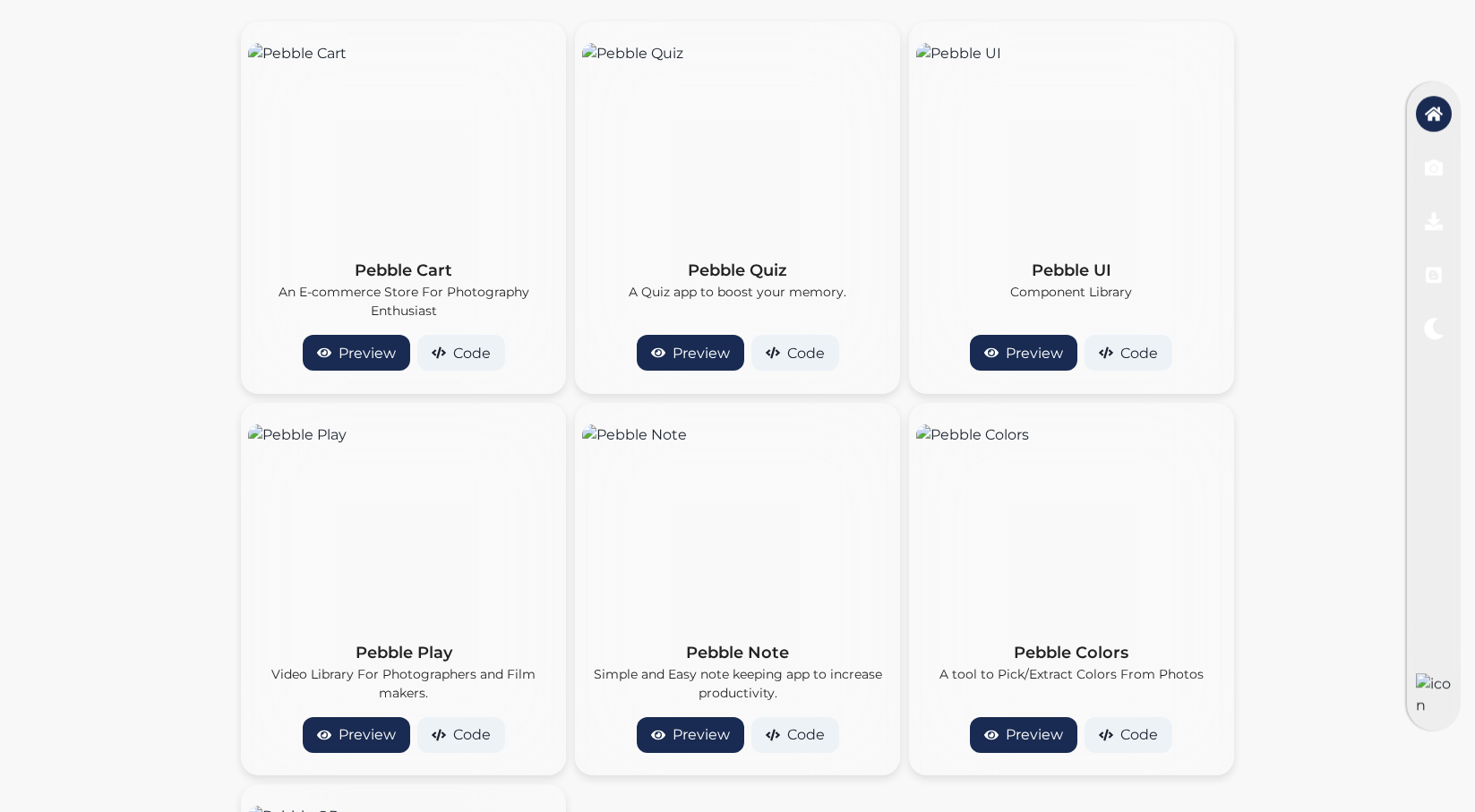 scroll, scrollTop: 3664, scrollLeft: 0, axis: vertical 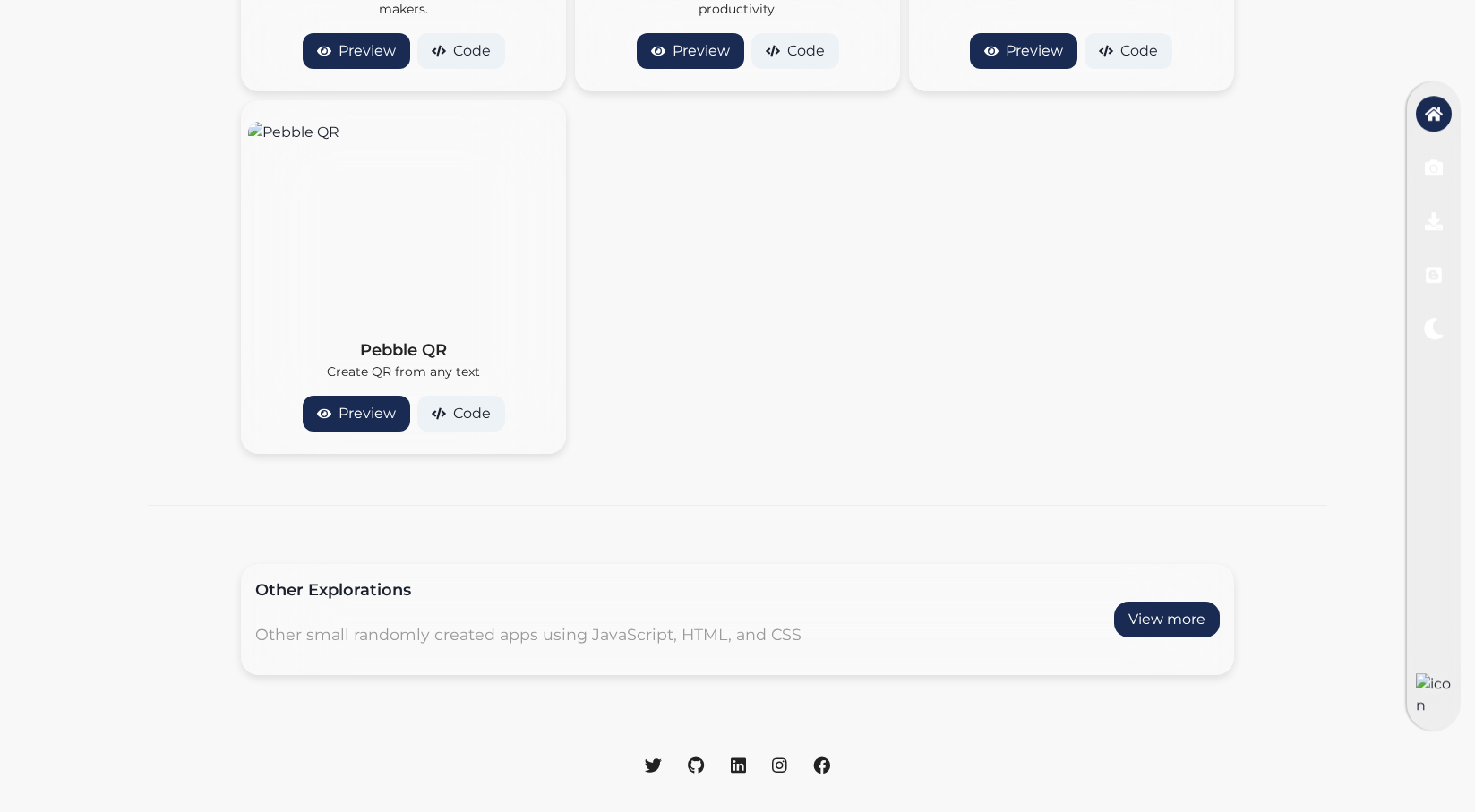 click on "Other Explorations Other small randomly created apps using JavaScript, HTML, and CSS View more" at bounding box center (737, 619) 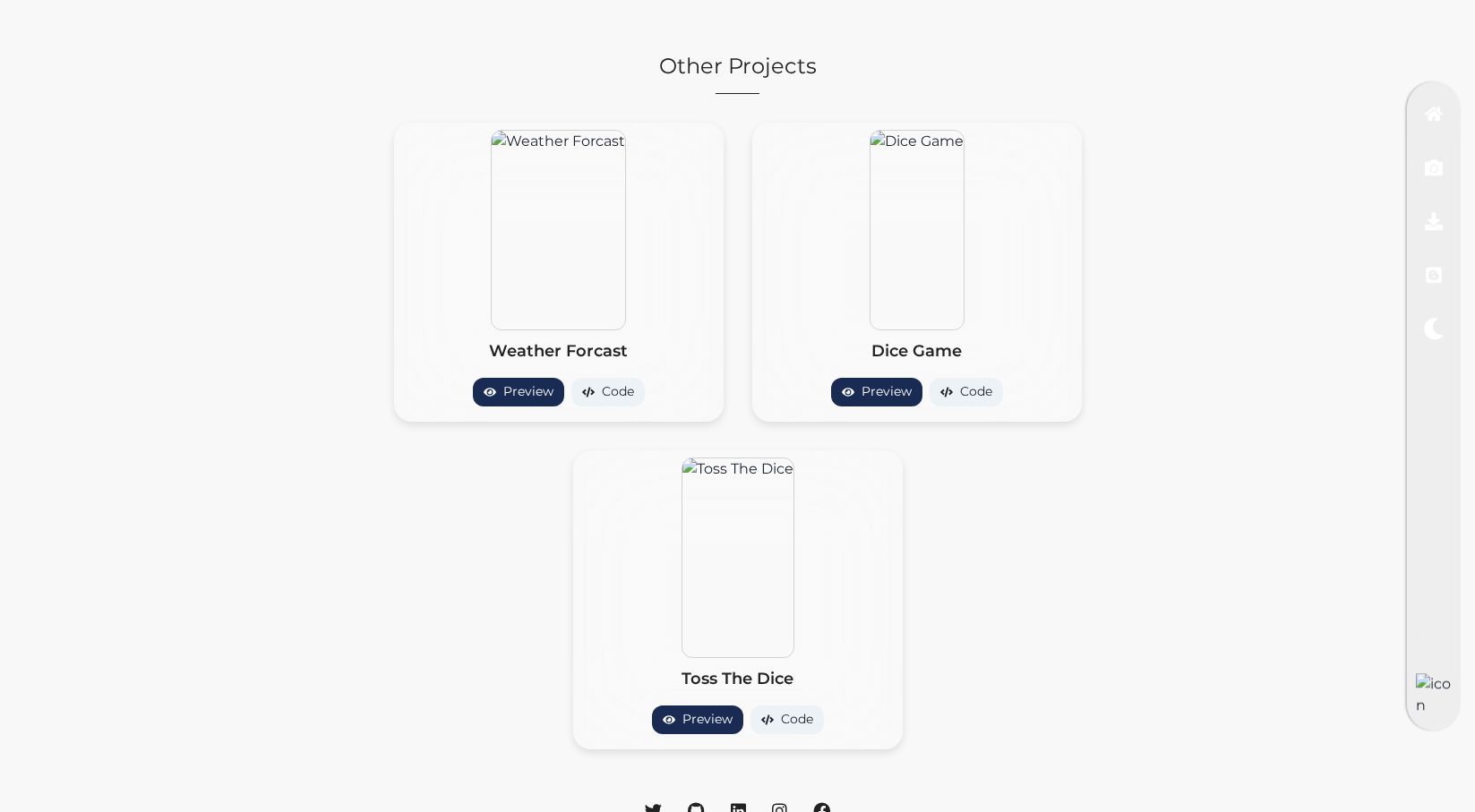 scroll, scrollTop: 0, scrollLeft: 0, axis: both 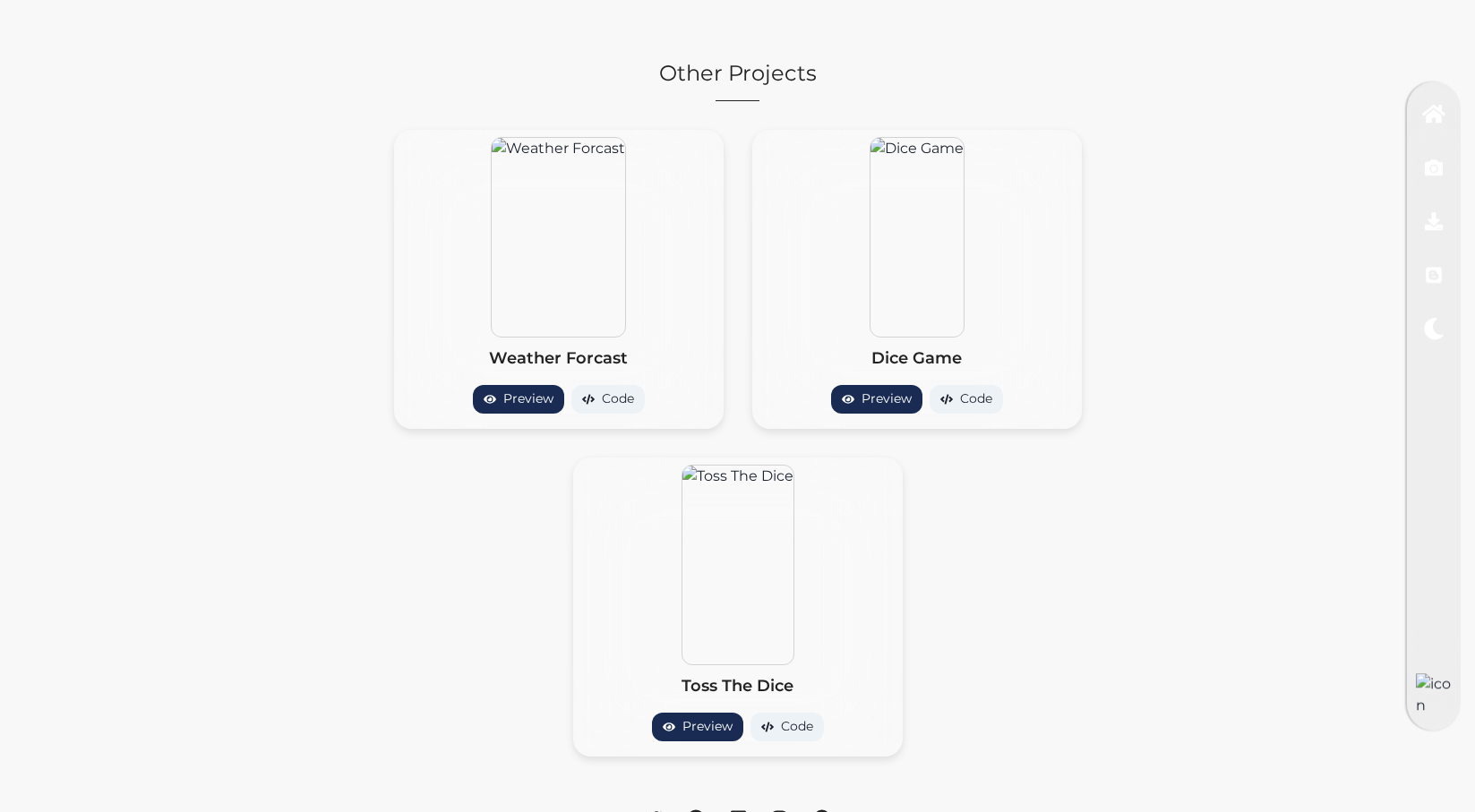 click 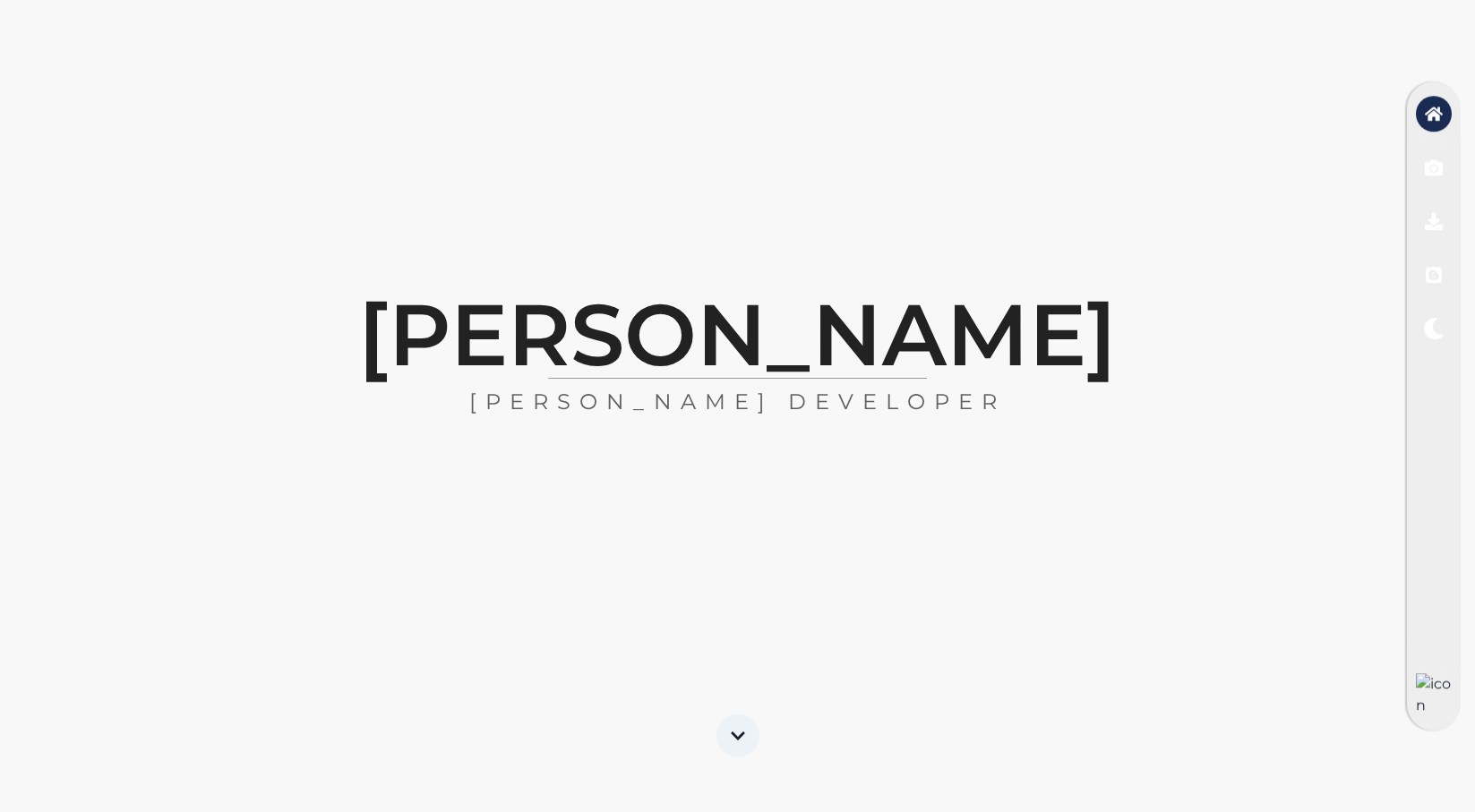 scroll, scrollTop: 14, scrollLeft: 0, axis: vertical 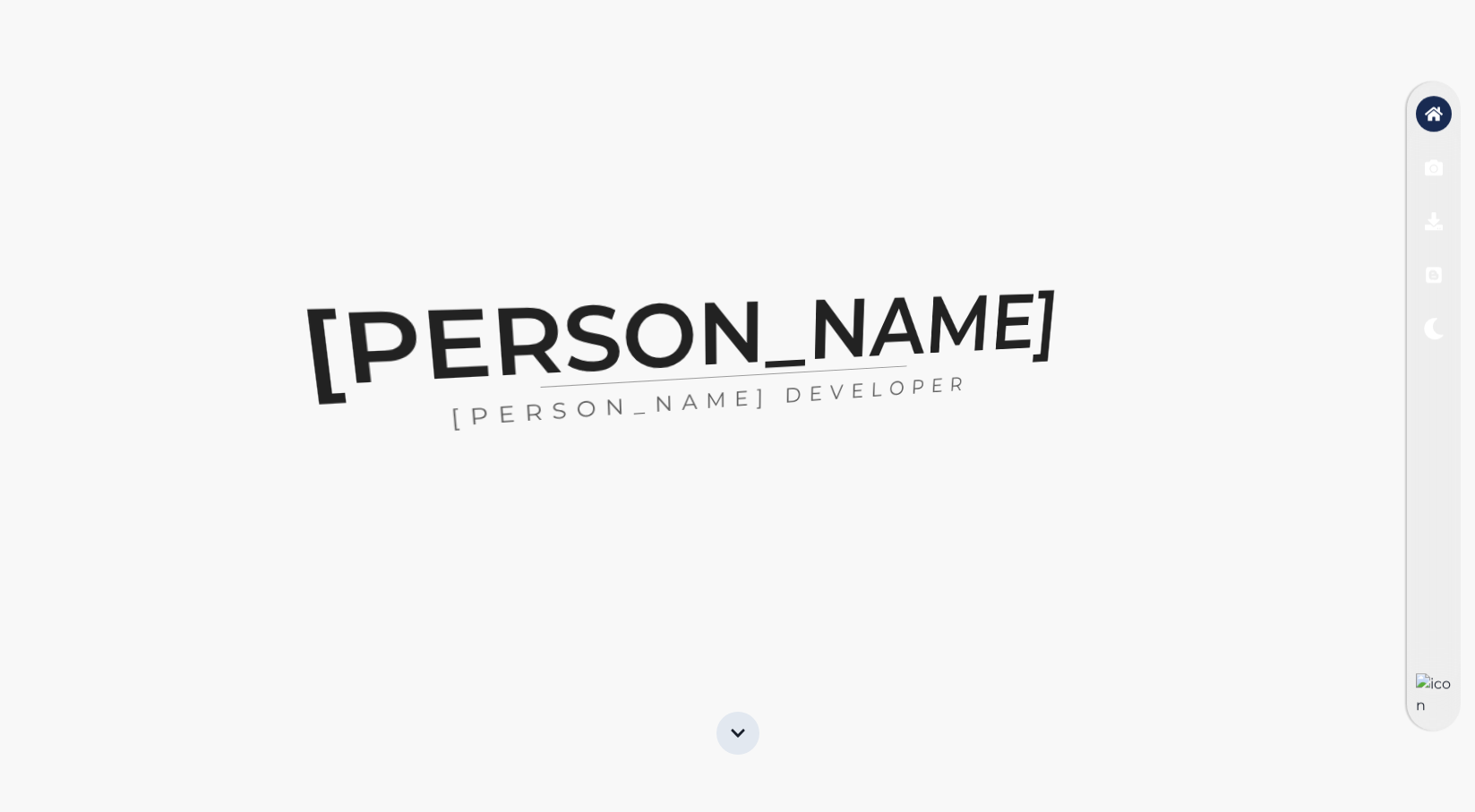 click at bounding box center [738, 733] 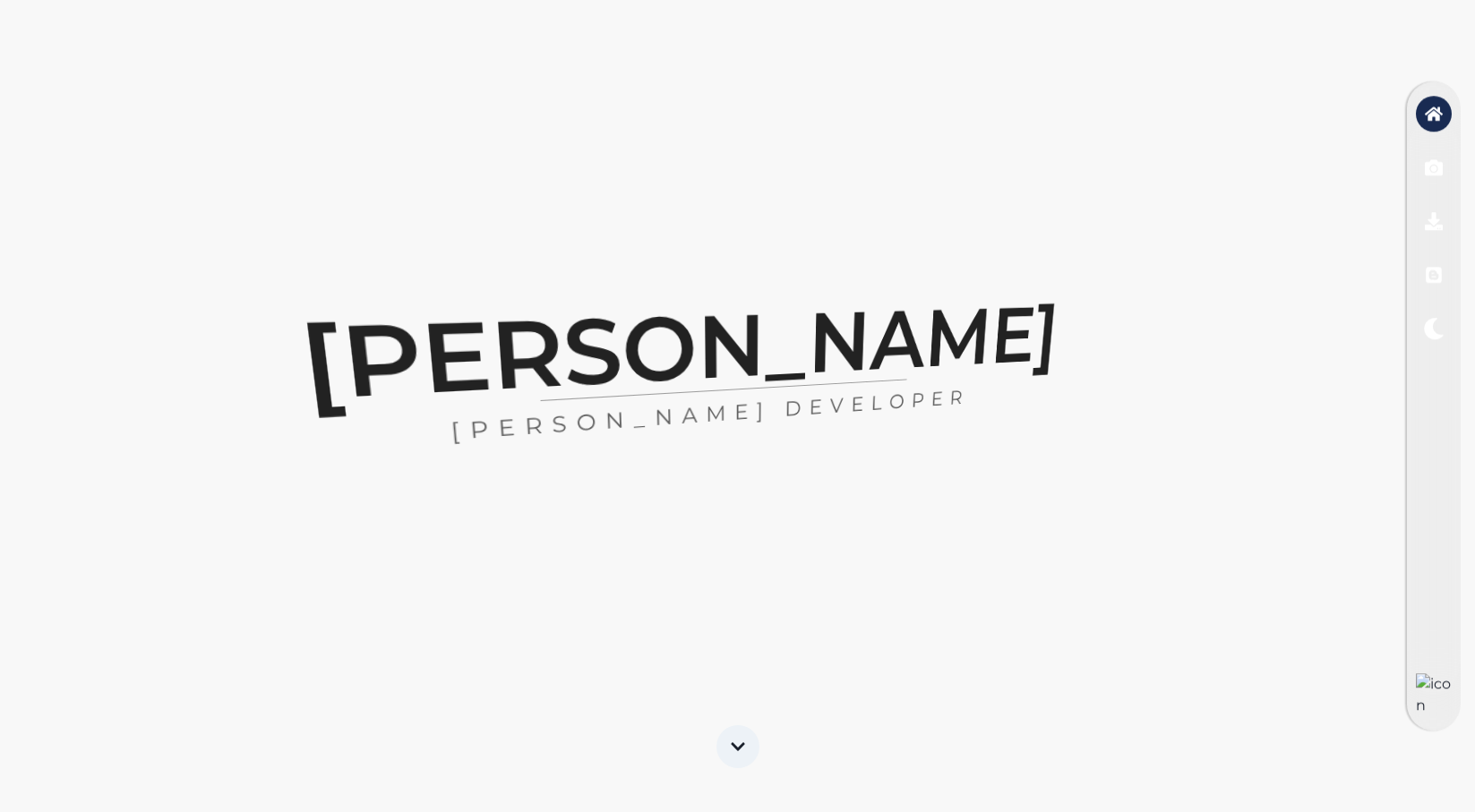 scroll, scrollTop: 0, scrollLeft: 0, axis: both 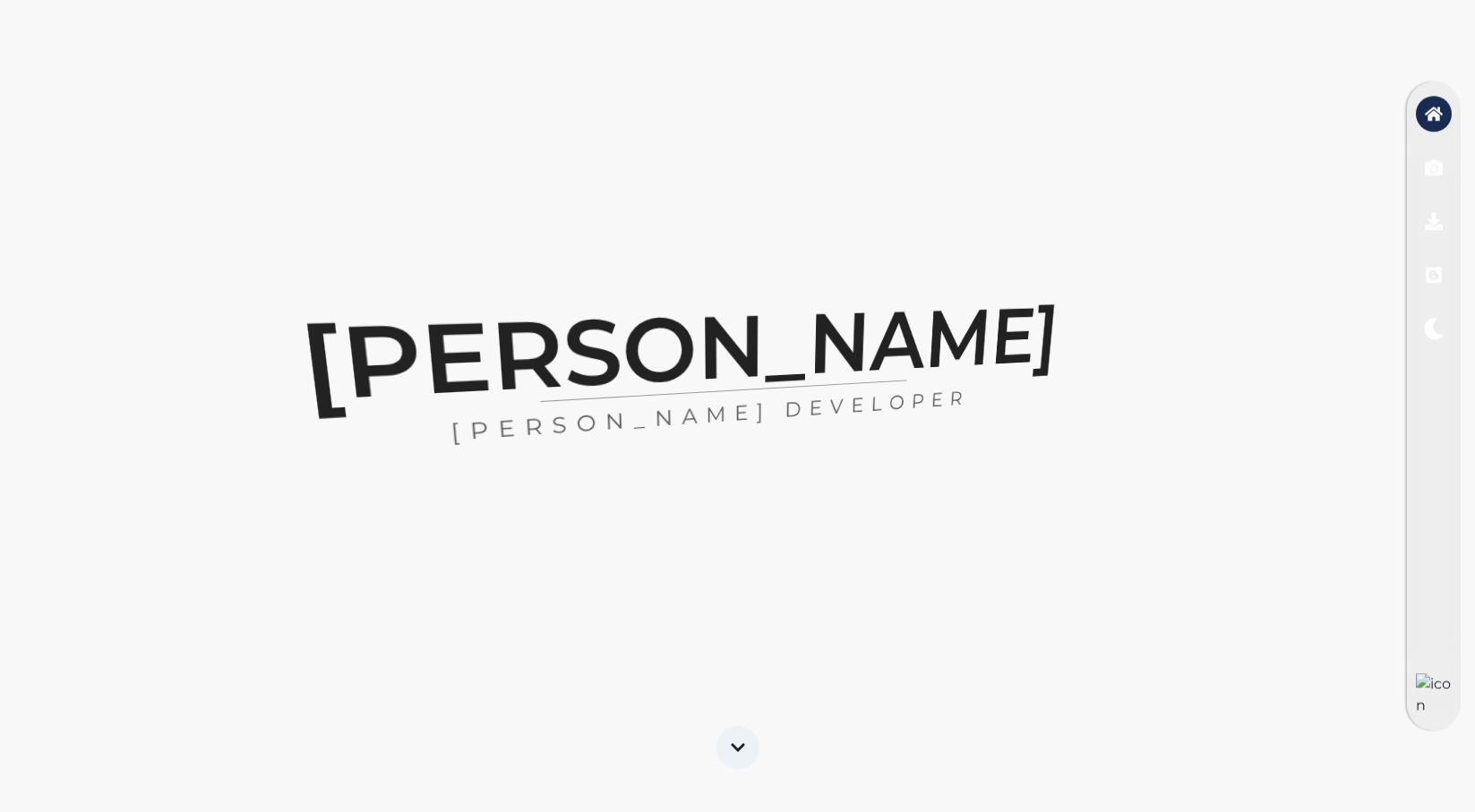 click at bounding box center [1434, 406] 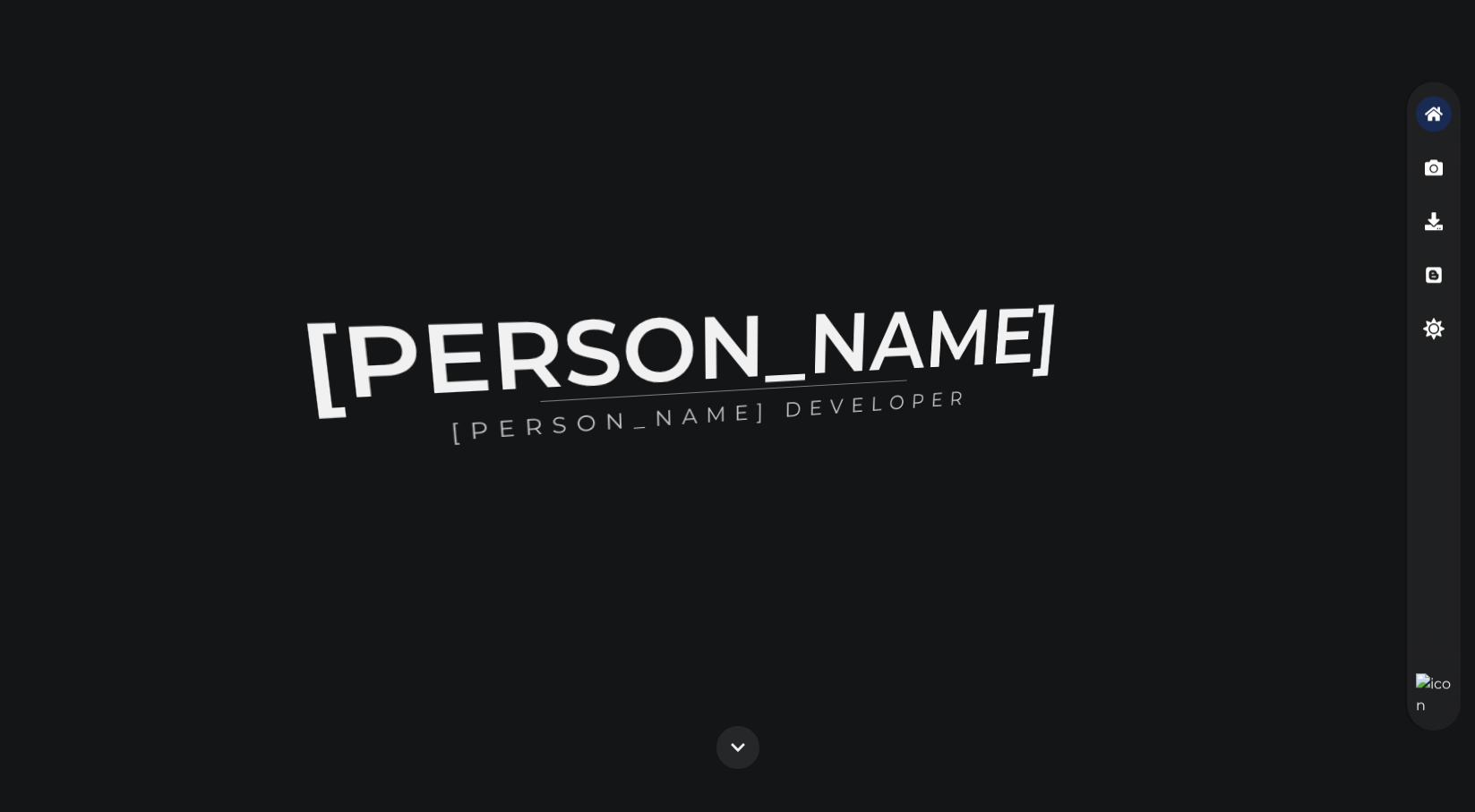 click at bounding box center [1434, 406] 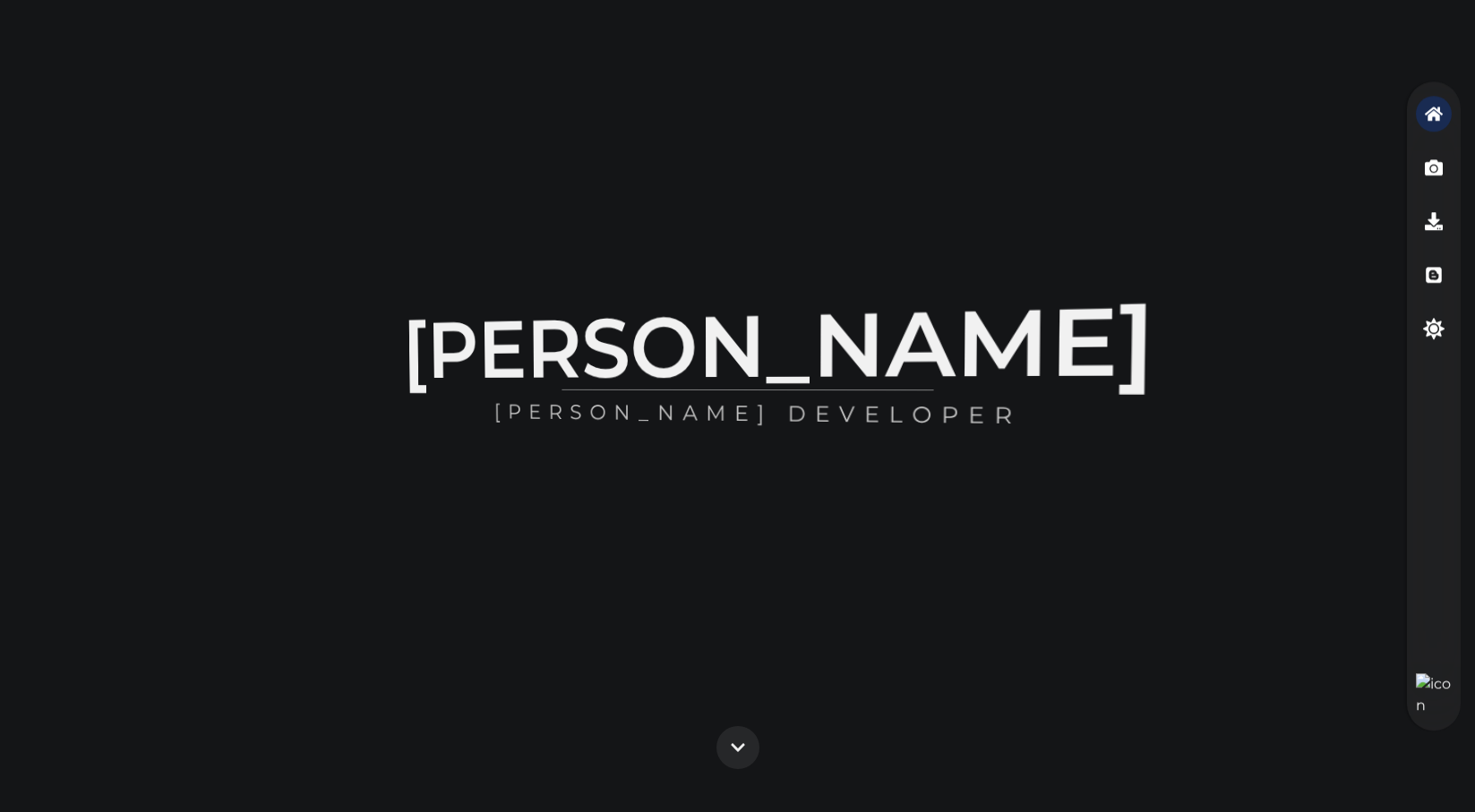click on "Saurabh Chirde MERN STACK DEVELOPER" at bounding box center [738, 406] 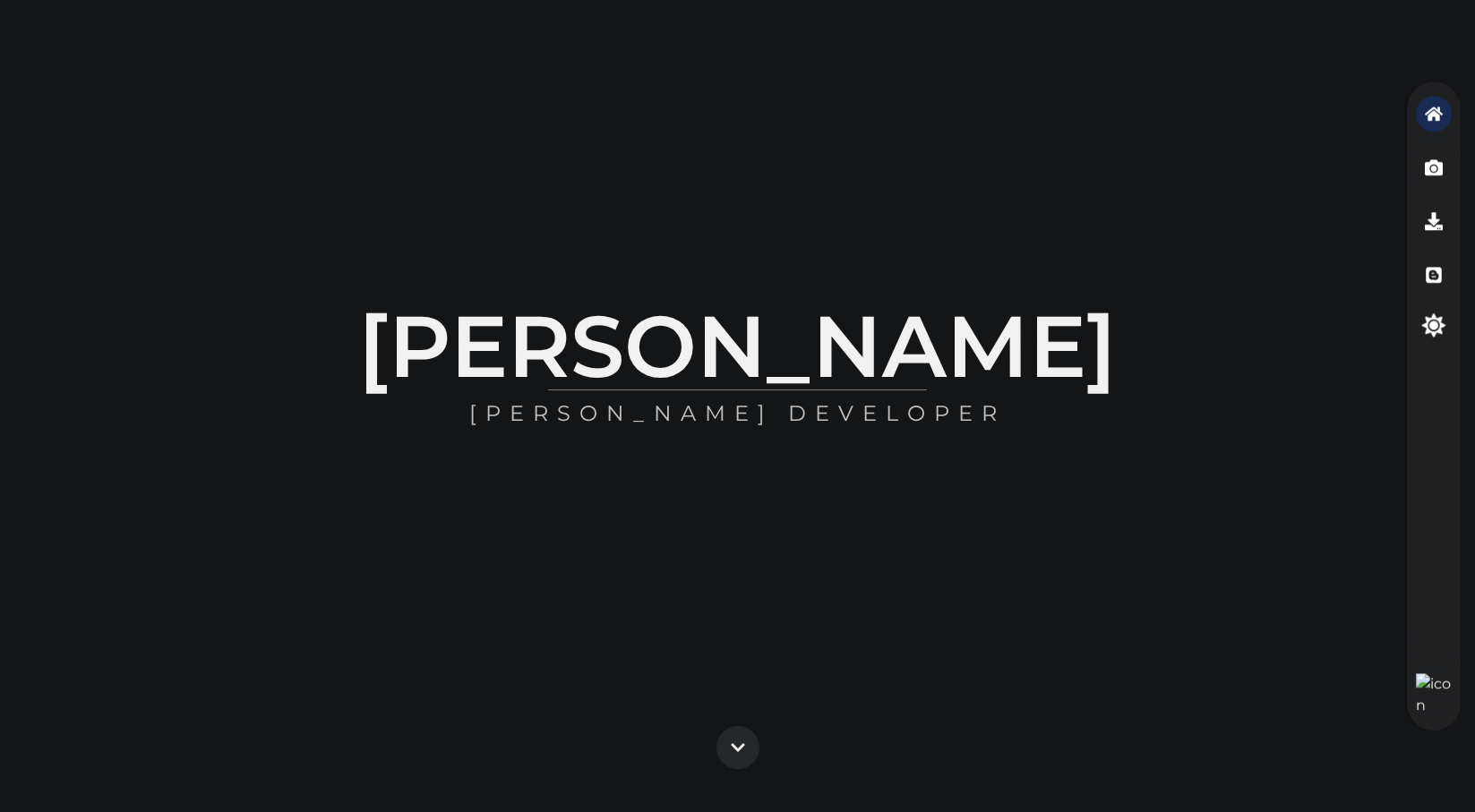 scroll, scrollTop: 0, scrollLeft: 0, axis: both 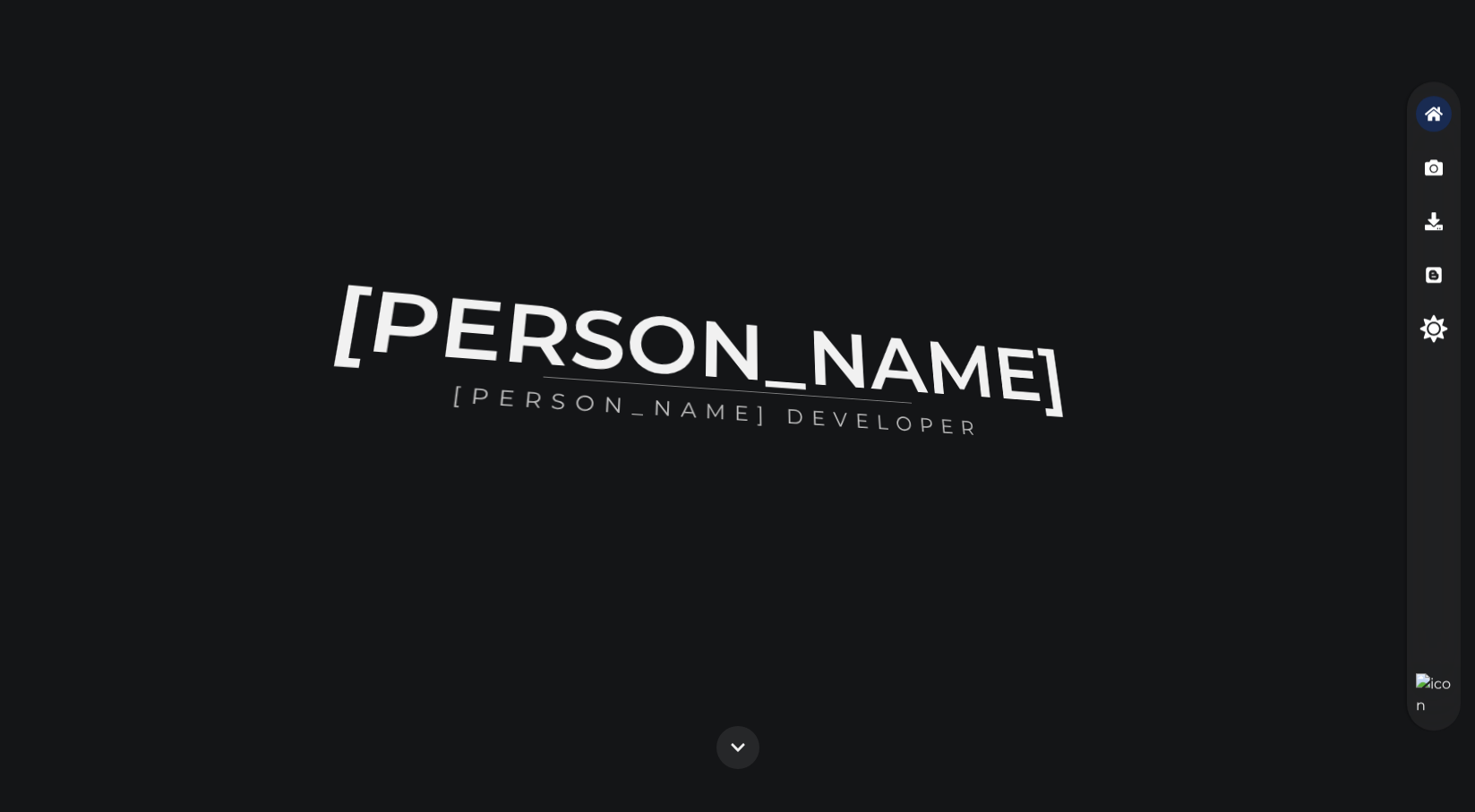 click 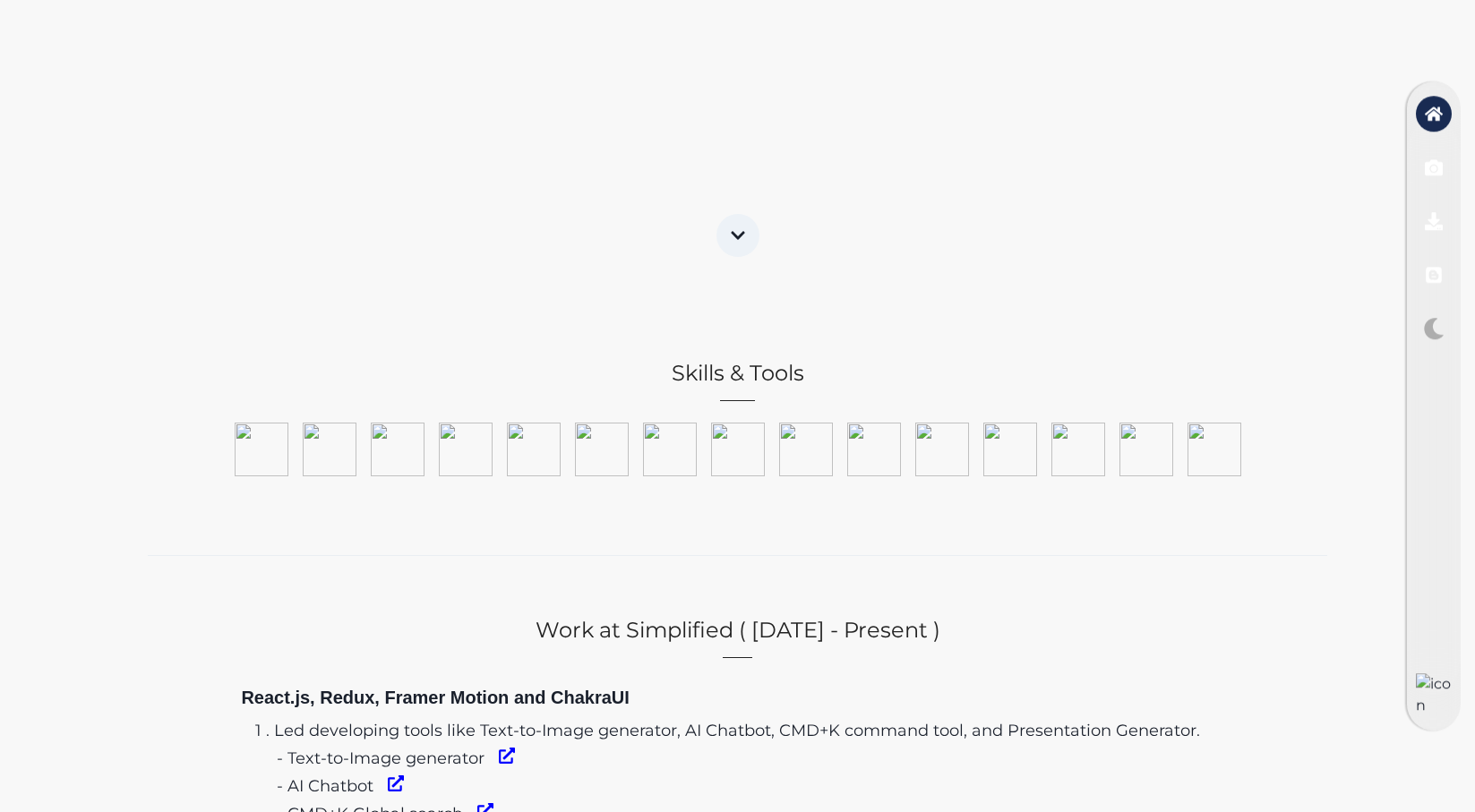 scroll, scrollTop: 1318, scrollLeft: 0, axis: vertical 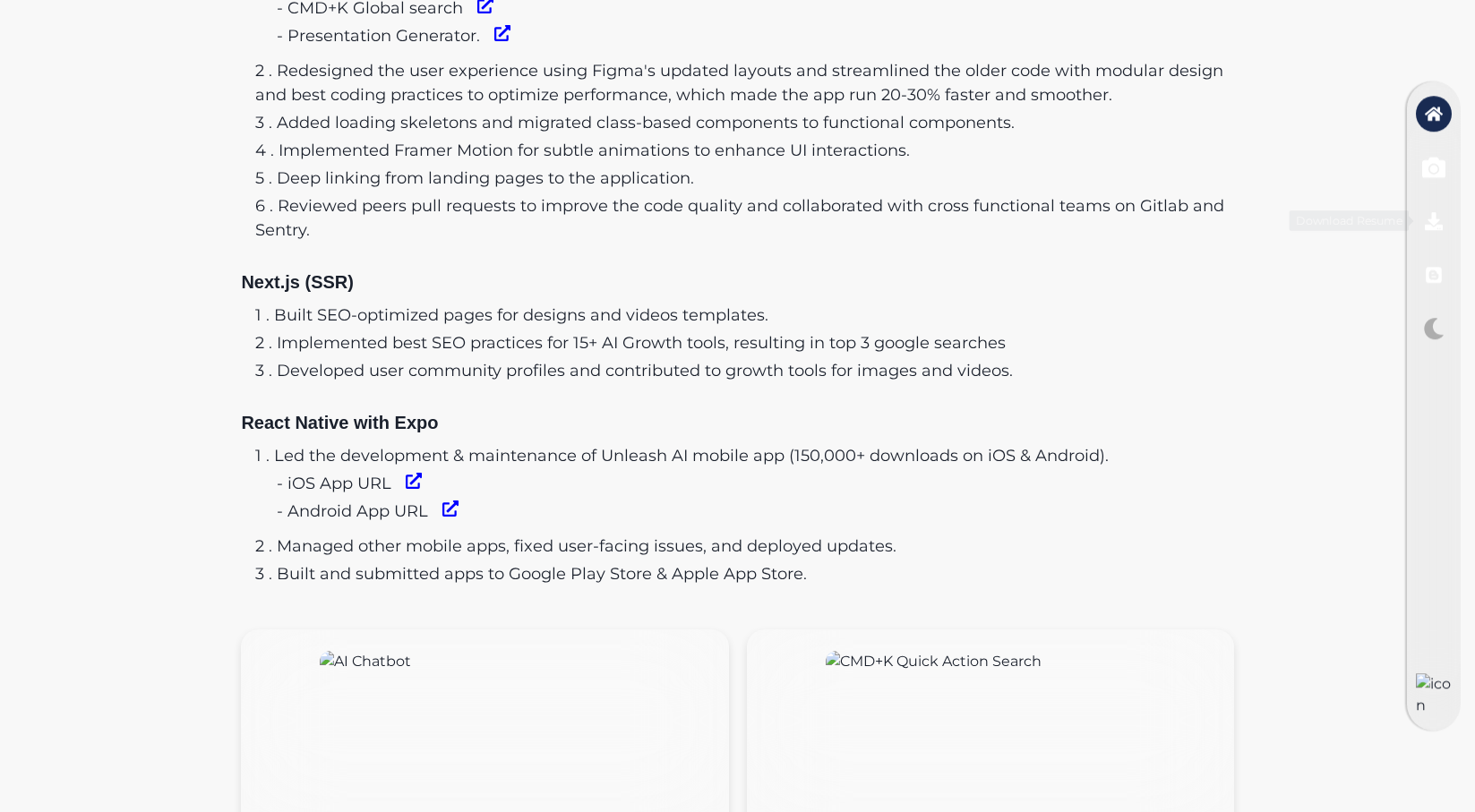 click 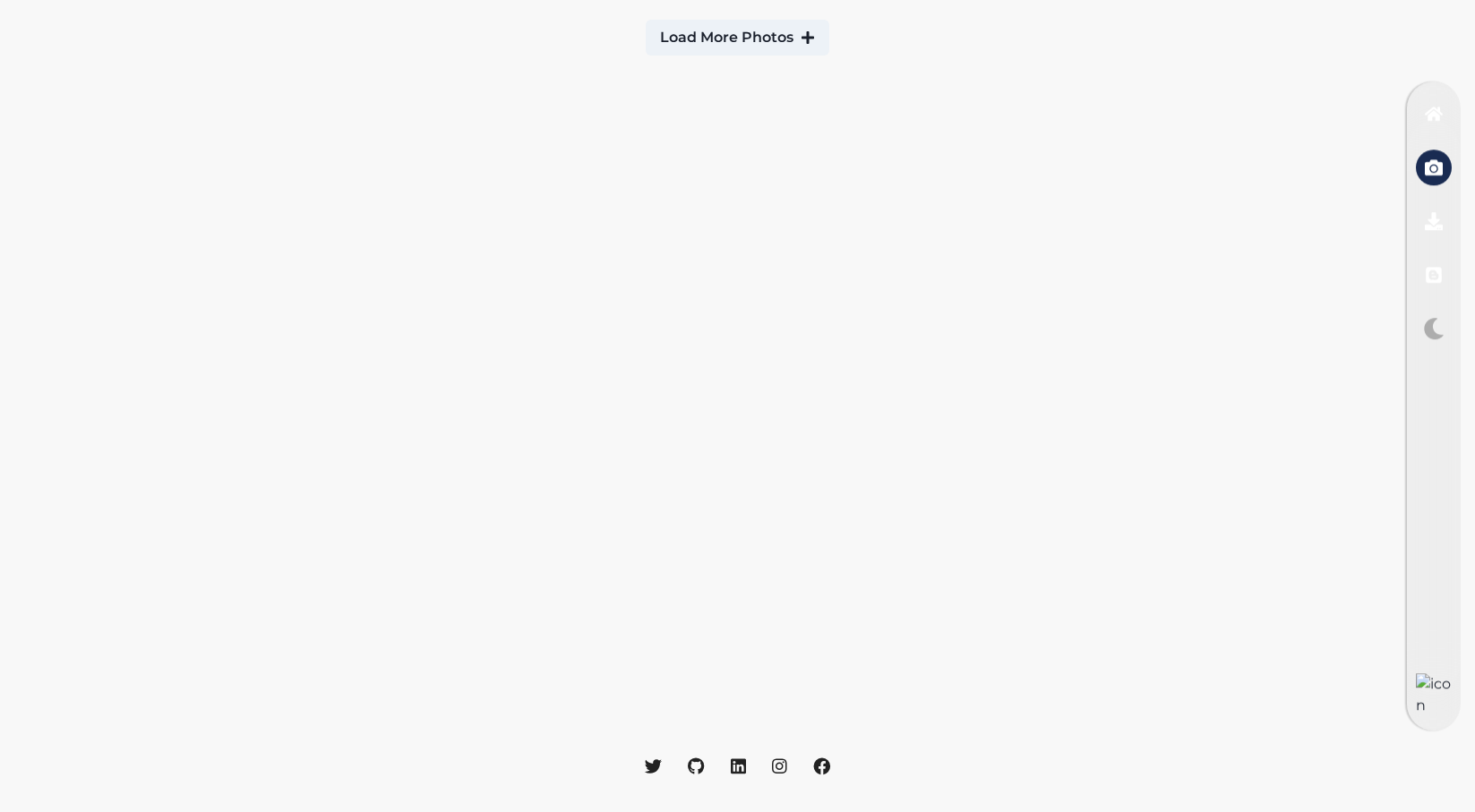 scroll, scrollTop: 0, scrollLeft: 0, axis: both 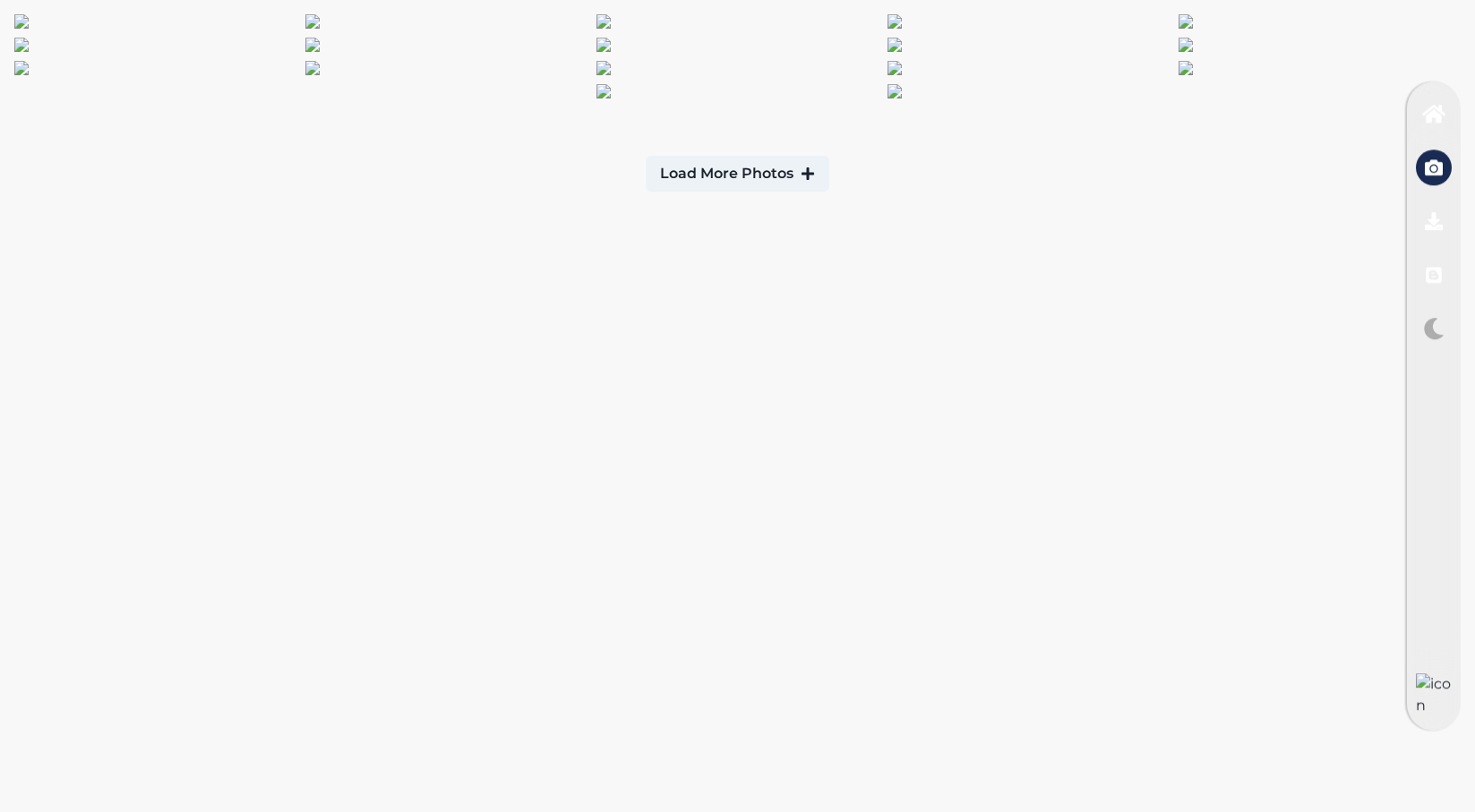 click 